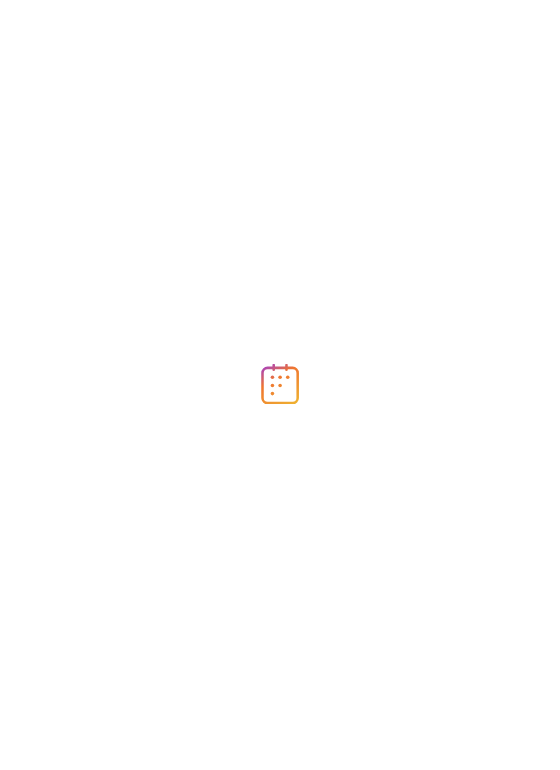 scroll, scrollTop: 0, scrollLeft: 0, axis: both 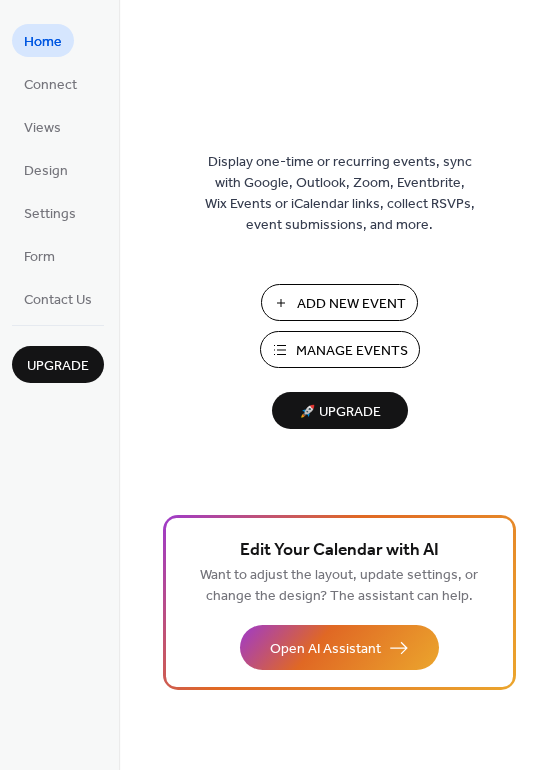 click on "Add New Event" at bounding box center (351, 304) 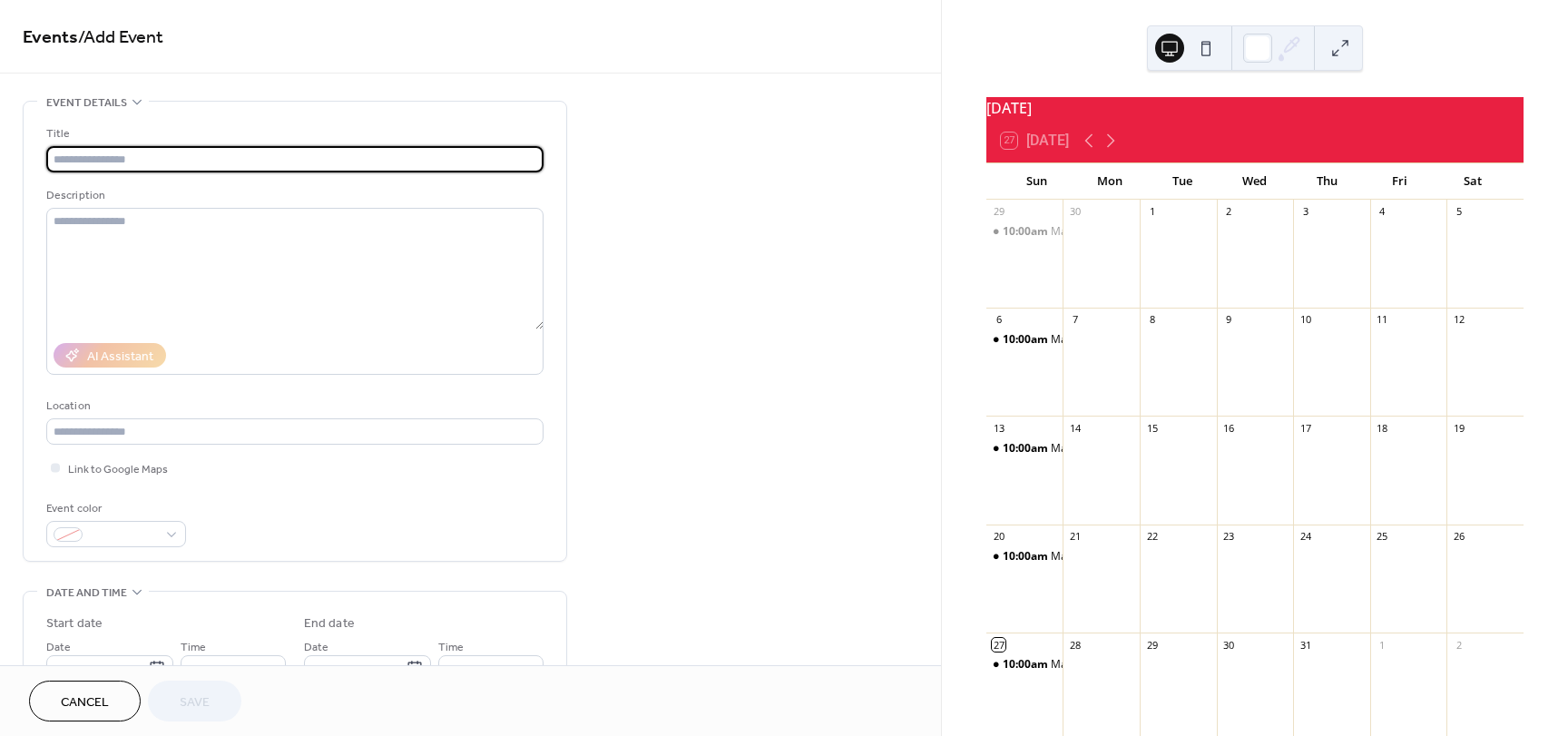 scroll, scrollTop: 0, scrollLeft: 0, axis: both 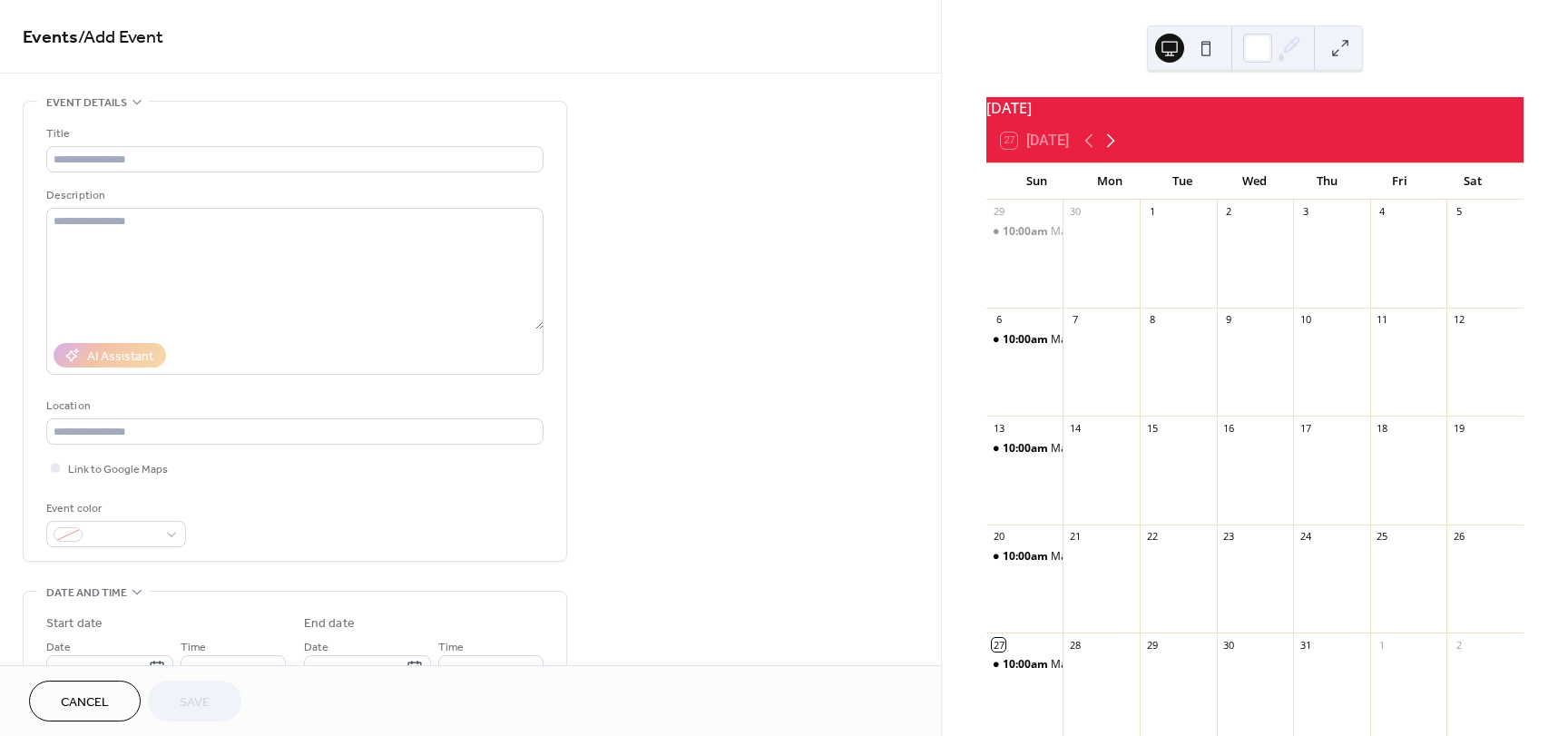 click 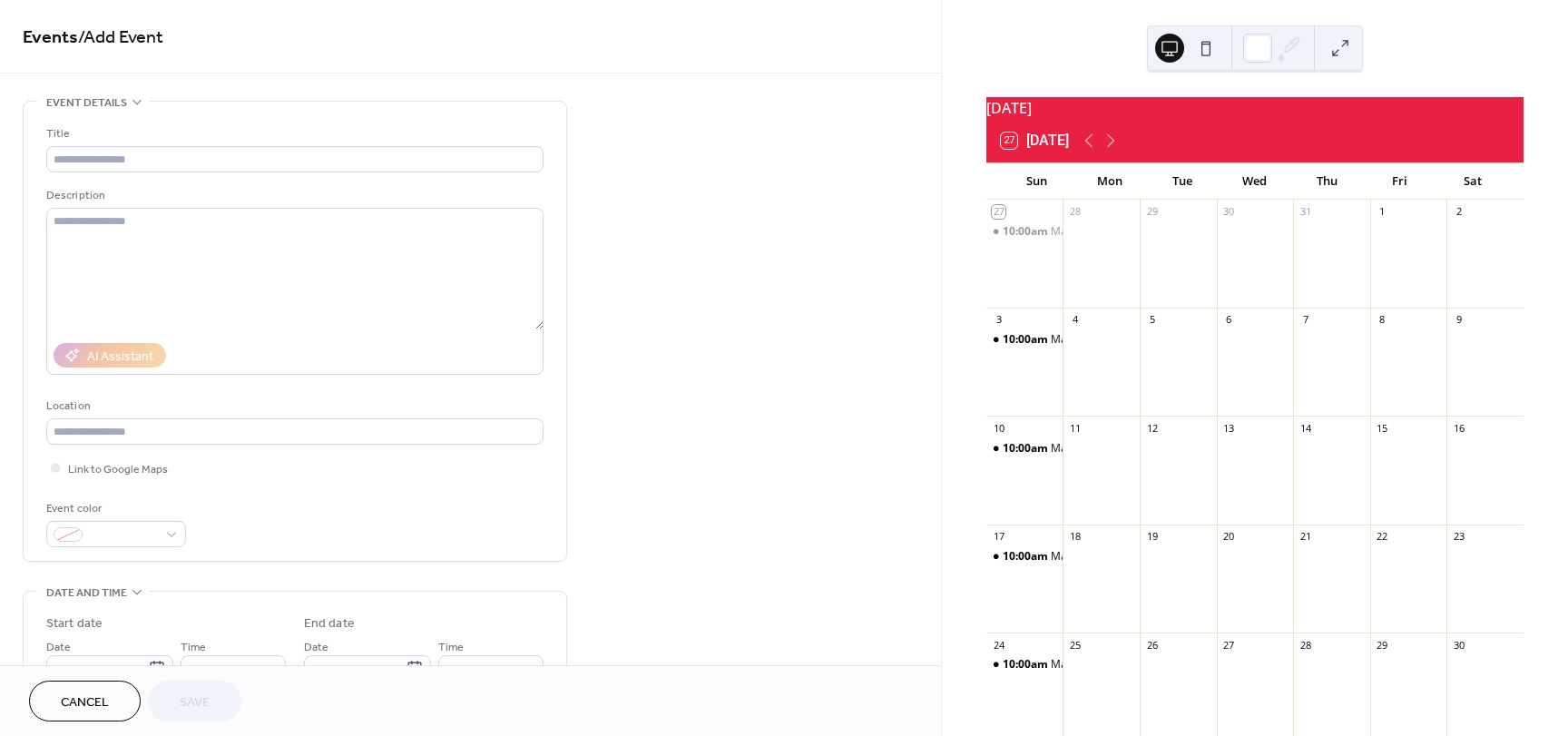 click on "10:00am Mass" at bounding box center (1024, 587) 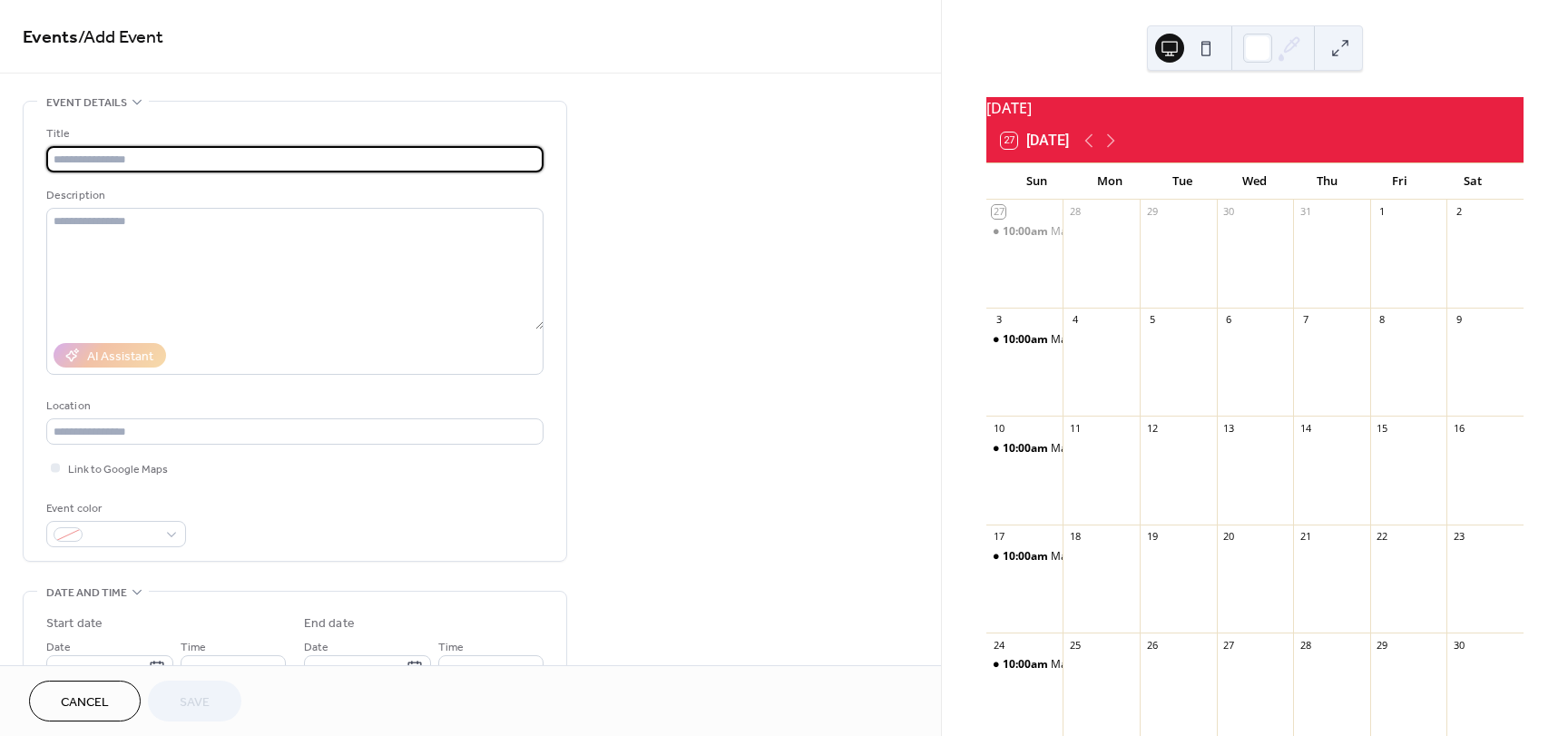 click at bounding box center [295, 159] 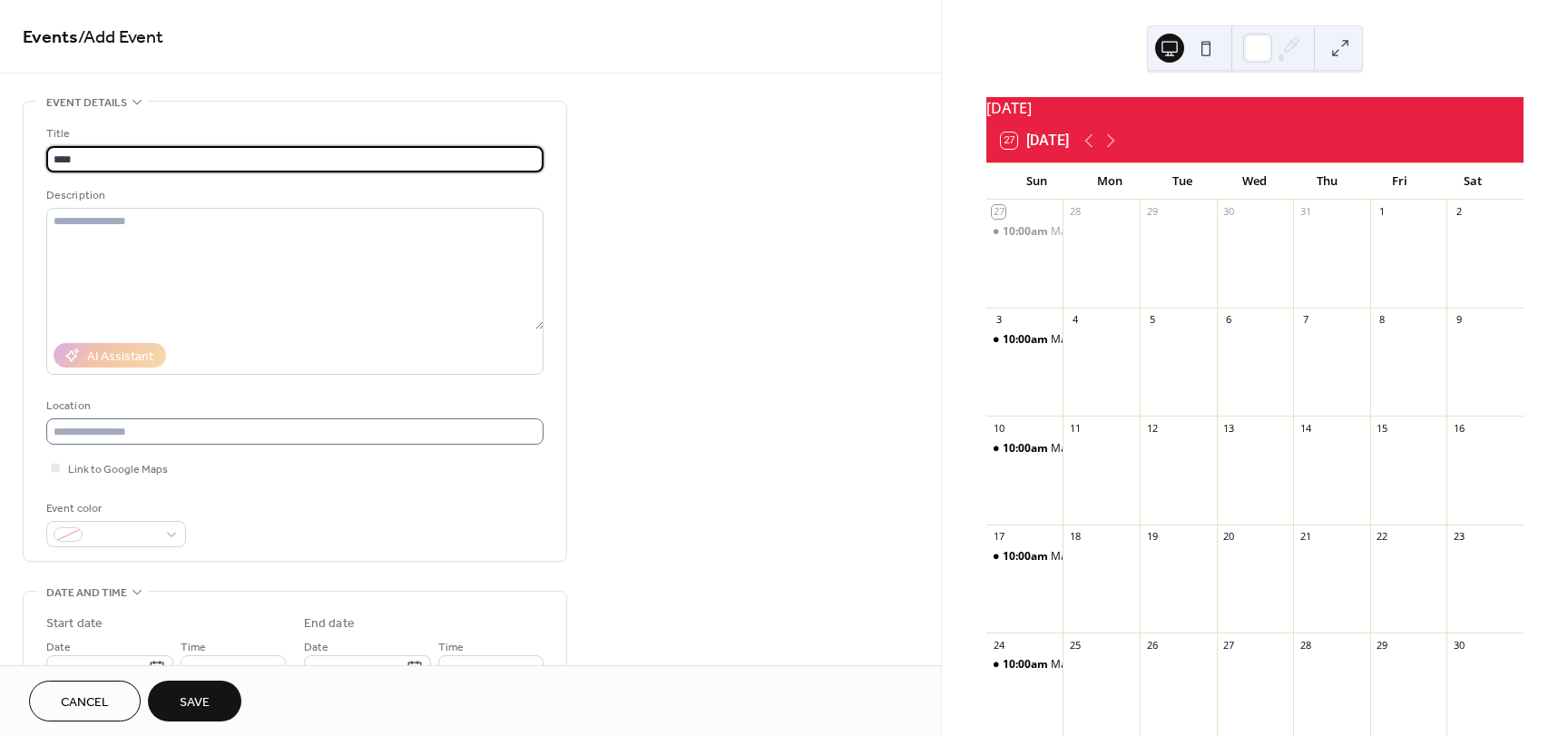 type on "****" 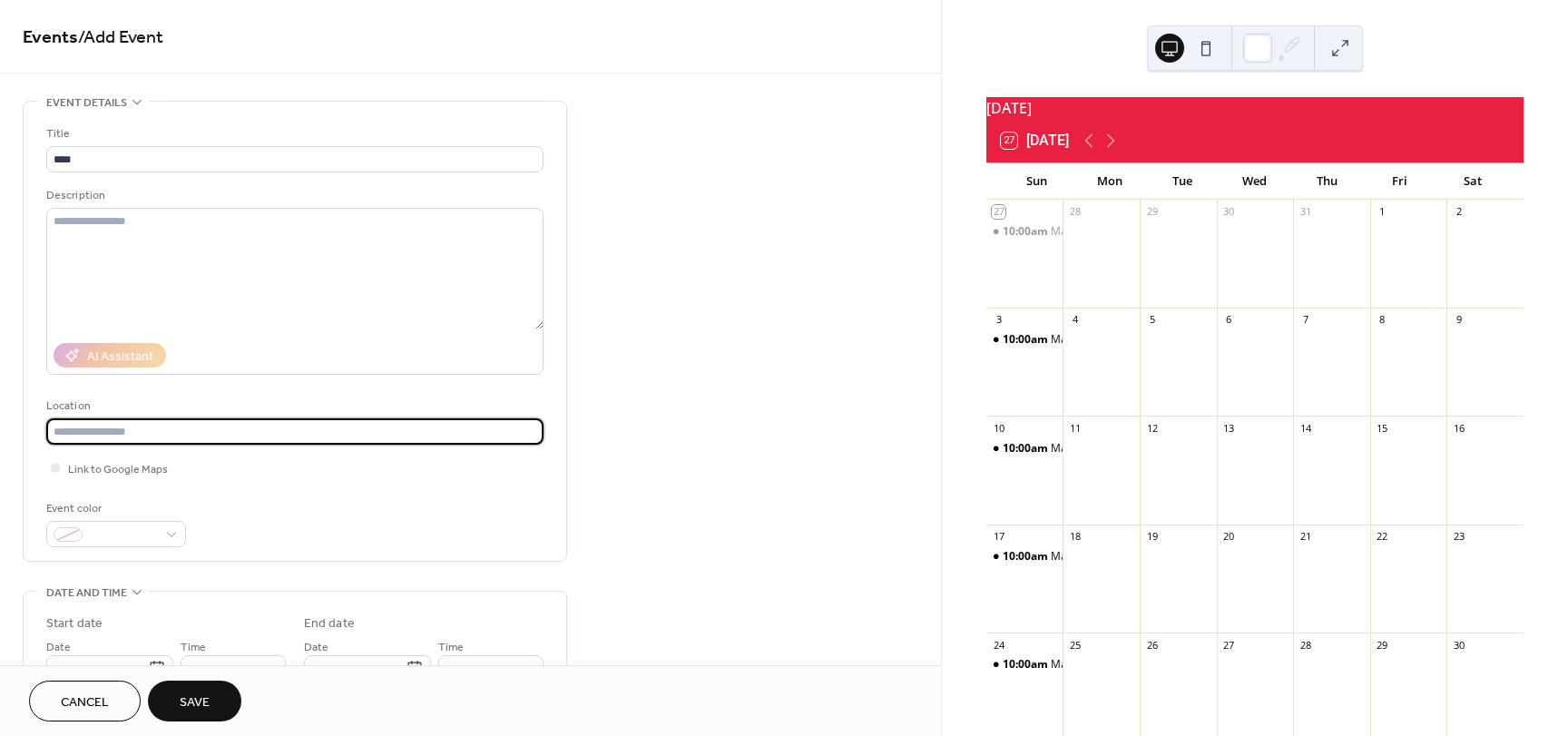 click at bounding box center [295, 431] 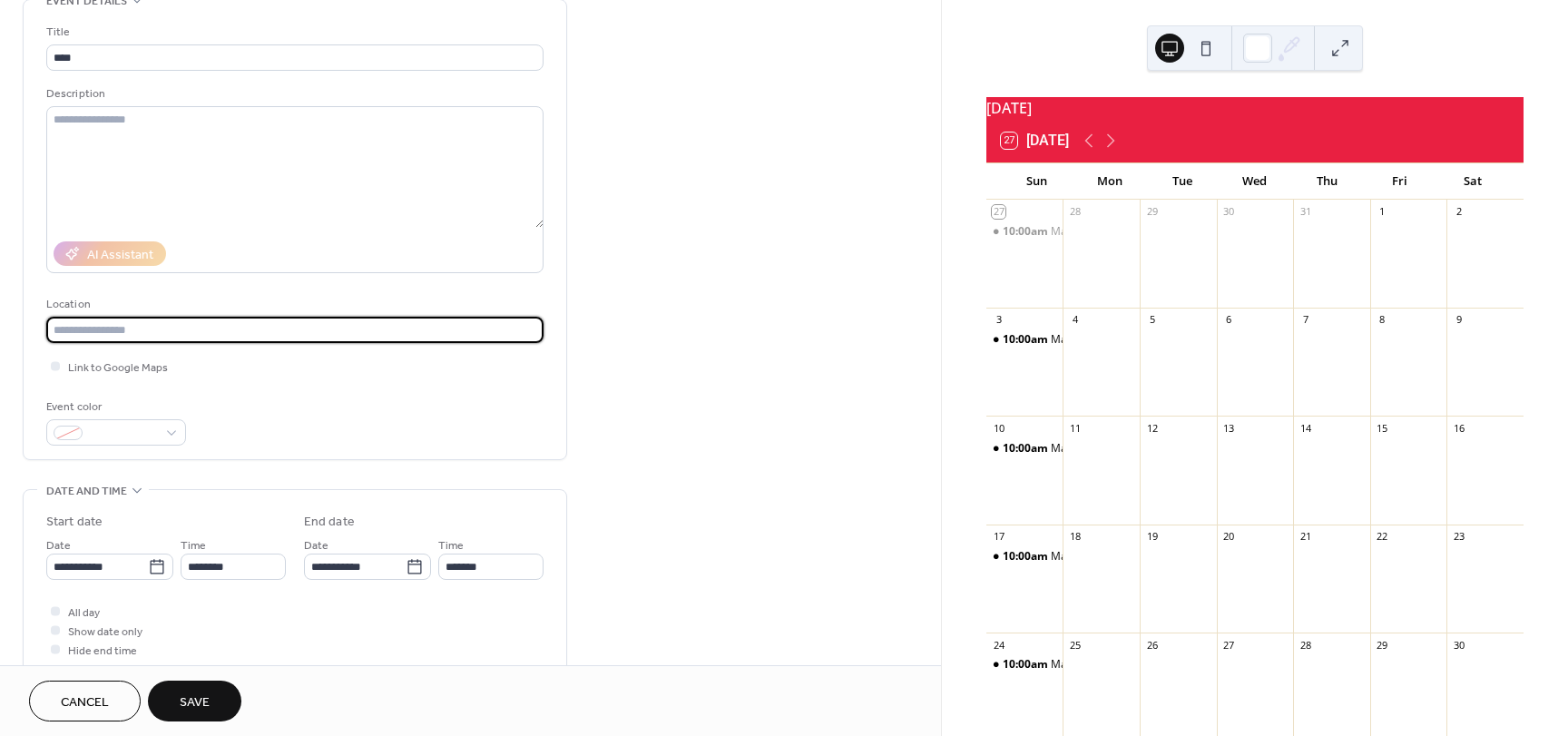 scroll, scrollTop: 182, scrollLeft: 0, axis: vertical 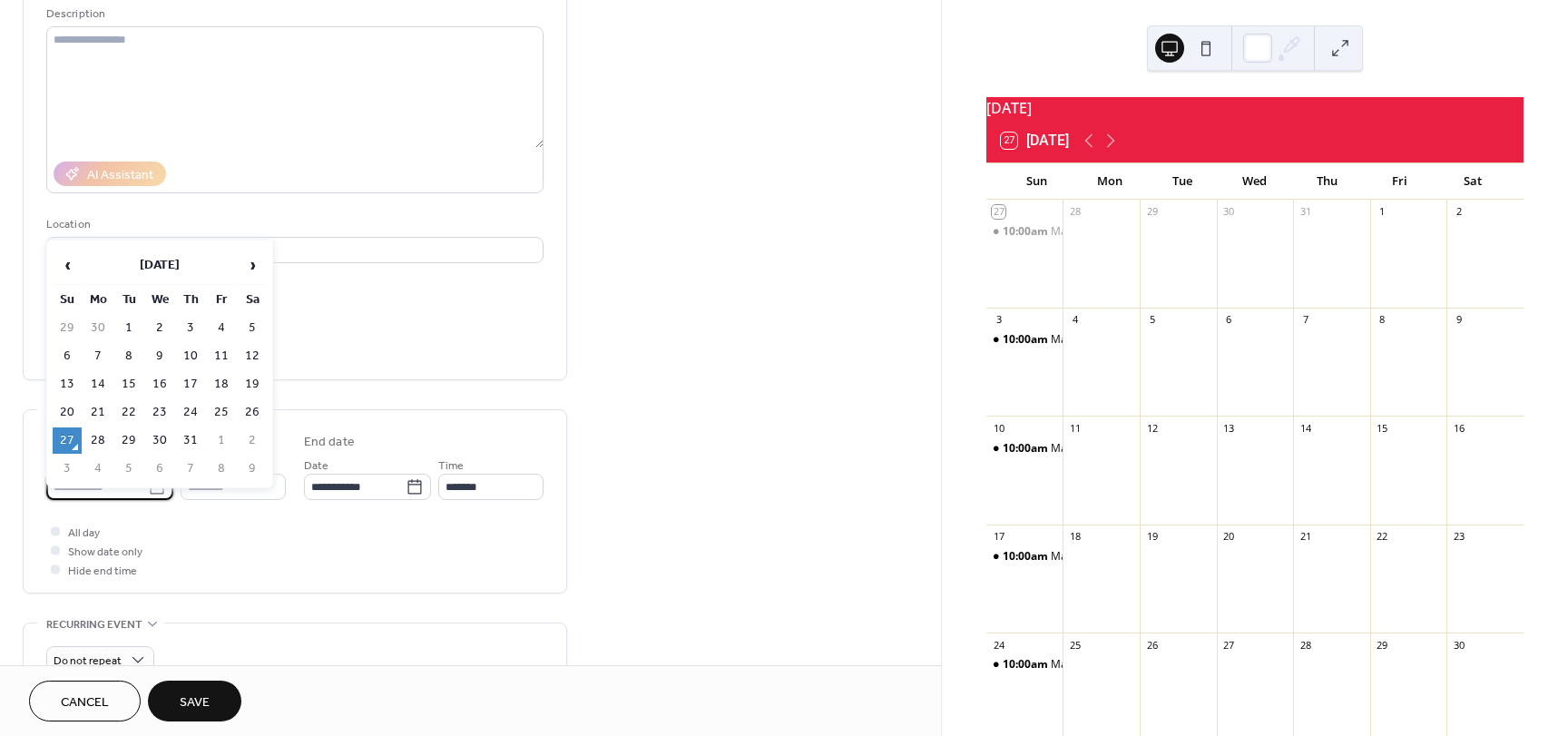 click on "**********" at bounding box center (97, 486) 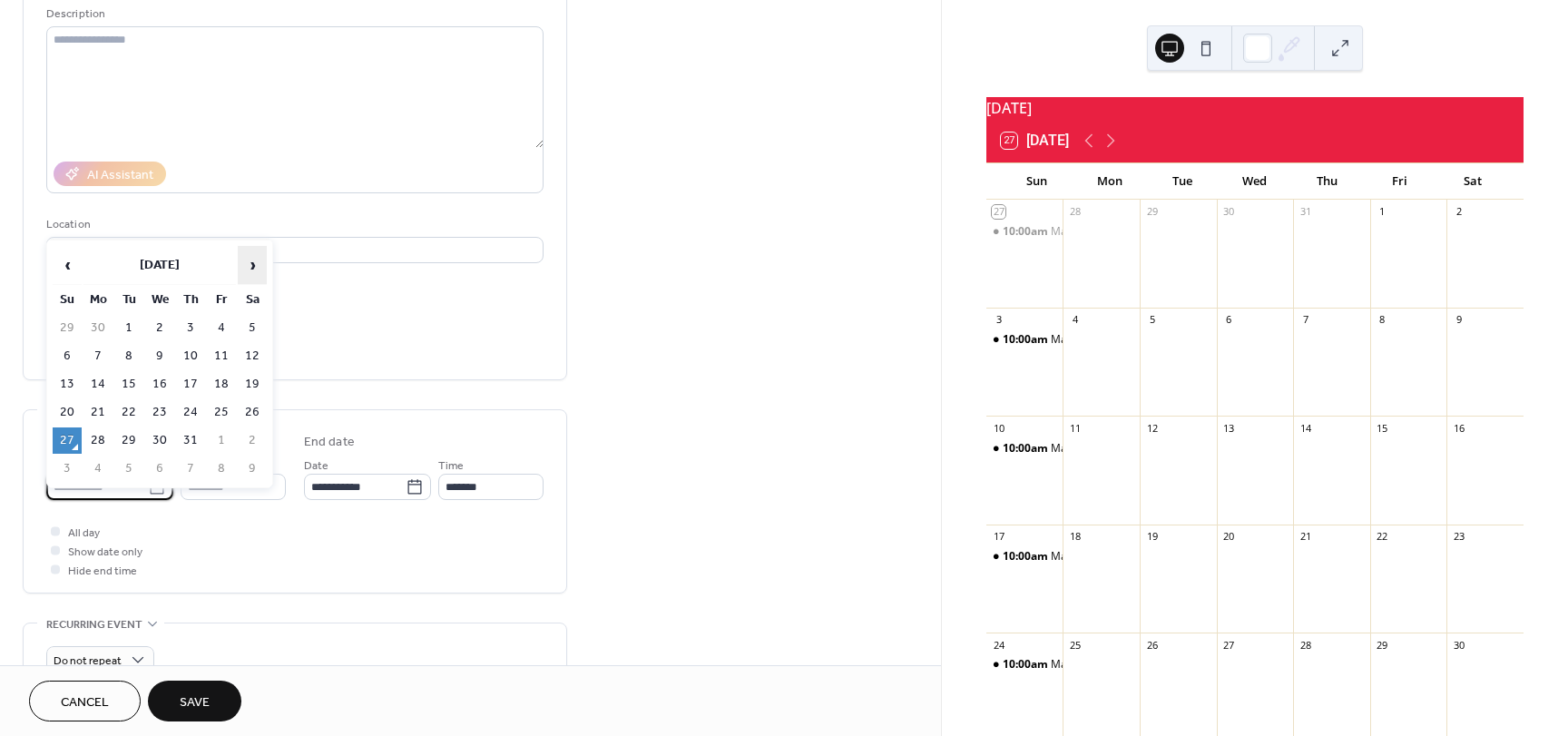 click on "›" at bounding box center [252, 265] 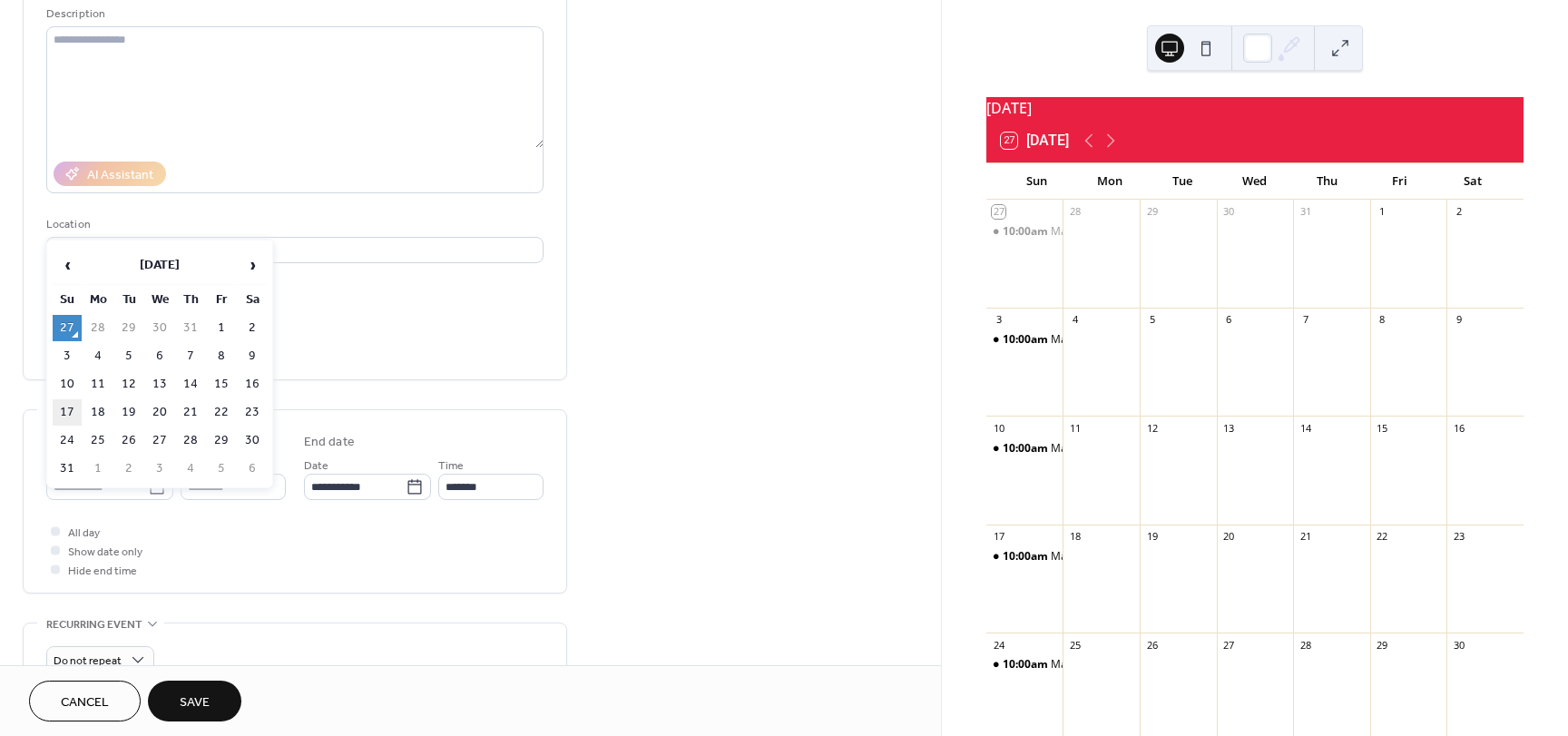 click on "17" at bounding box center [67, 412] 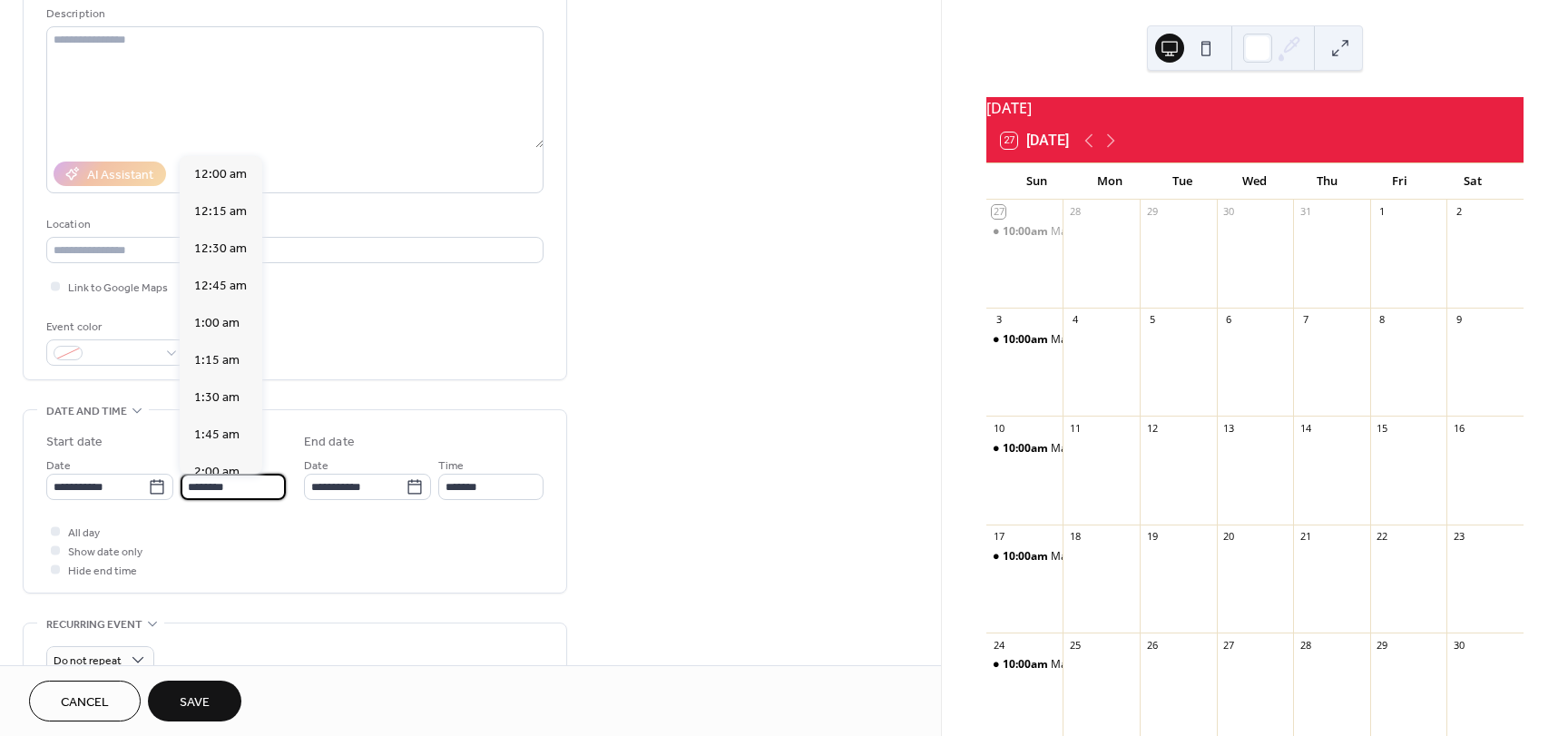 click on "********" at bounding box center [233, 486] 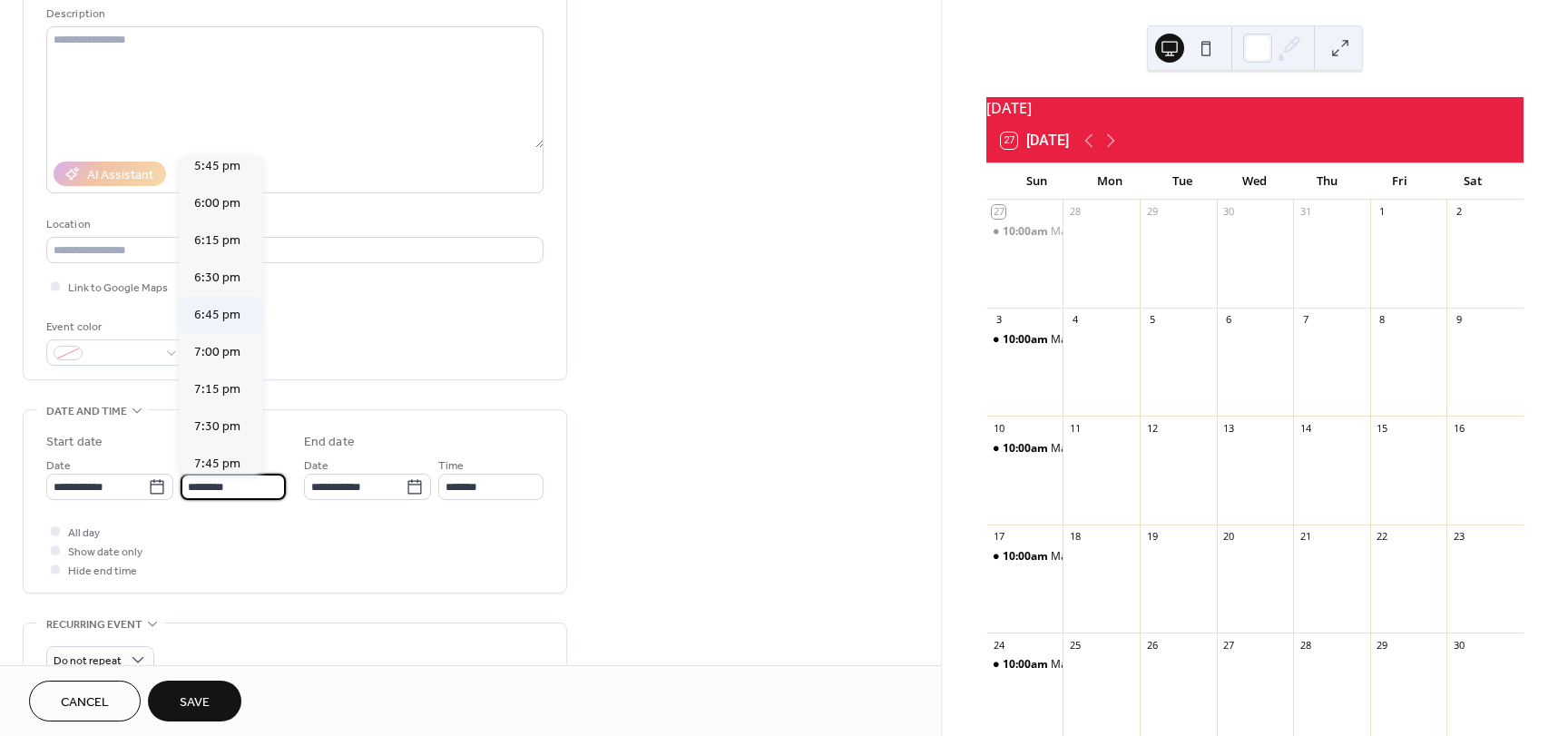 scroll, scrollTop: 2694, scrollLeft: 0, axis: vertical 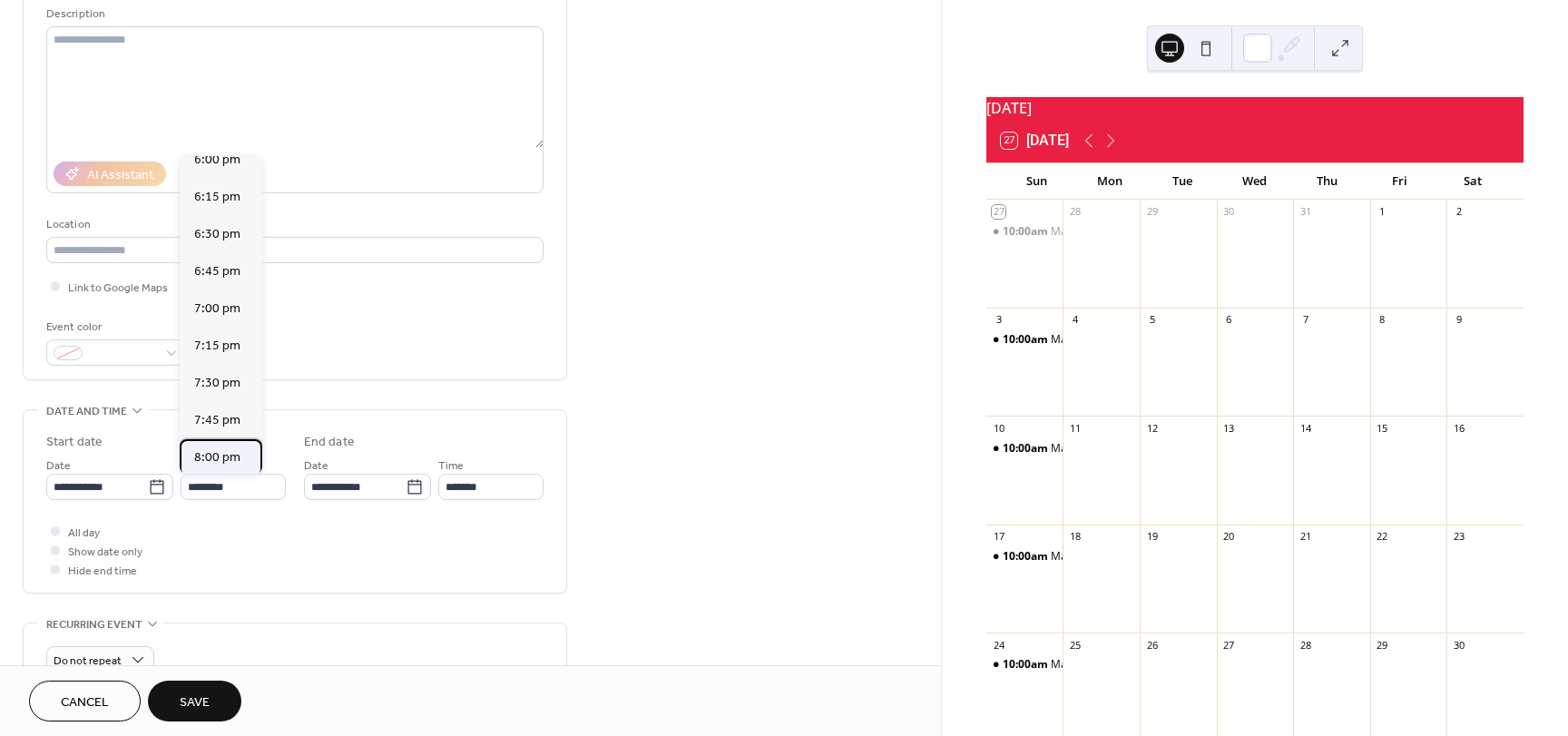 click on "8:00 pm" at bounding box center (217, 457) 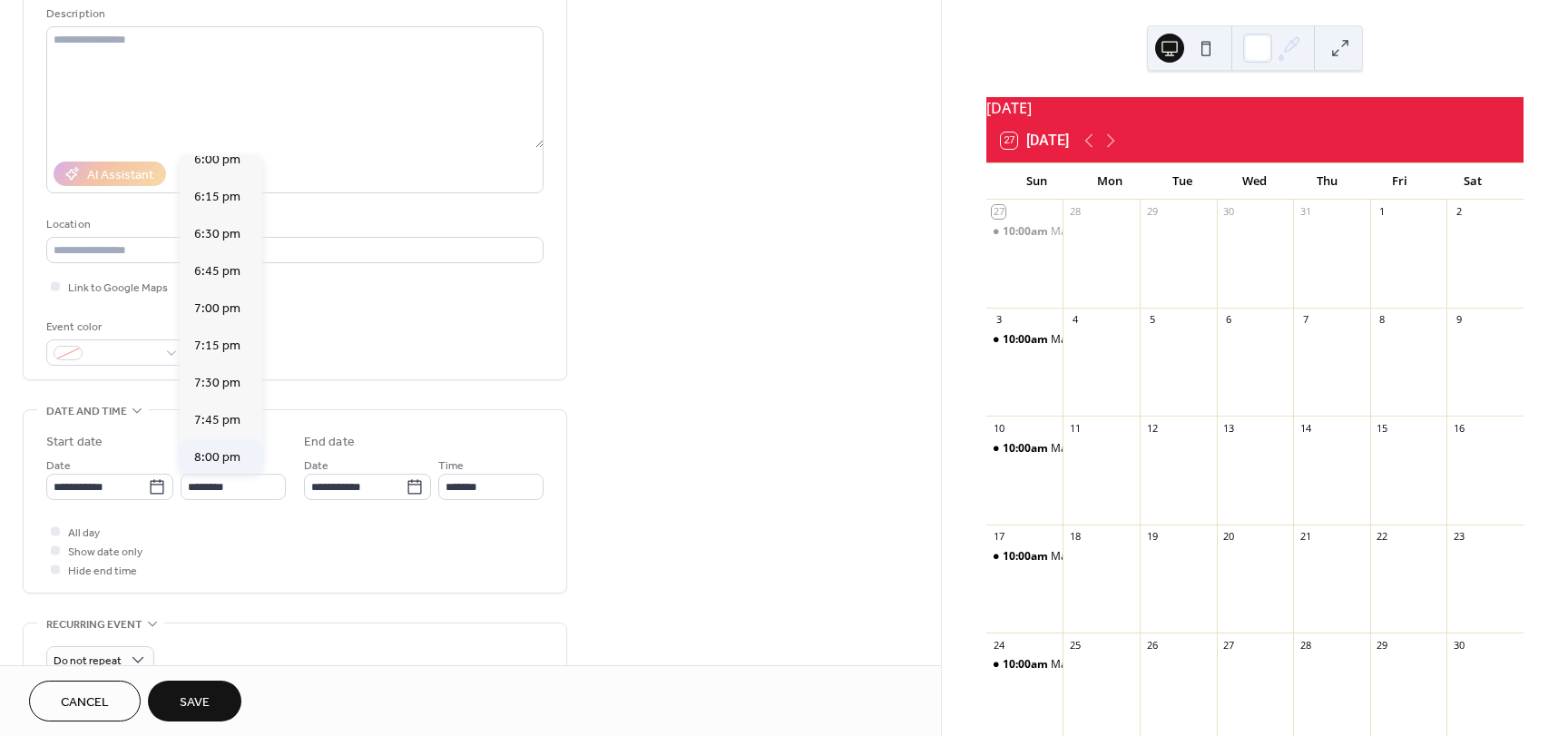 type on "*******" 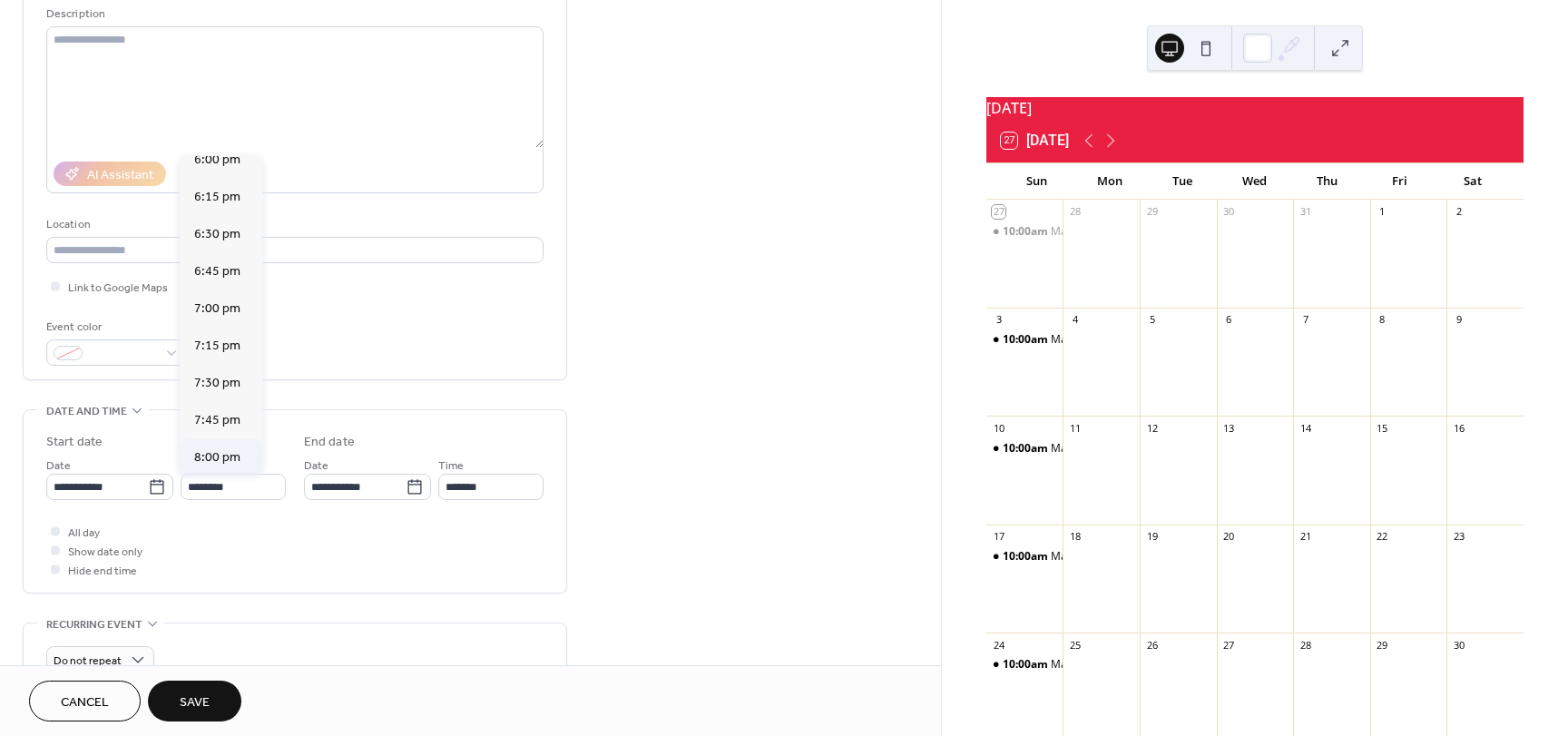 type on "*******" 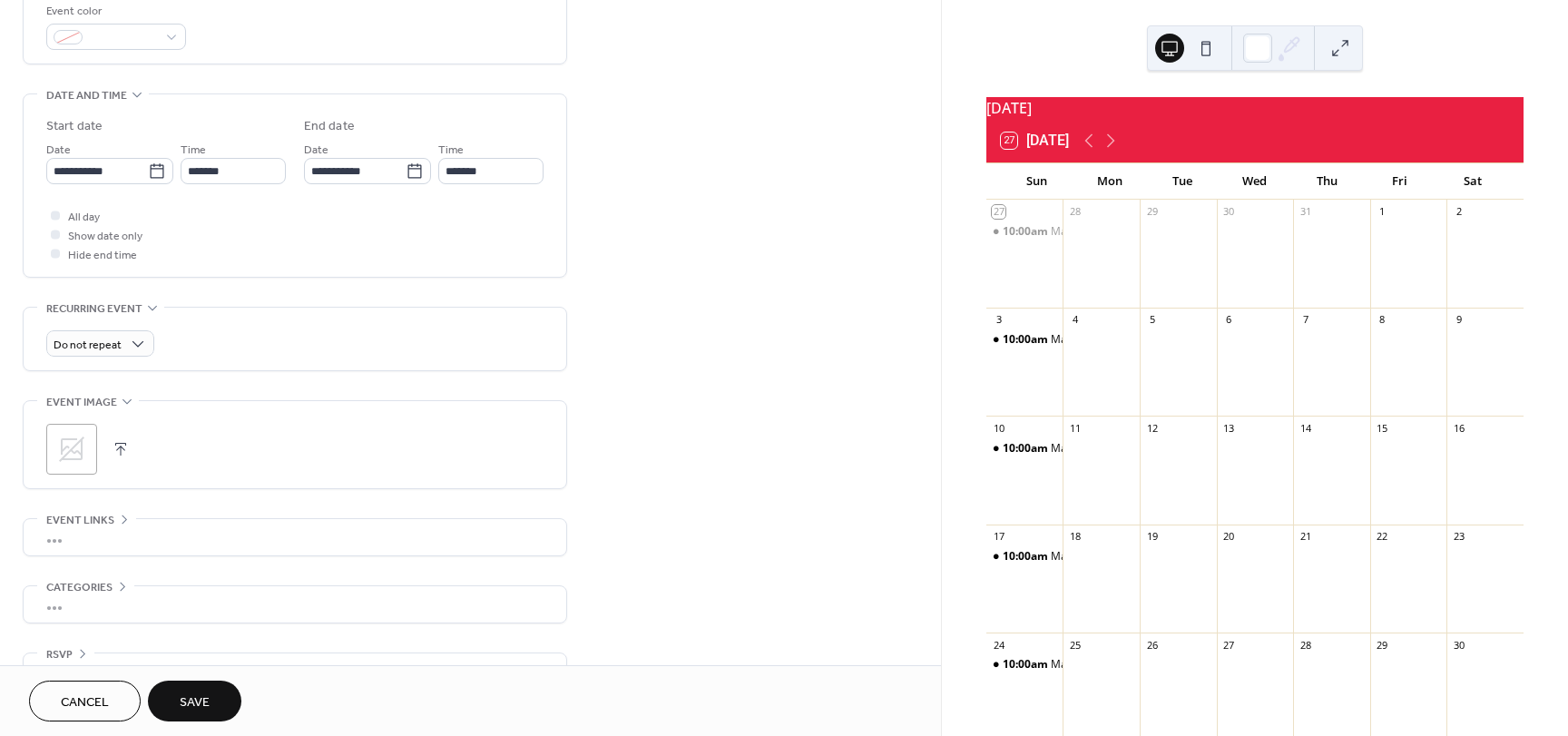 scroll, scrollTop: 541, scrollLeft: 0, axis: vertical 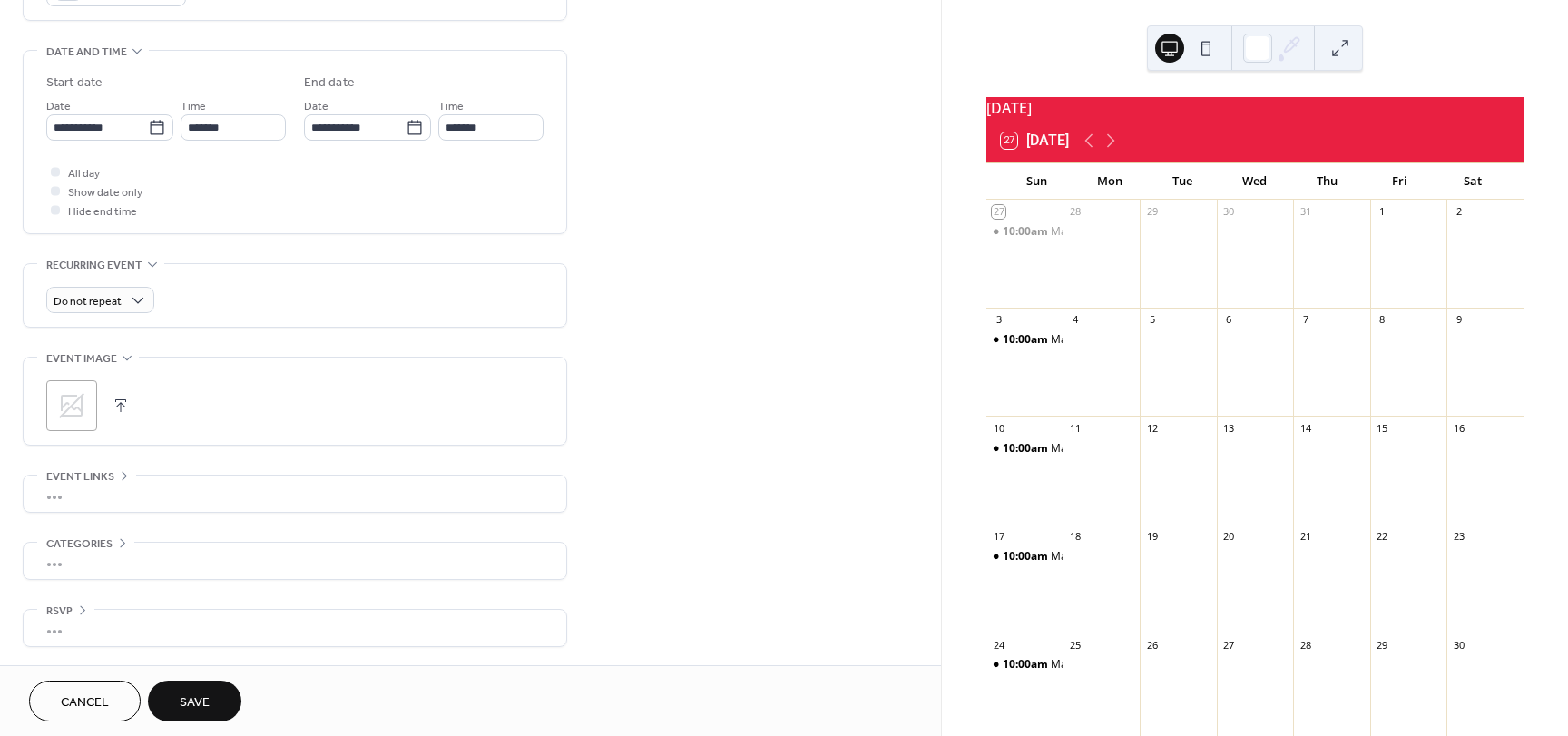 click on "Save" at bounding box center (194, 702) 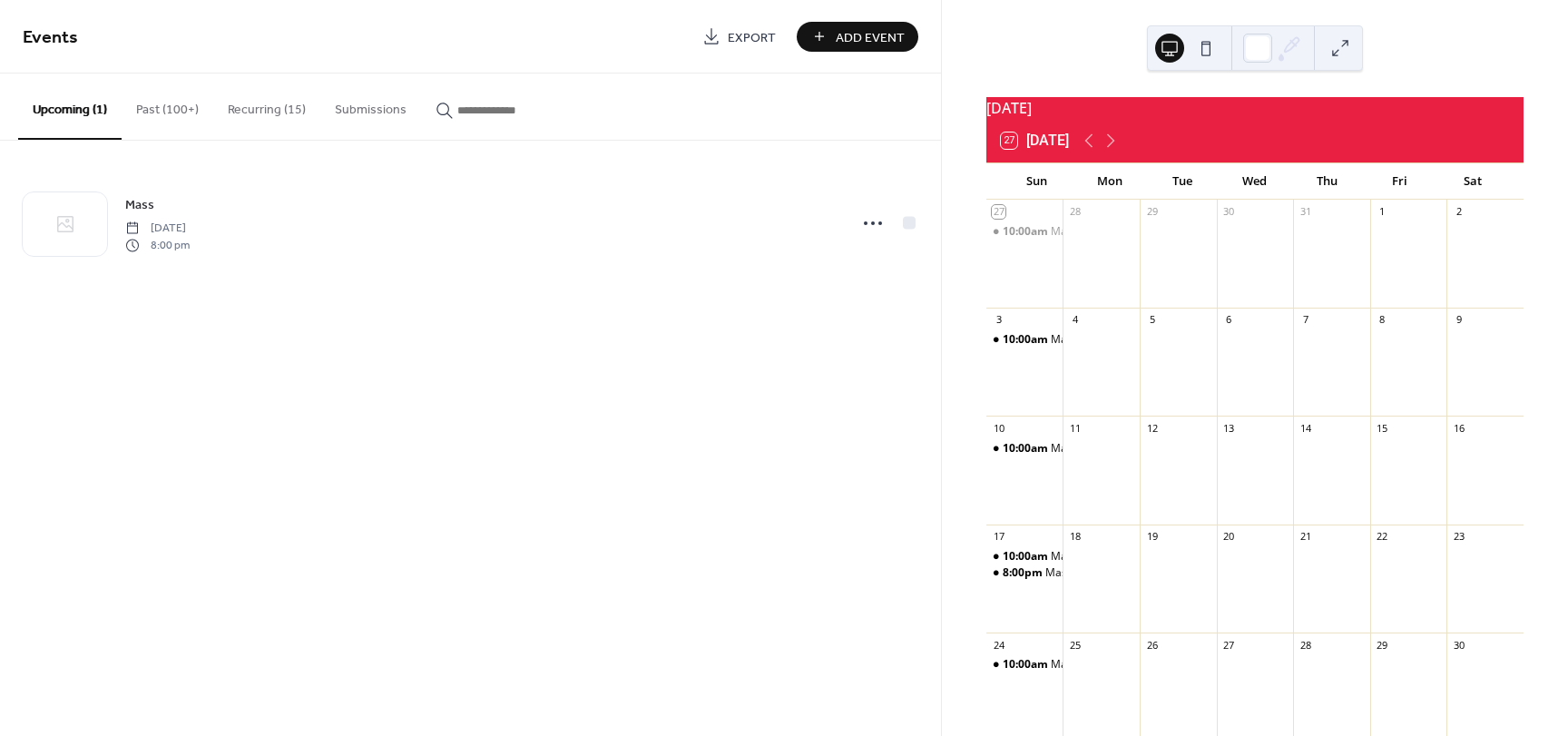 click on "Add Event" at bounding box center (870, 37) 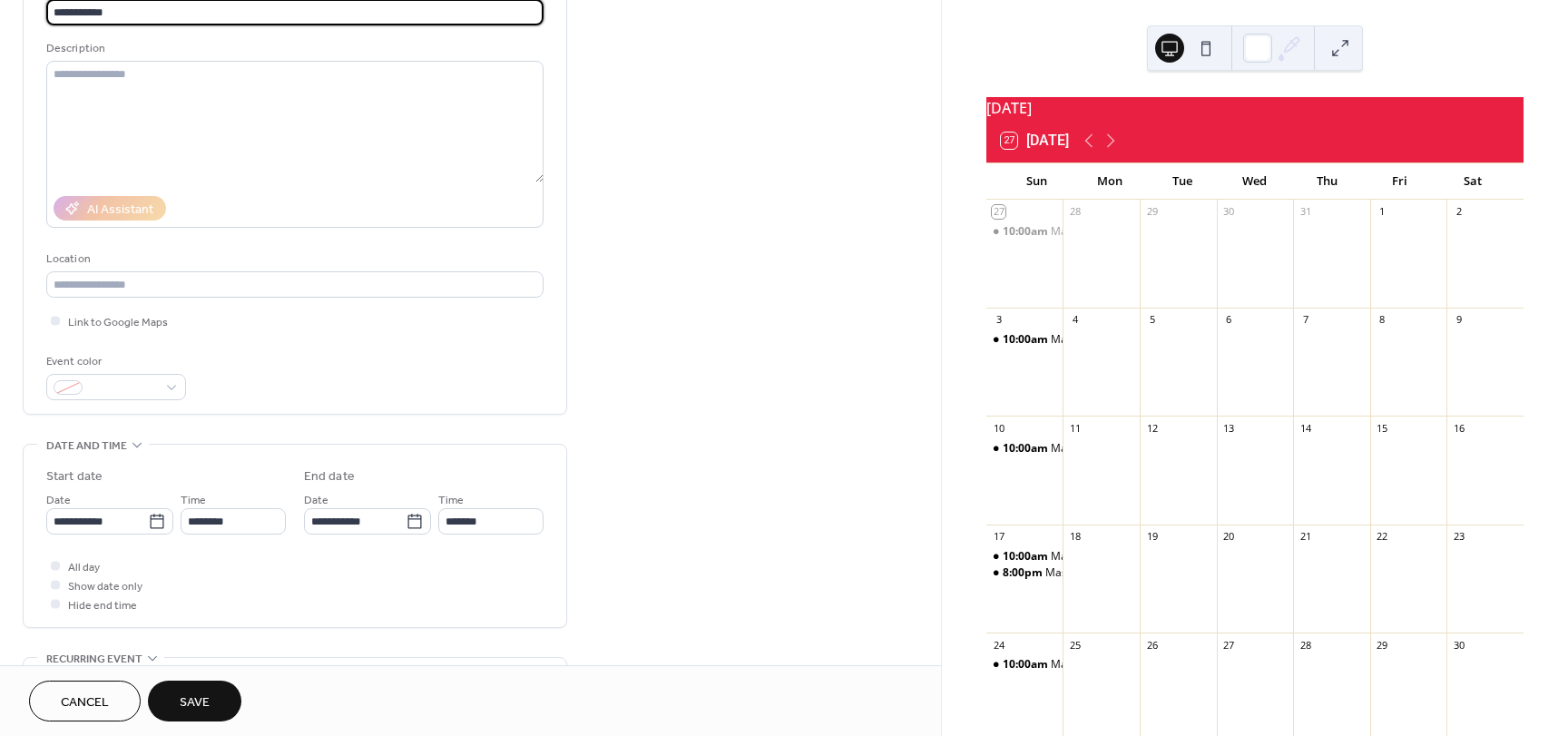 scroll, scrollTop: 182, scrollLeft: 0, axis: vertical 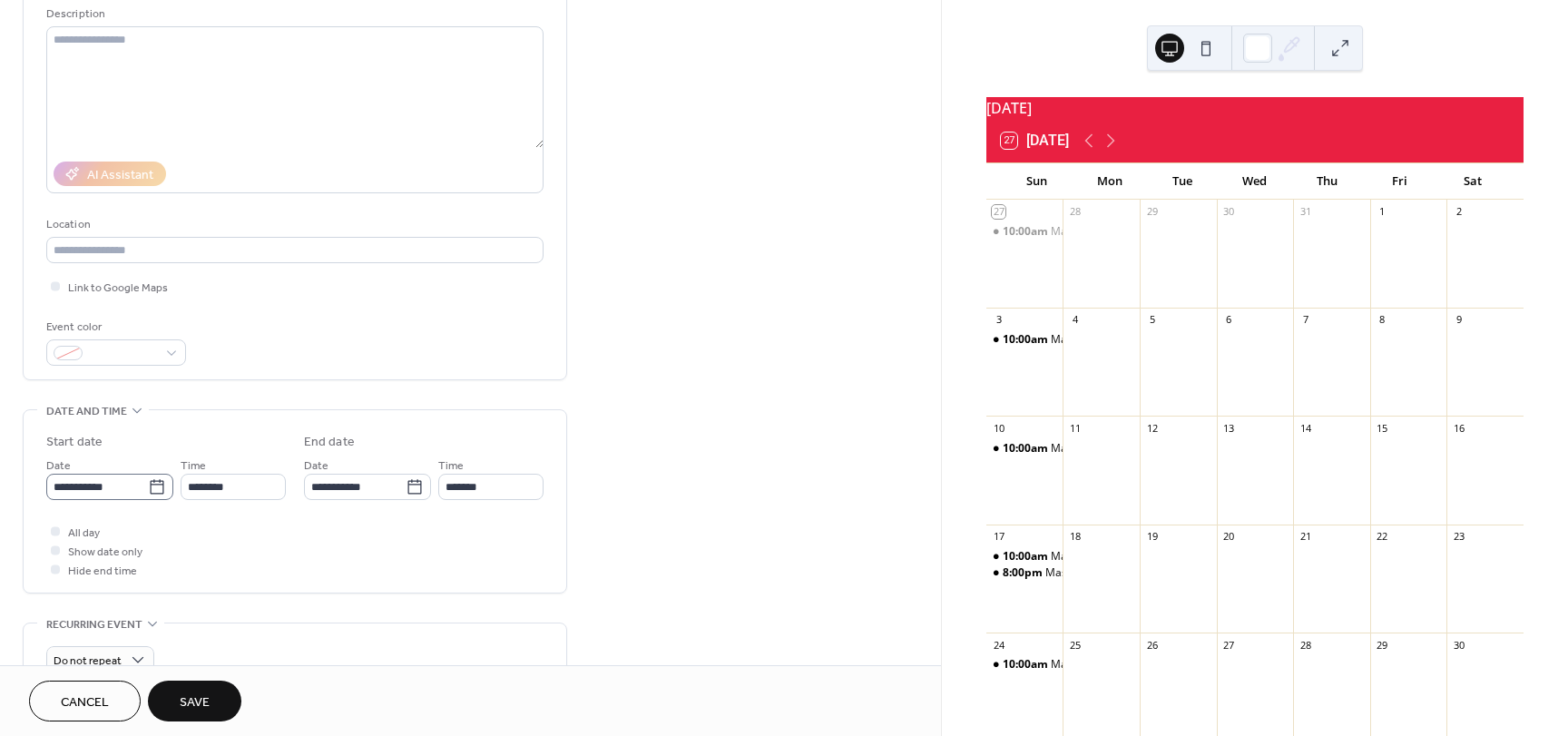 type on "**********" 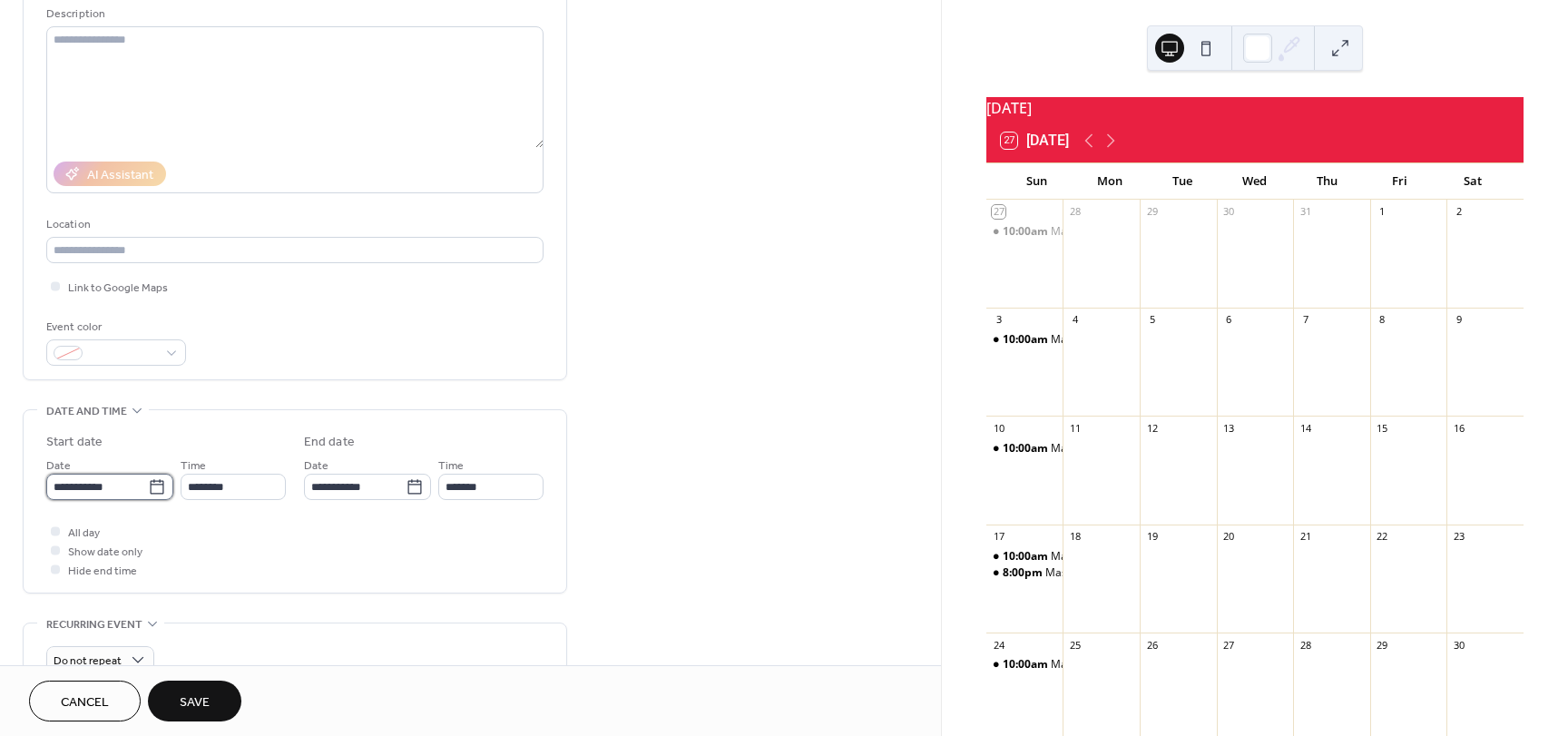 click on "**********" at bounding box center (97, 486) 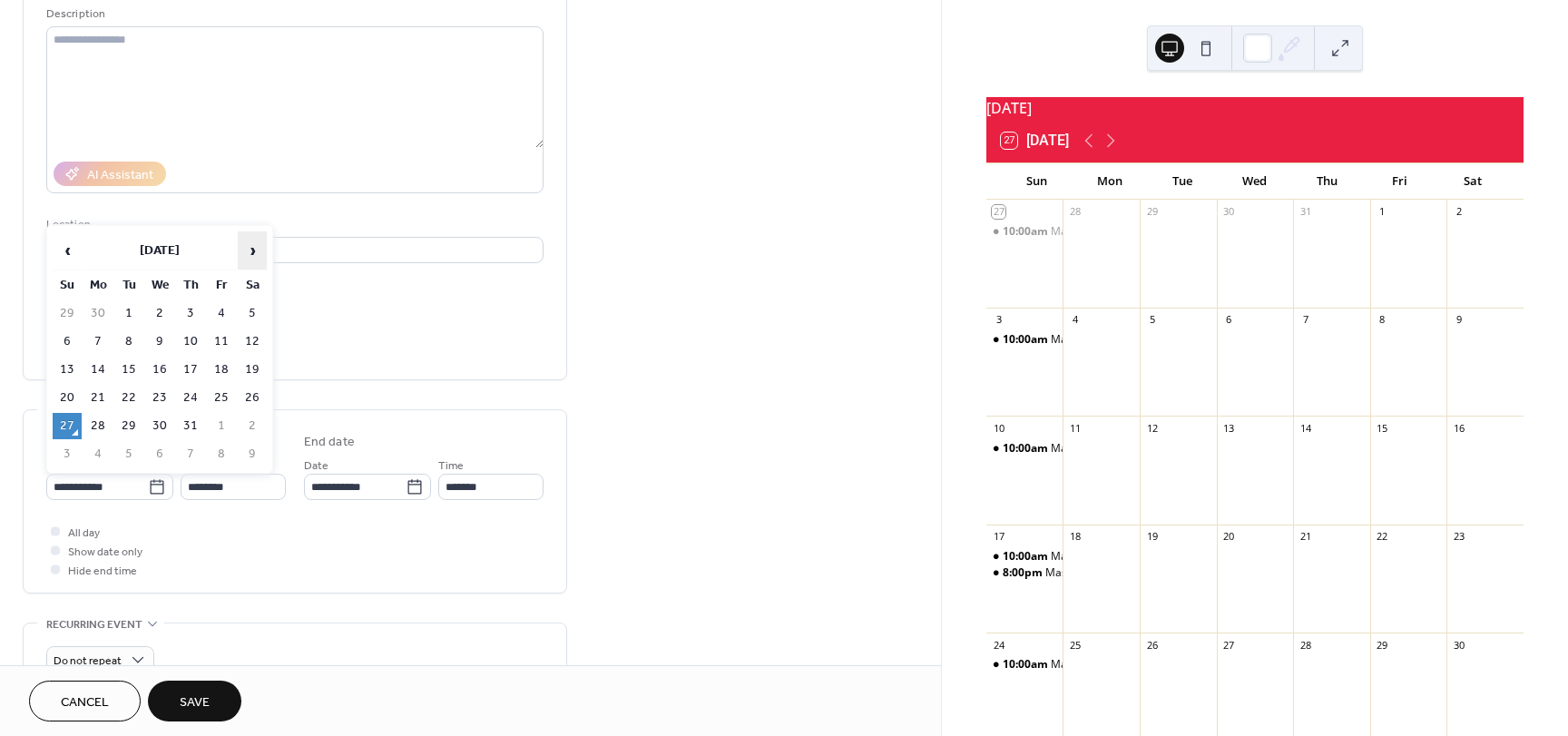 click on "›" at bounding box center (252, 250) 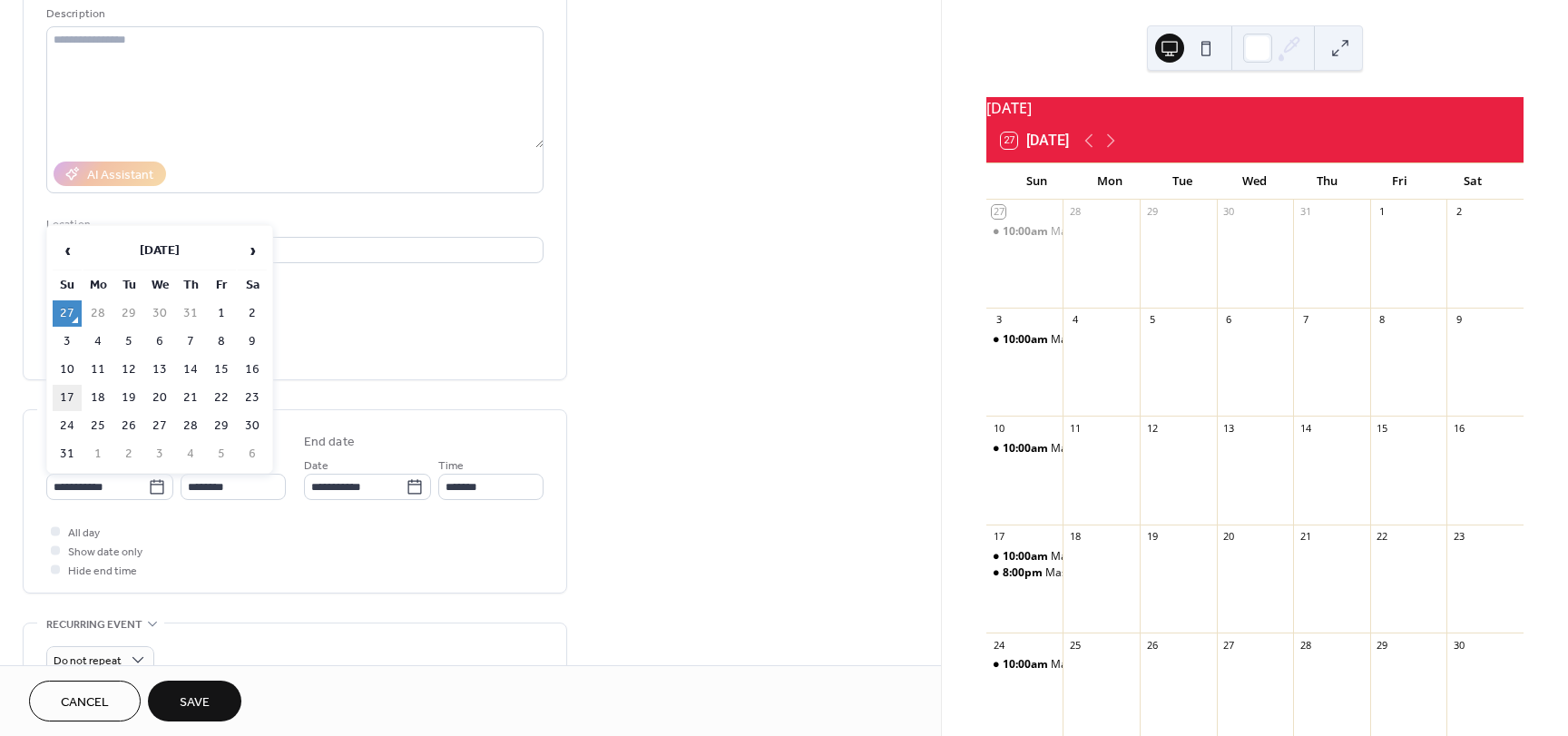 click on "17" at bounding box center [67, 397] 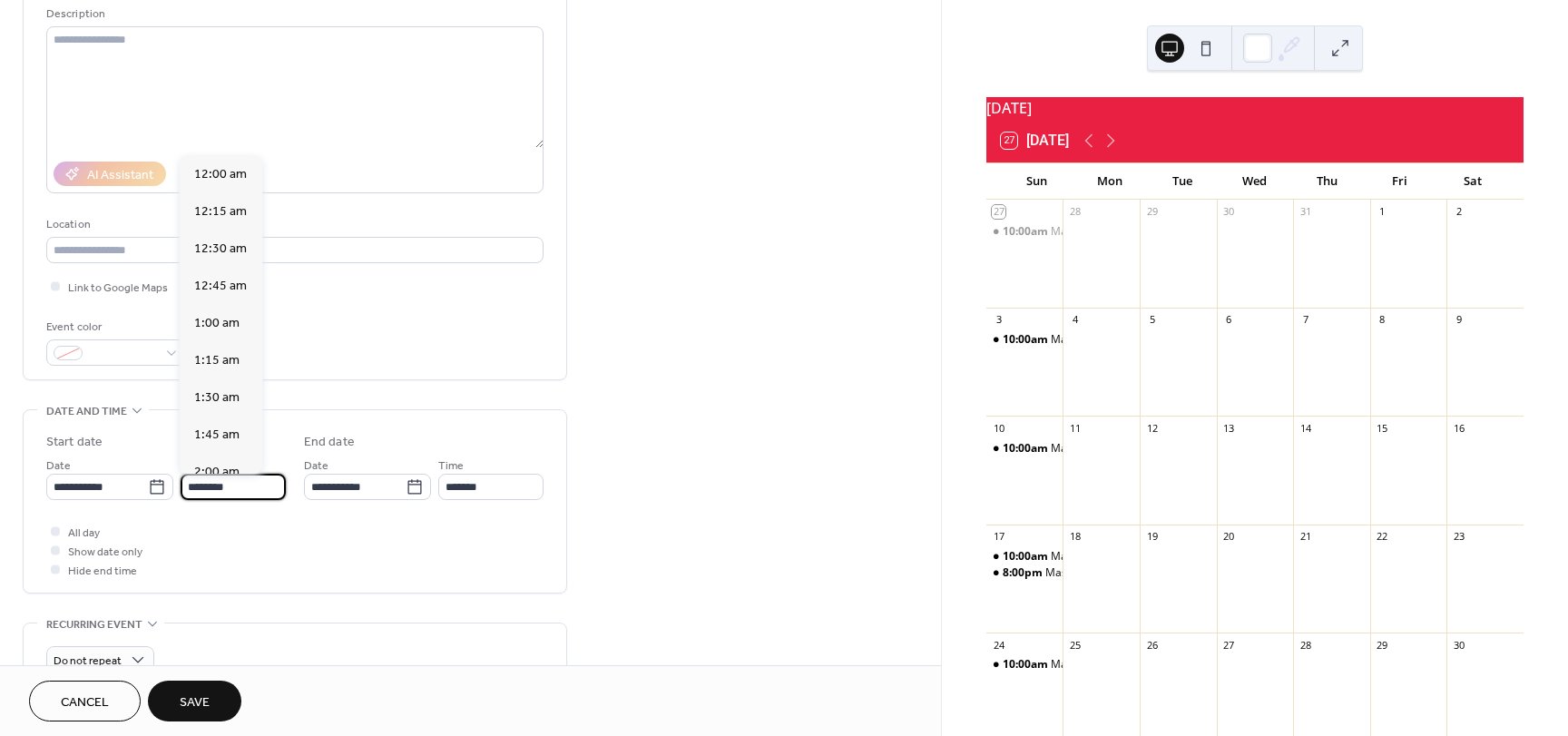 click on "********" at bounding box center (233, 486) 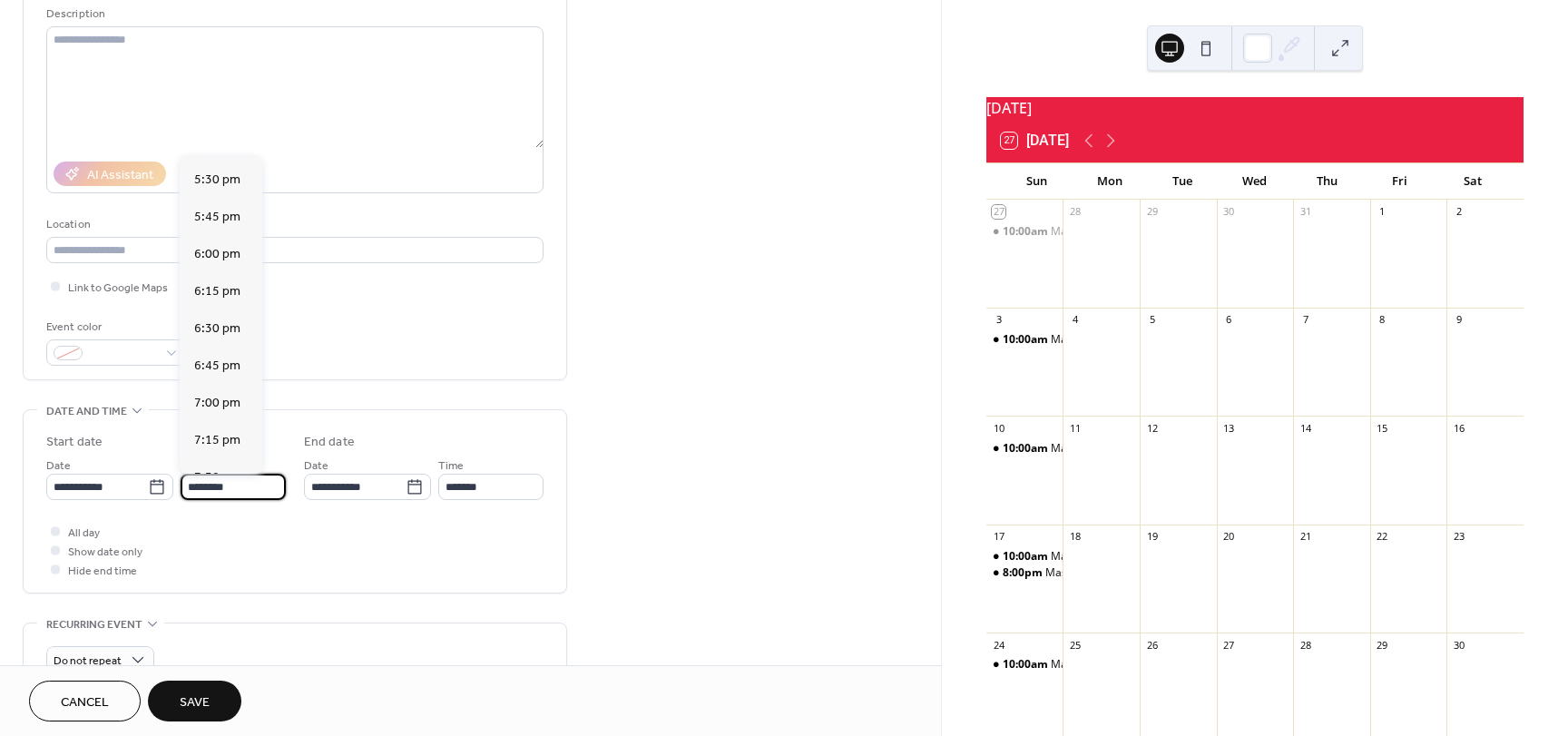 scroll, scrollTop: 2603, scrollLeft: 0, axis: vertical 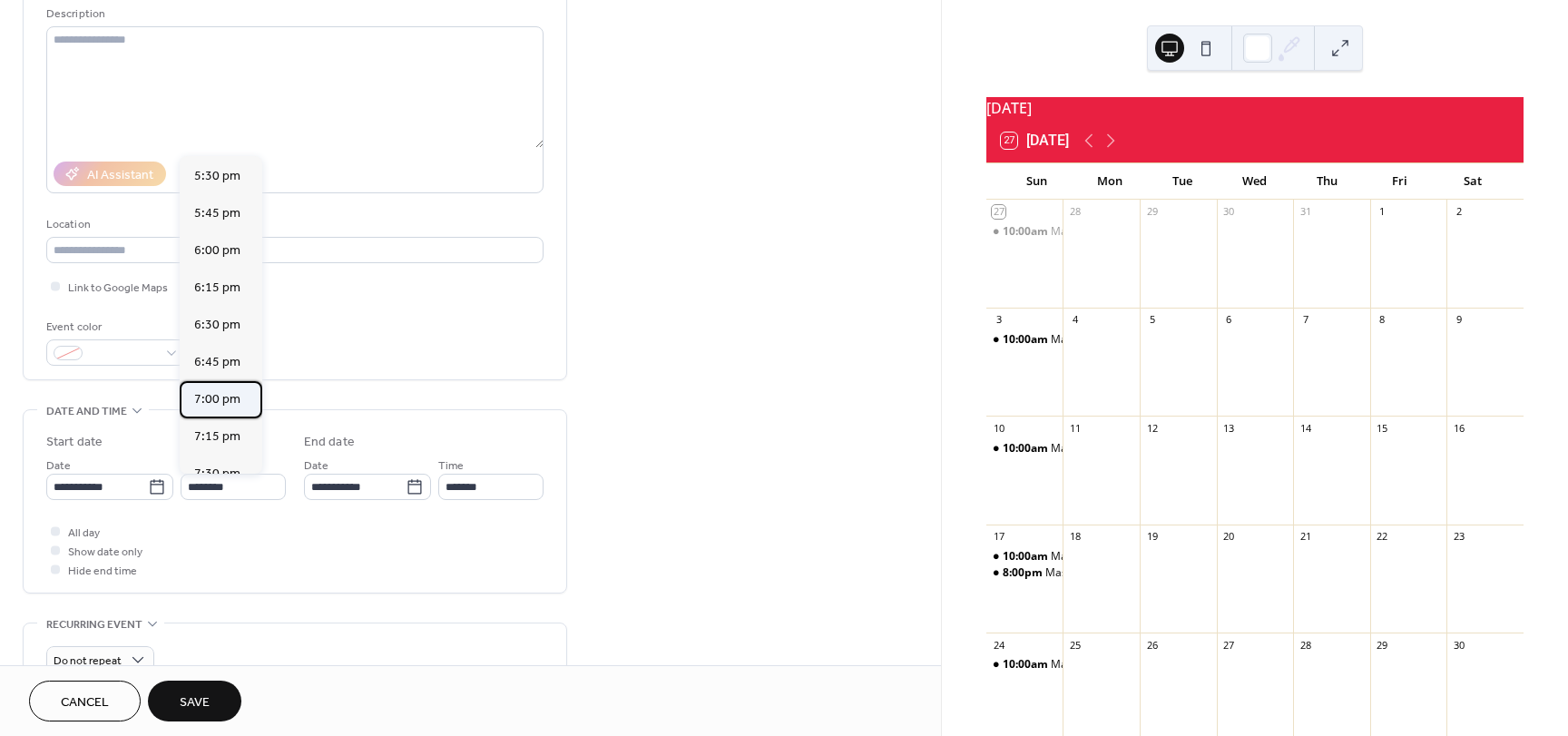 click on "7:00 pm" at bounding box center (217, 399) 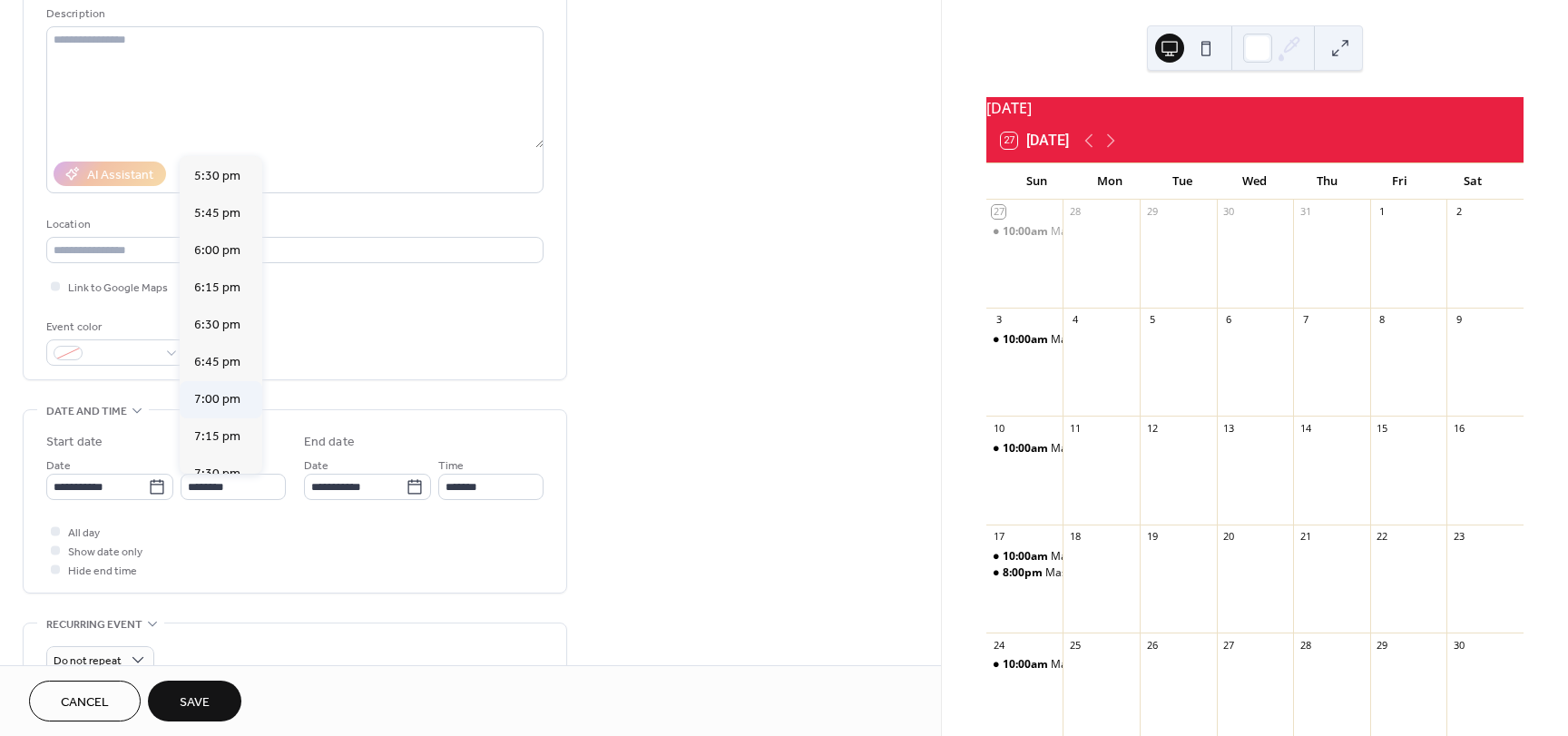 type on "*******" 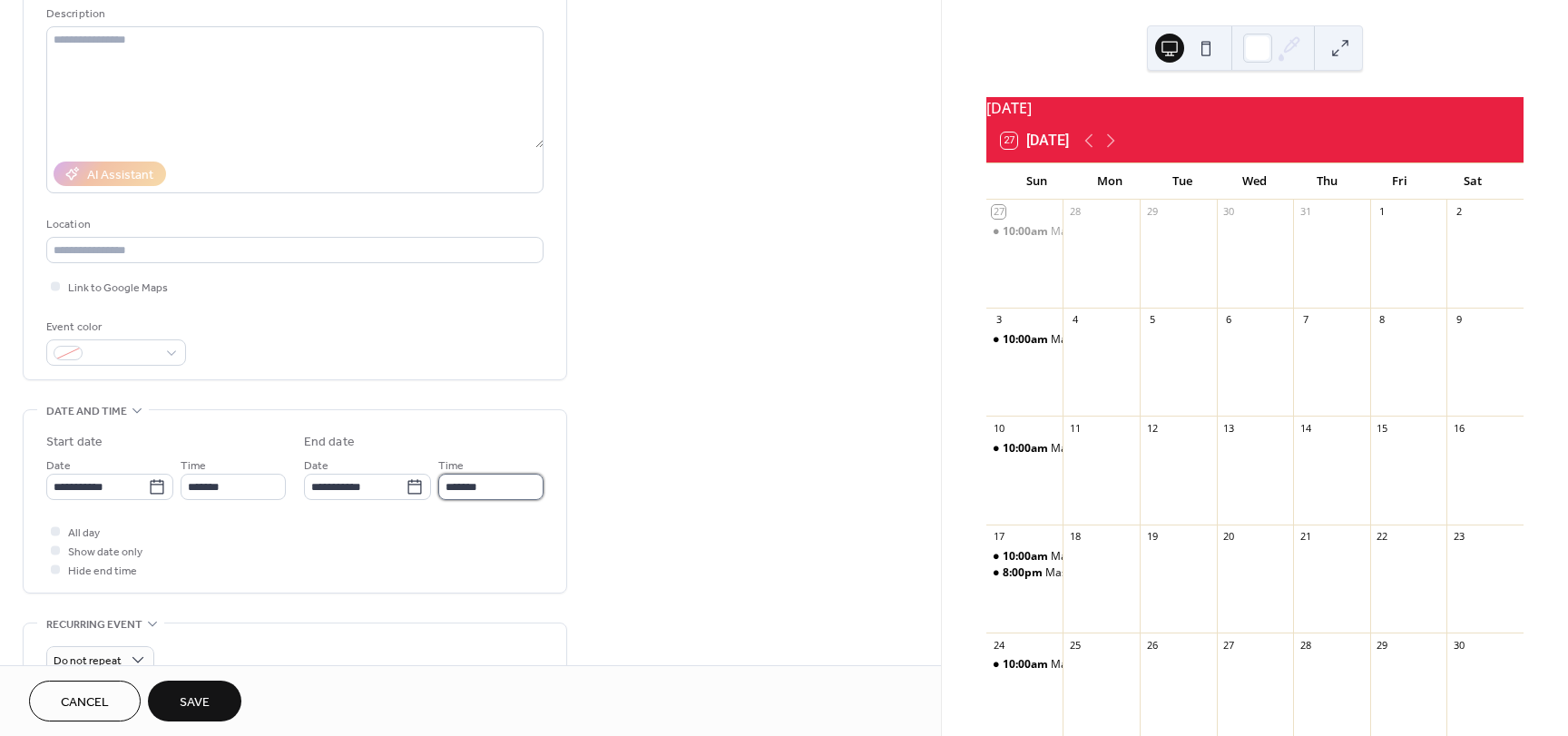 click on "*******" at bounding box center (491, 486) 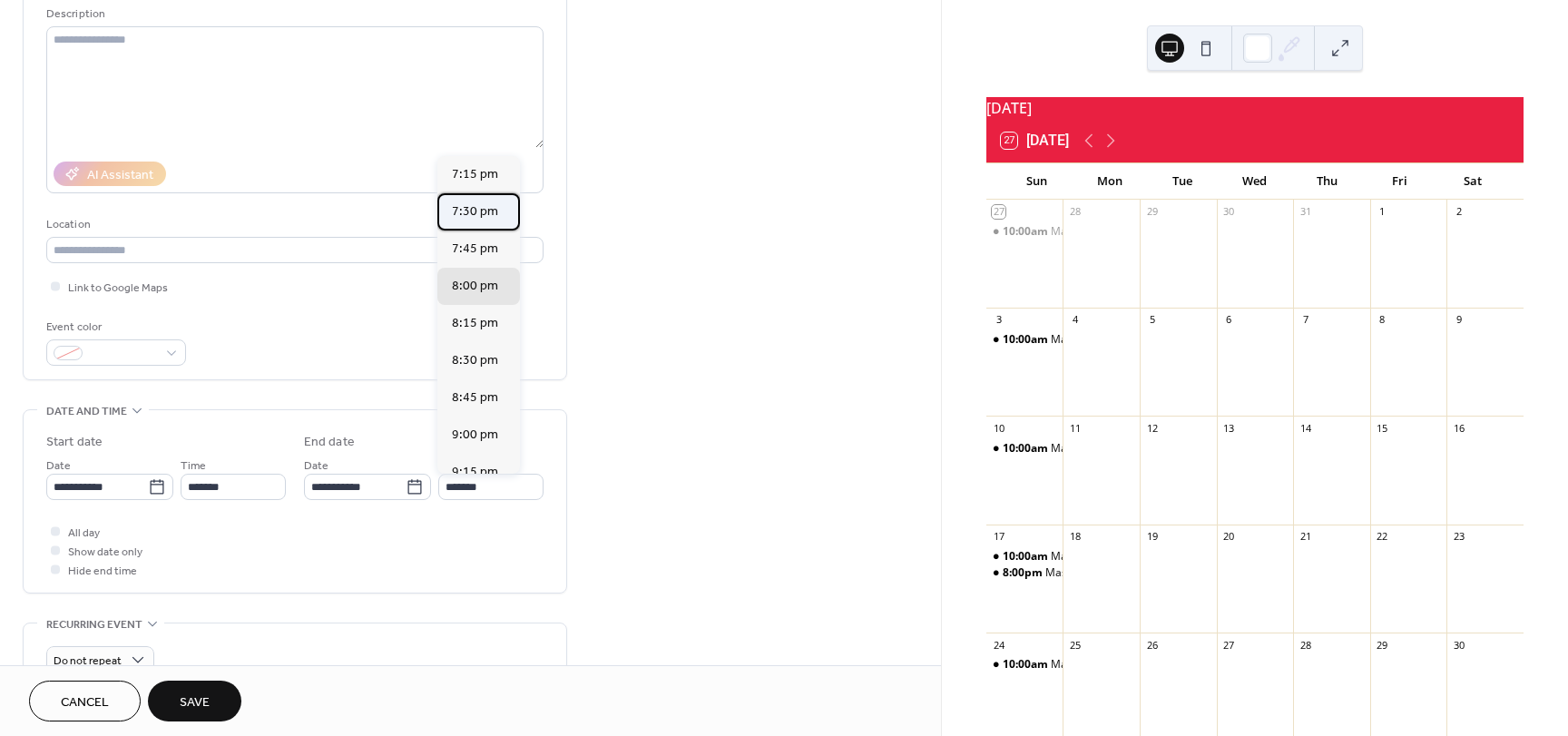 click on "7:30 pm" at bounding box center [475, 211] 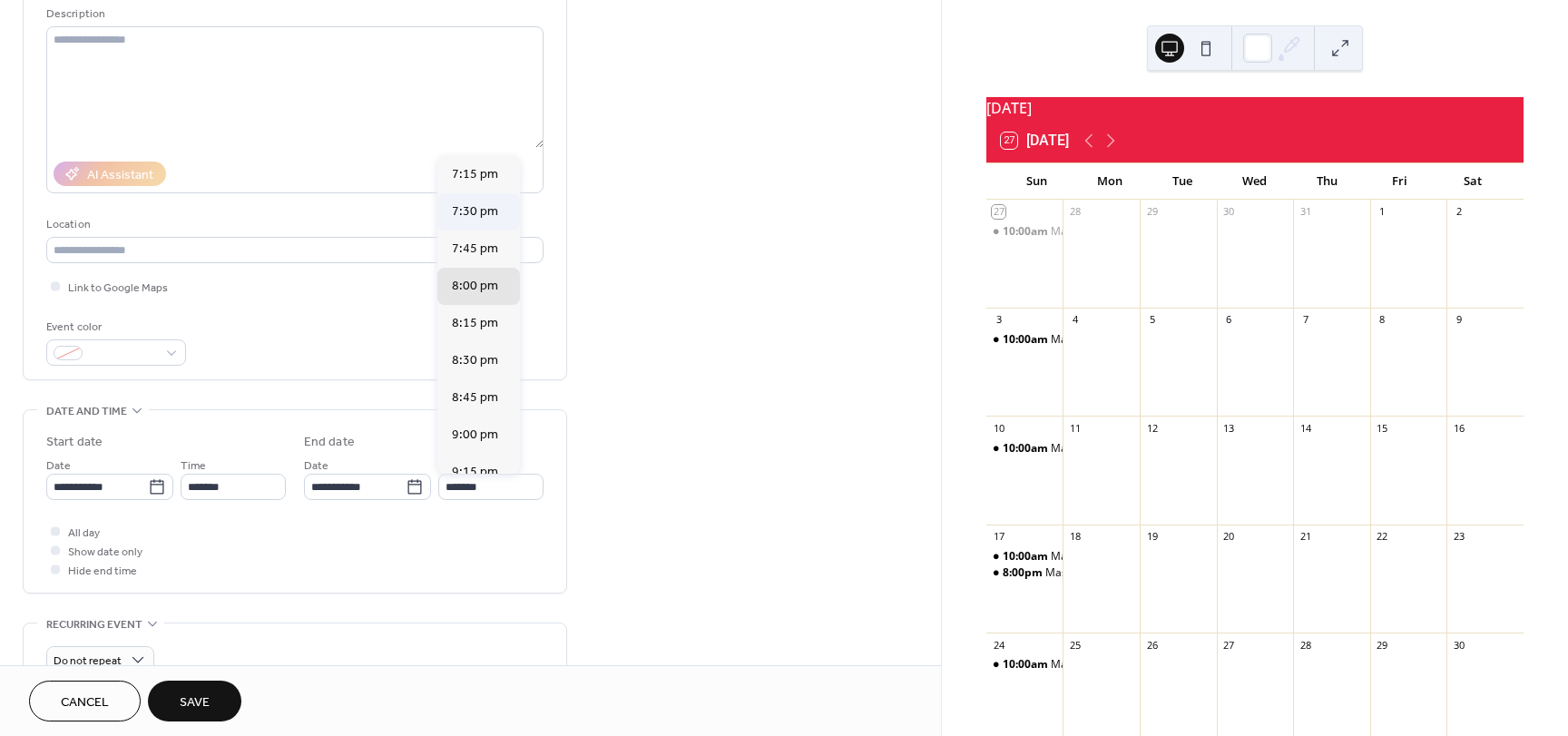 type on "*******" 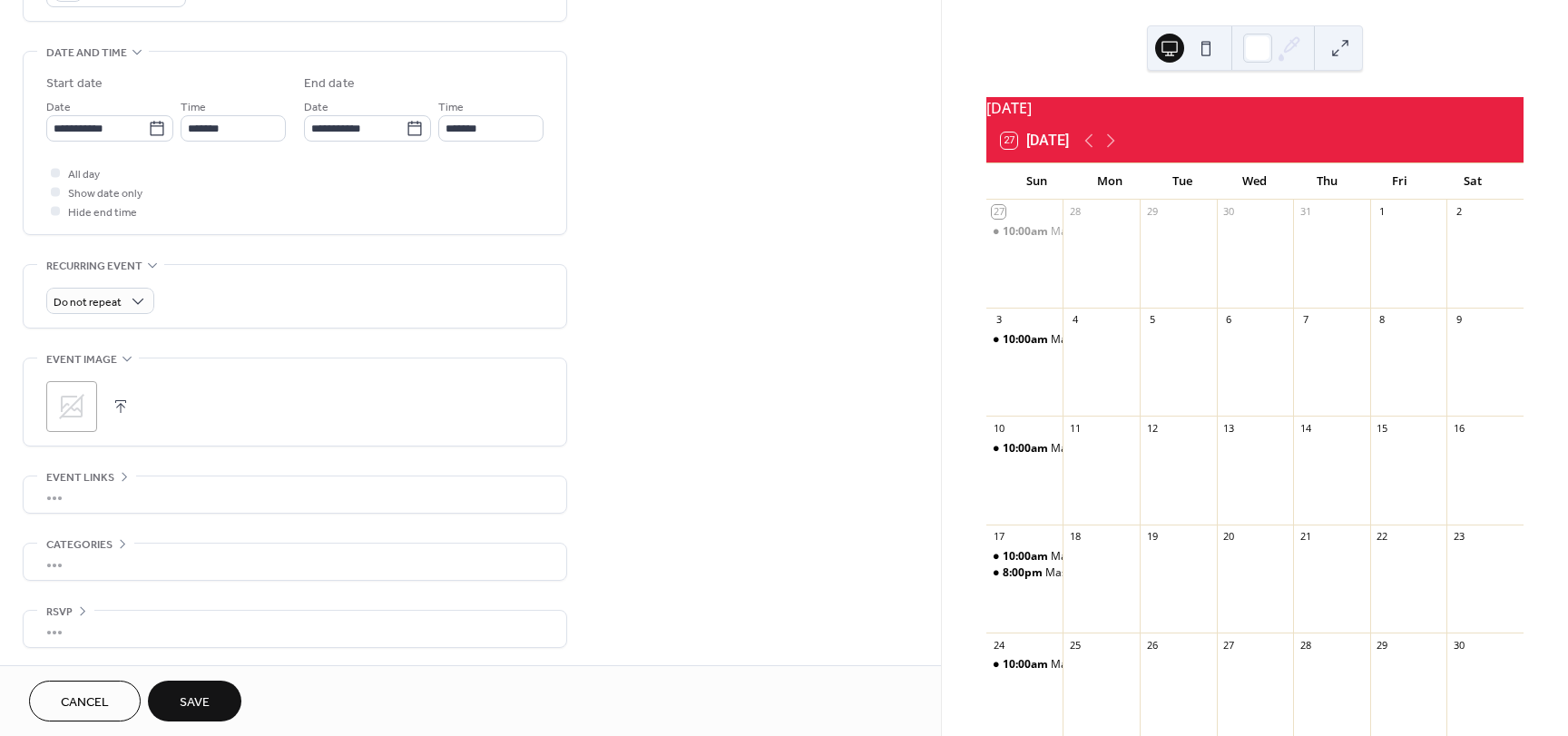 scroll, scrollTop: 541, scrollLeft: 0, axis: vertical 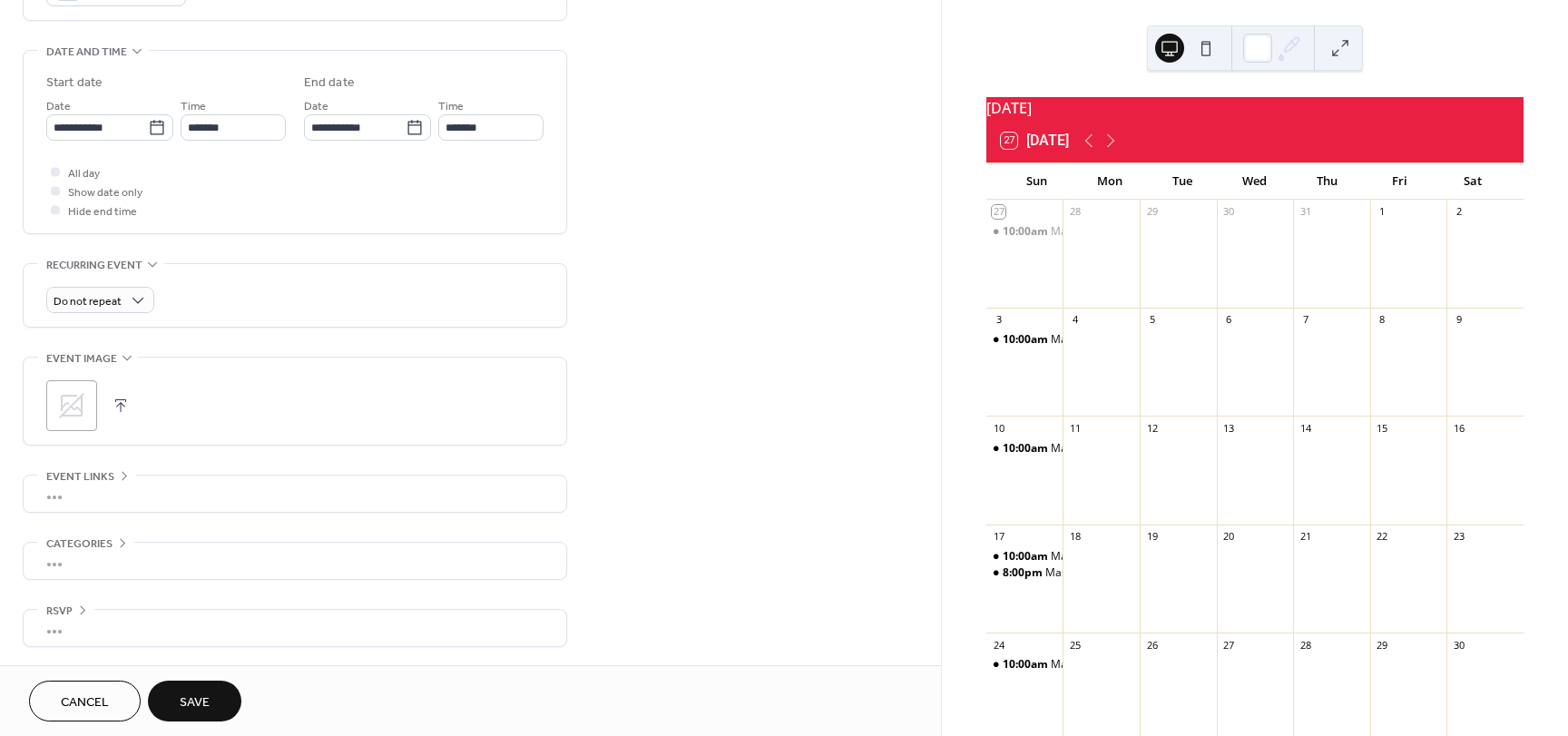 click on "Save" at bounding box center (194, 702) 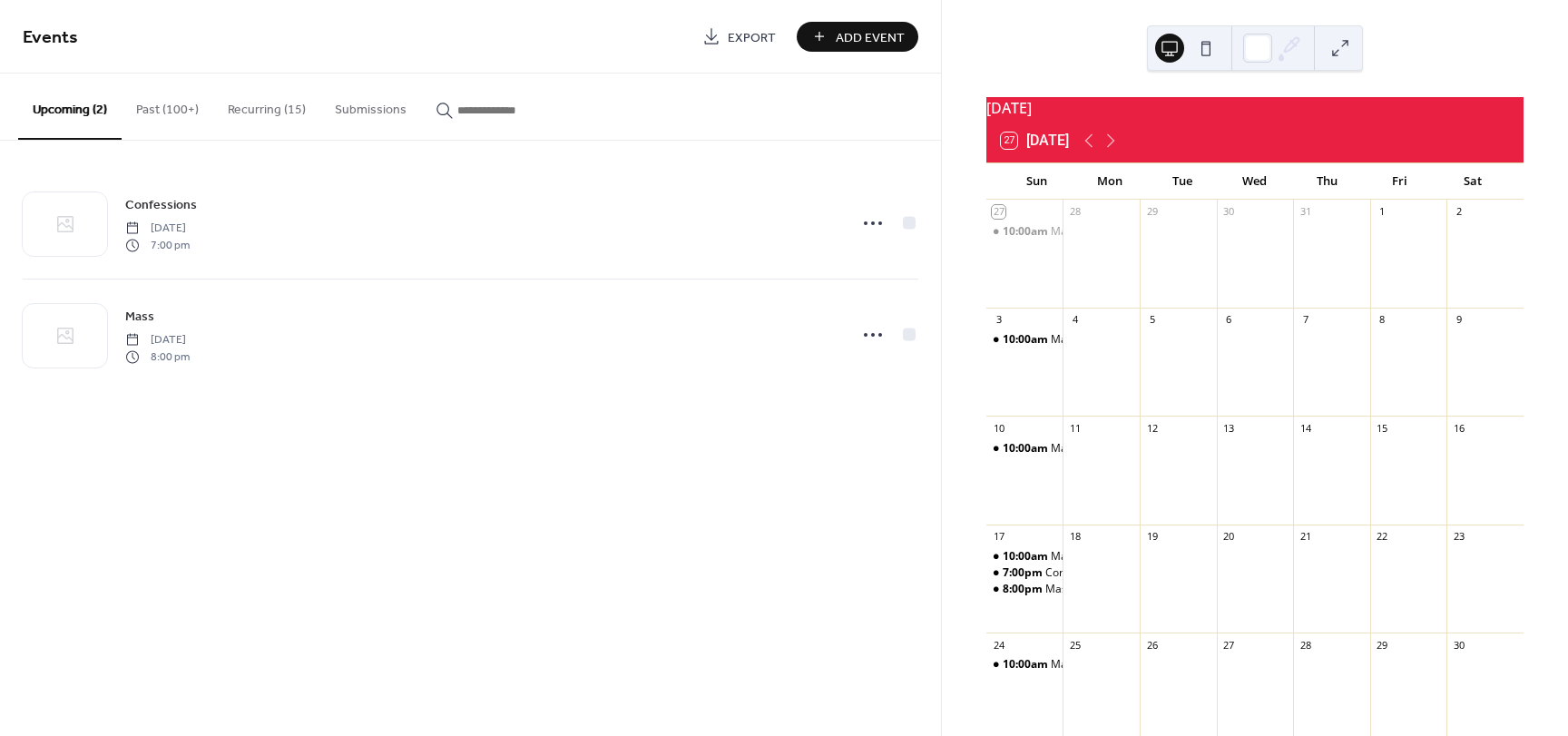 click on "Add Event" at bounding box center [870, 37] 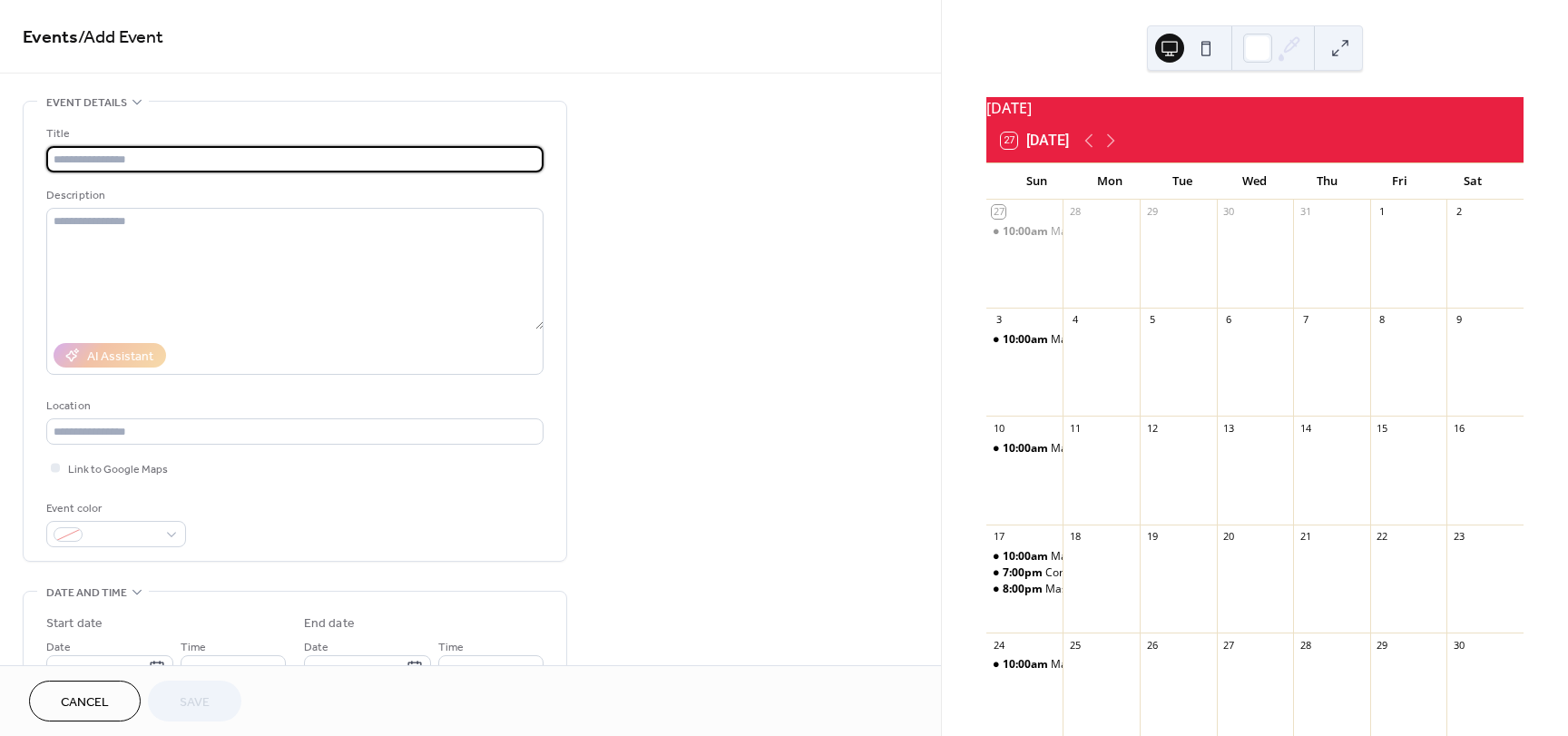 click at bounding box center (295, 159) 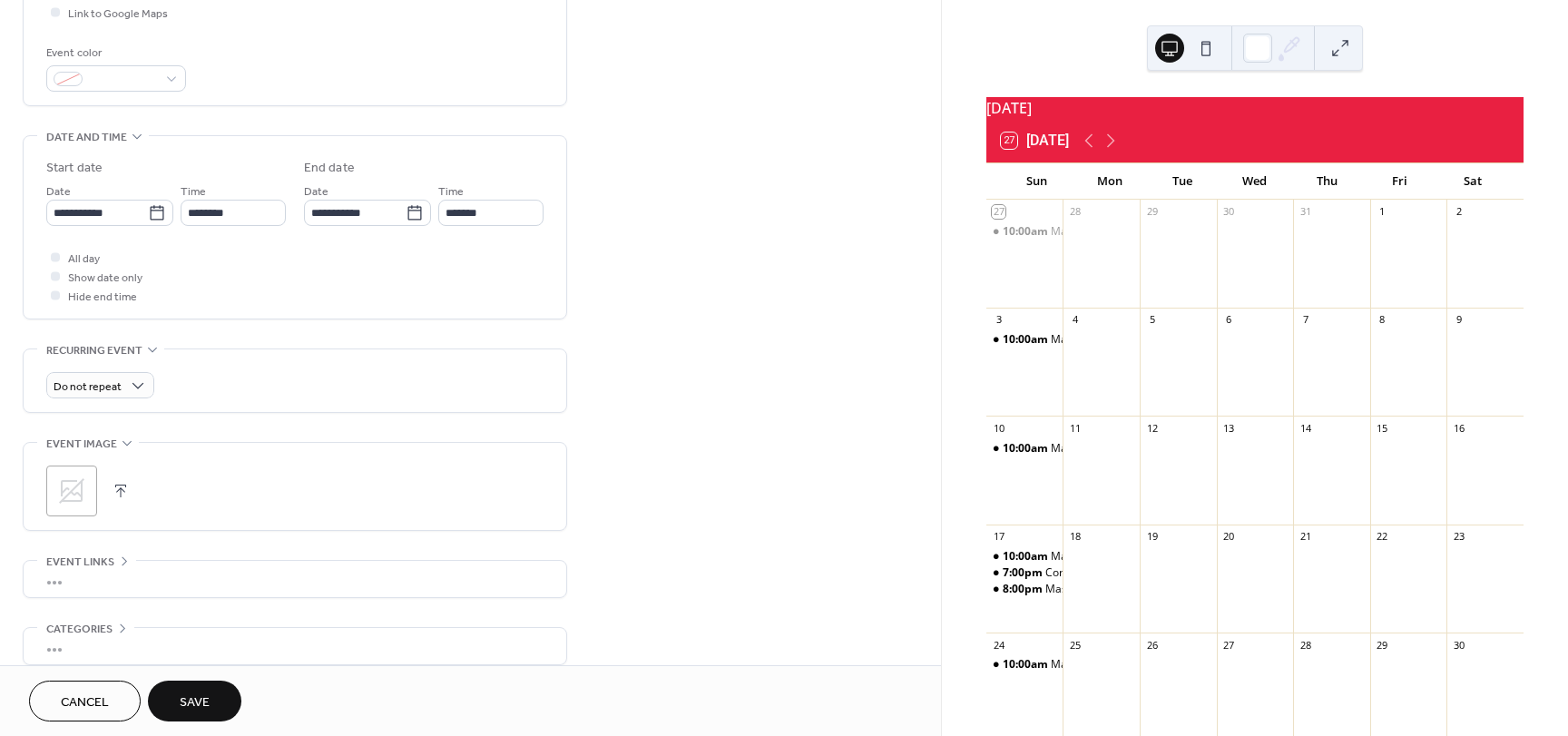 scroll, scrollTop: 450, scrollLeft: 0, axis: vertical 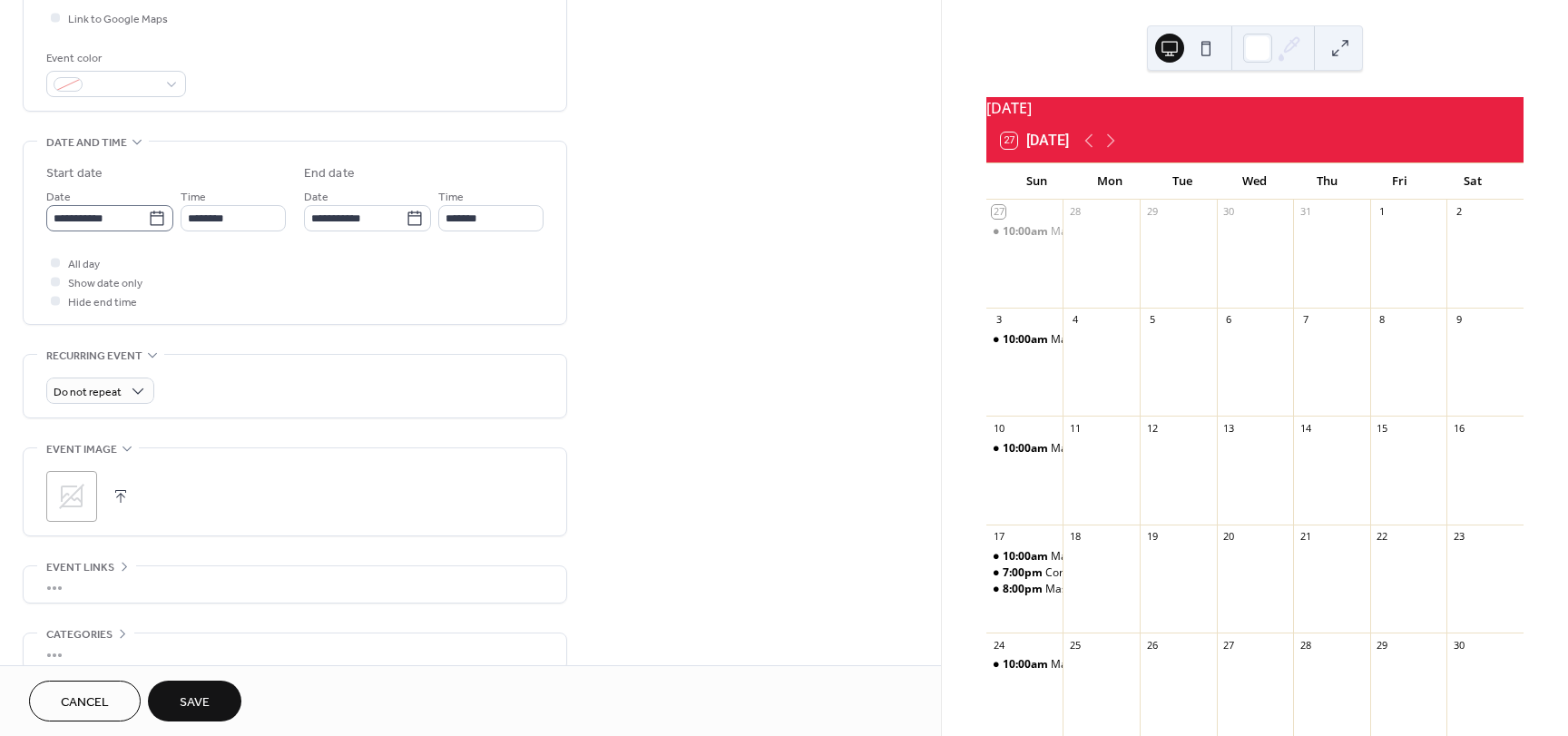 type on "****" 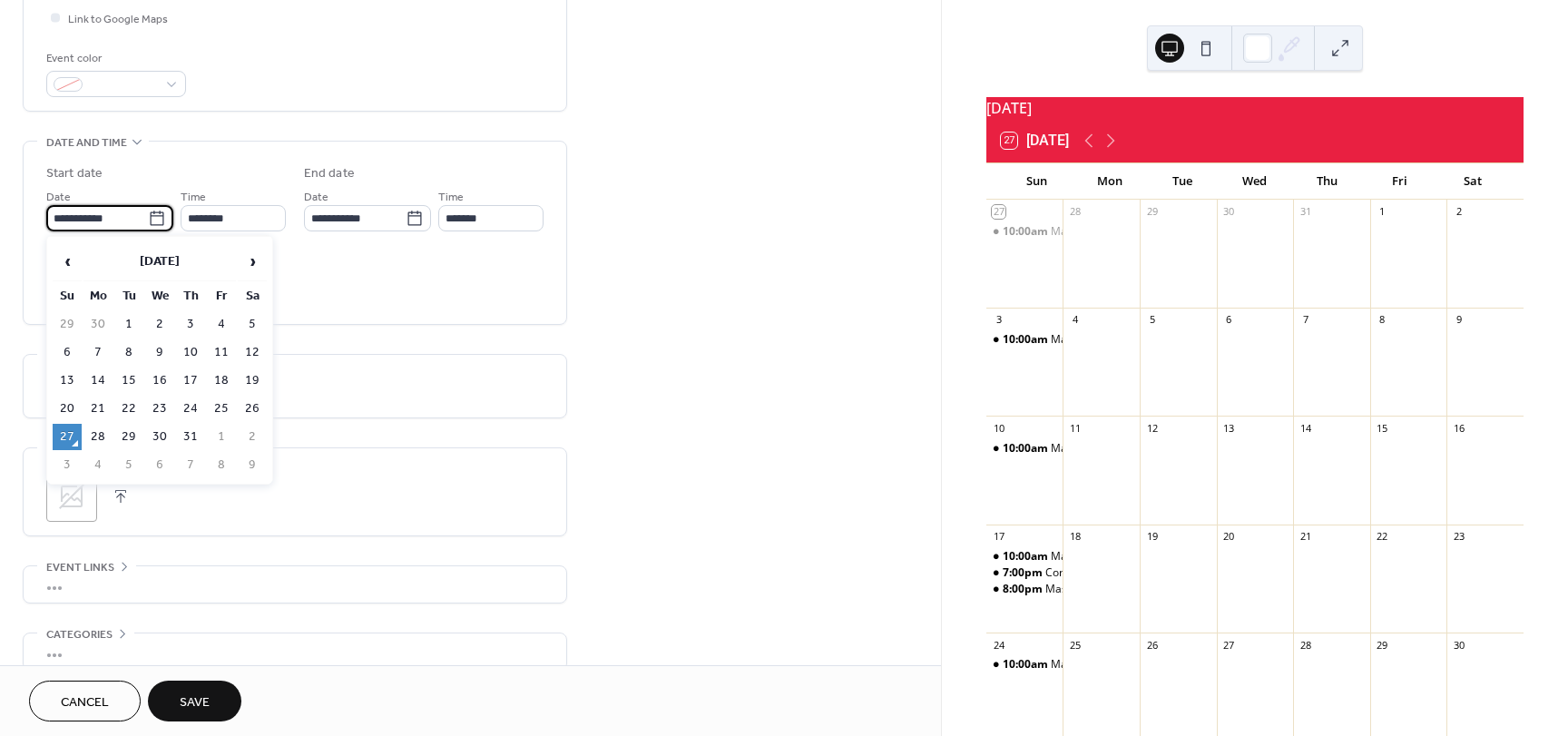 click on "**********" at bounding box center (97, 218) 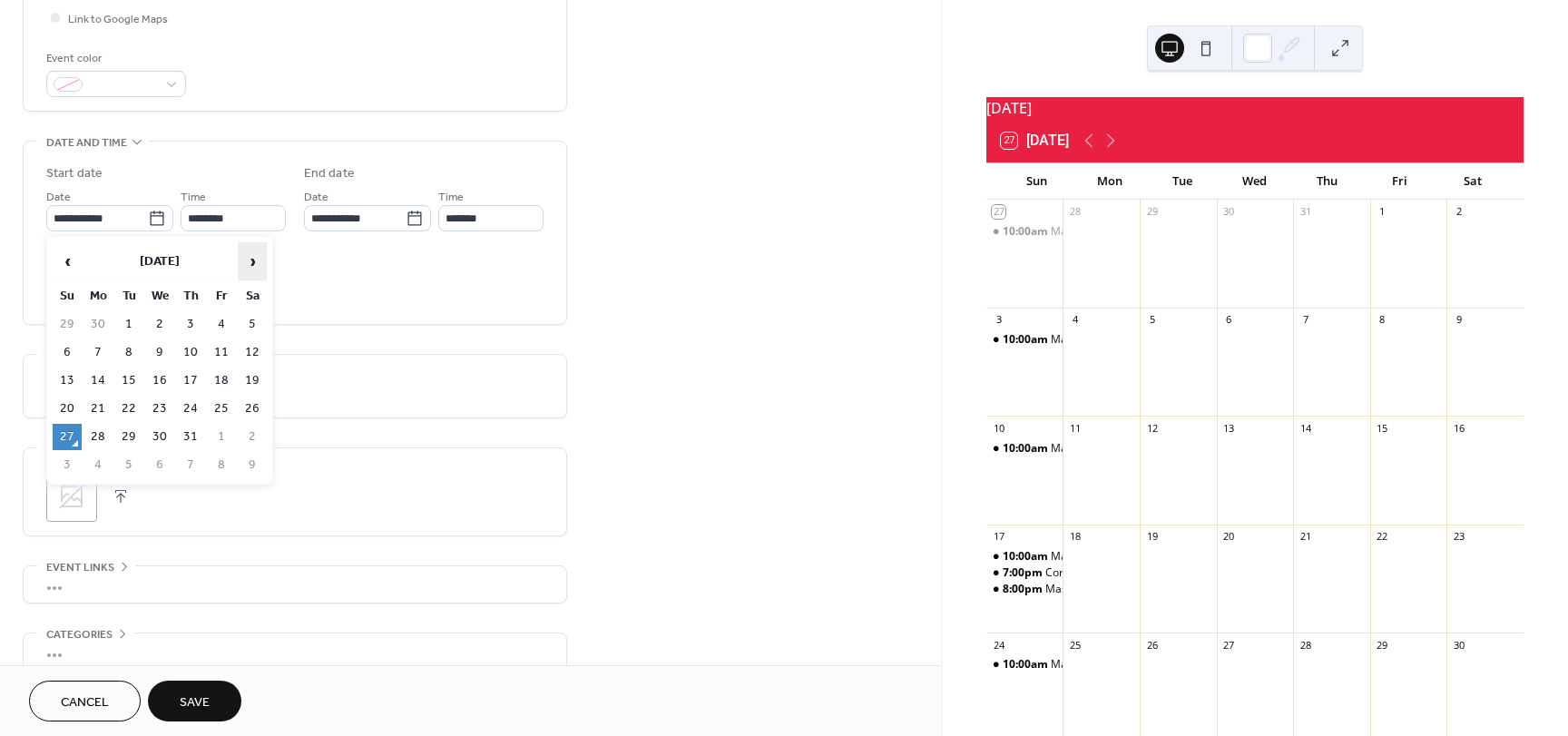 click on "›" at bounding box center [252, 261] 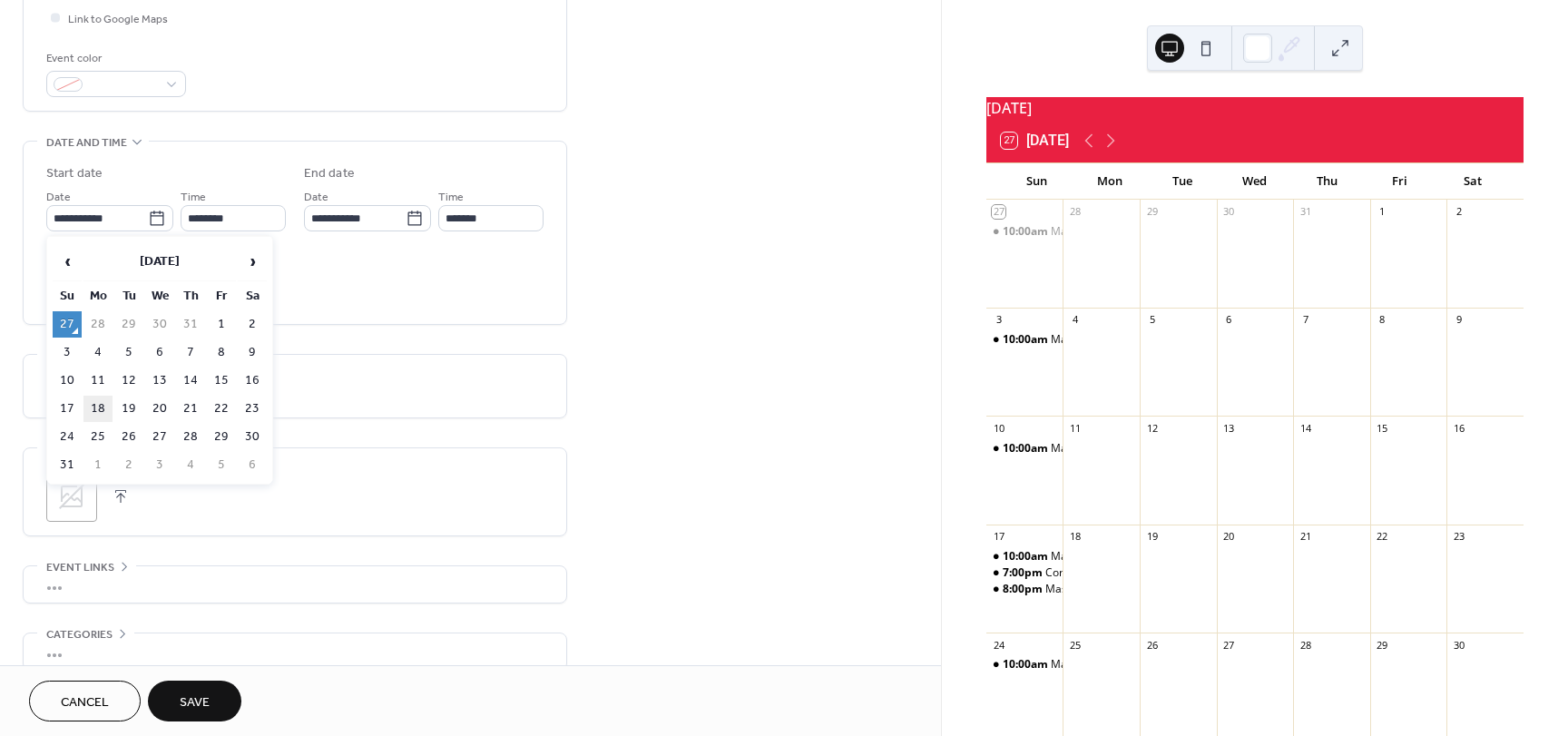 click on "18" at bounding box center [98, 408] 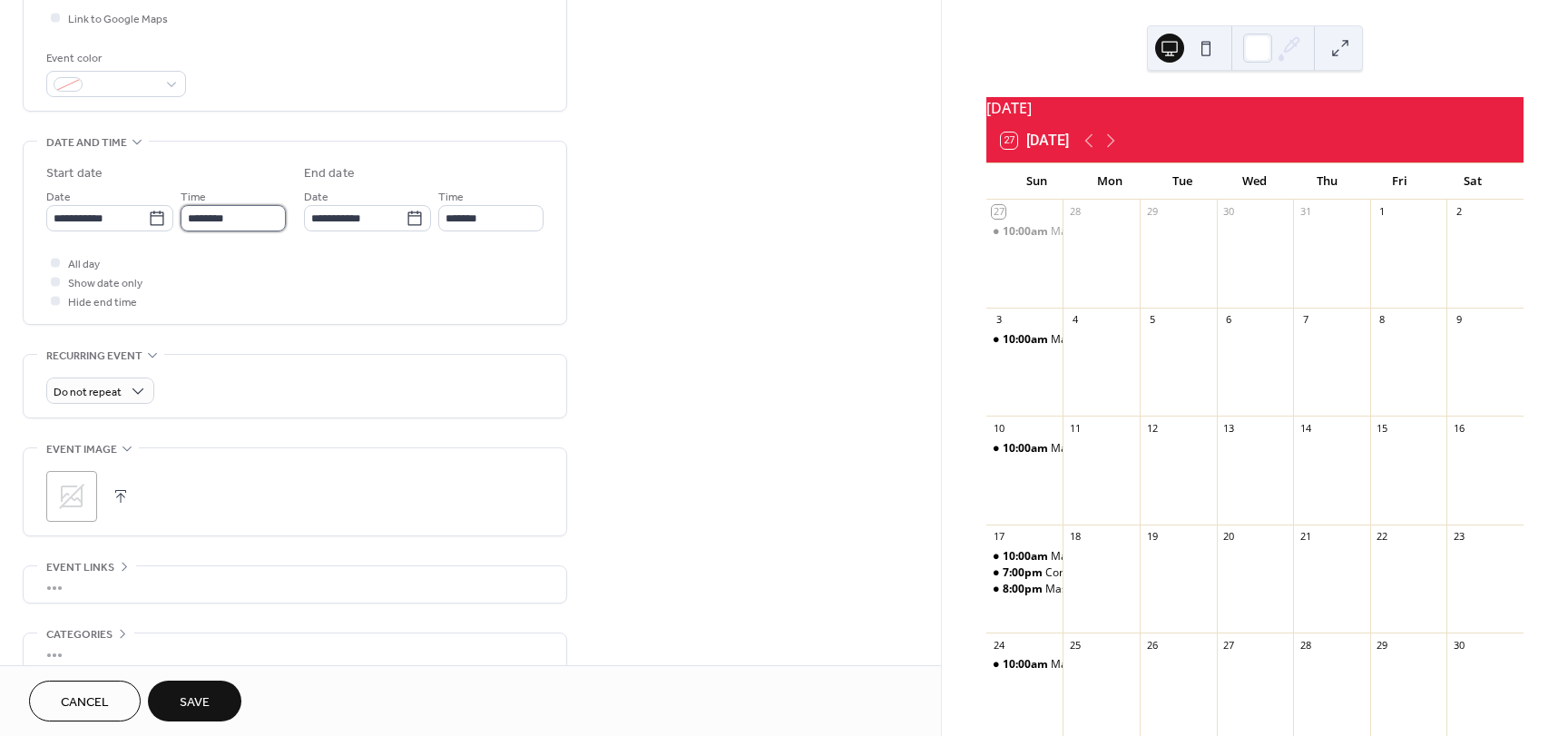 click on "********" at bounding box center (233, 218) 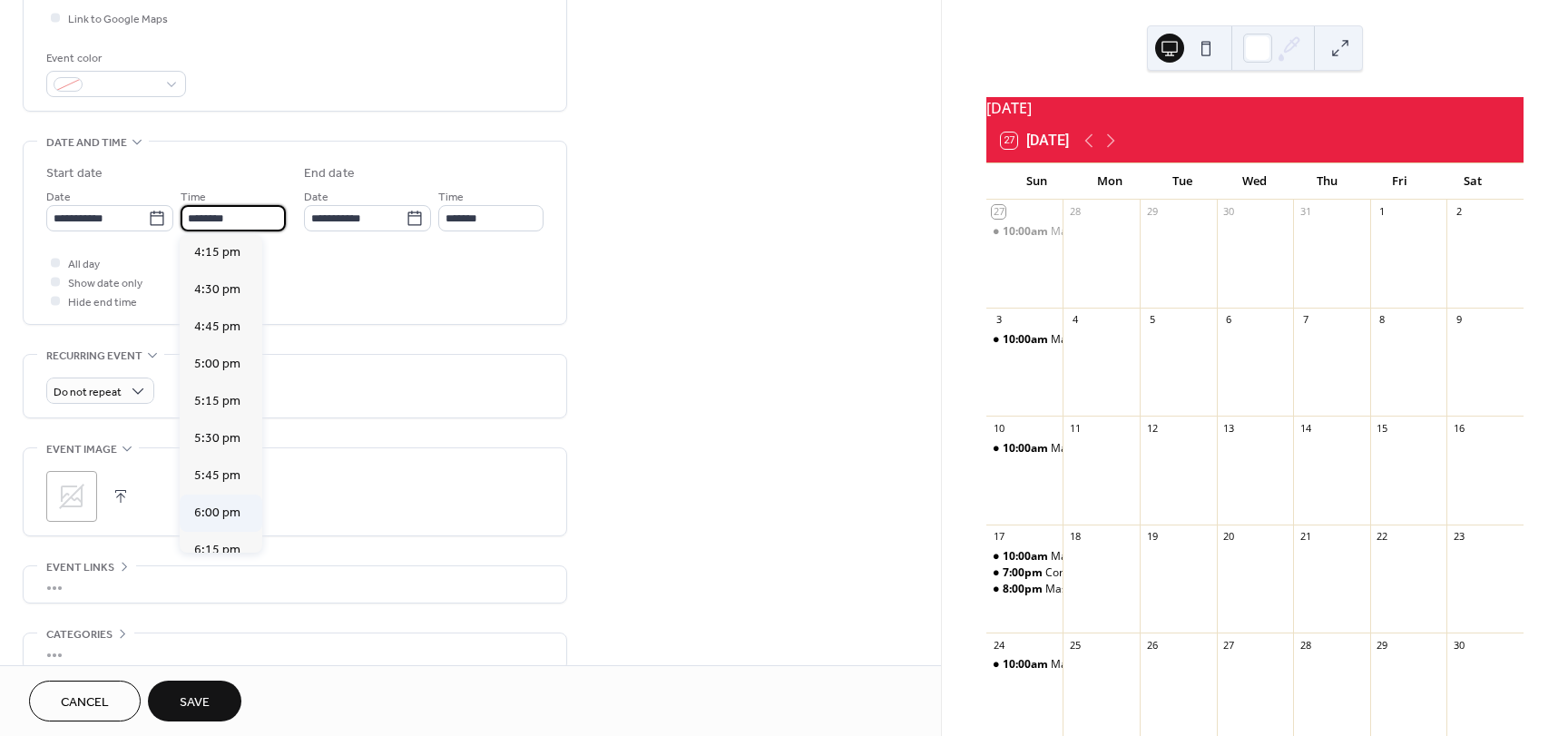 scroll, scrollTop: 2421, scrollLeft: 0, axis: vertical 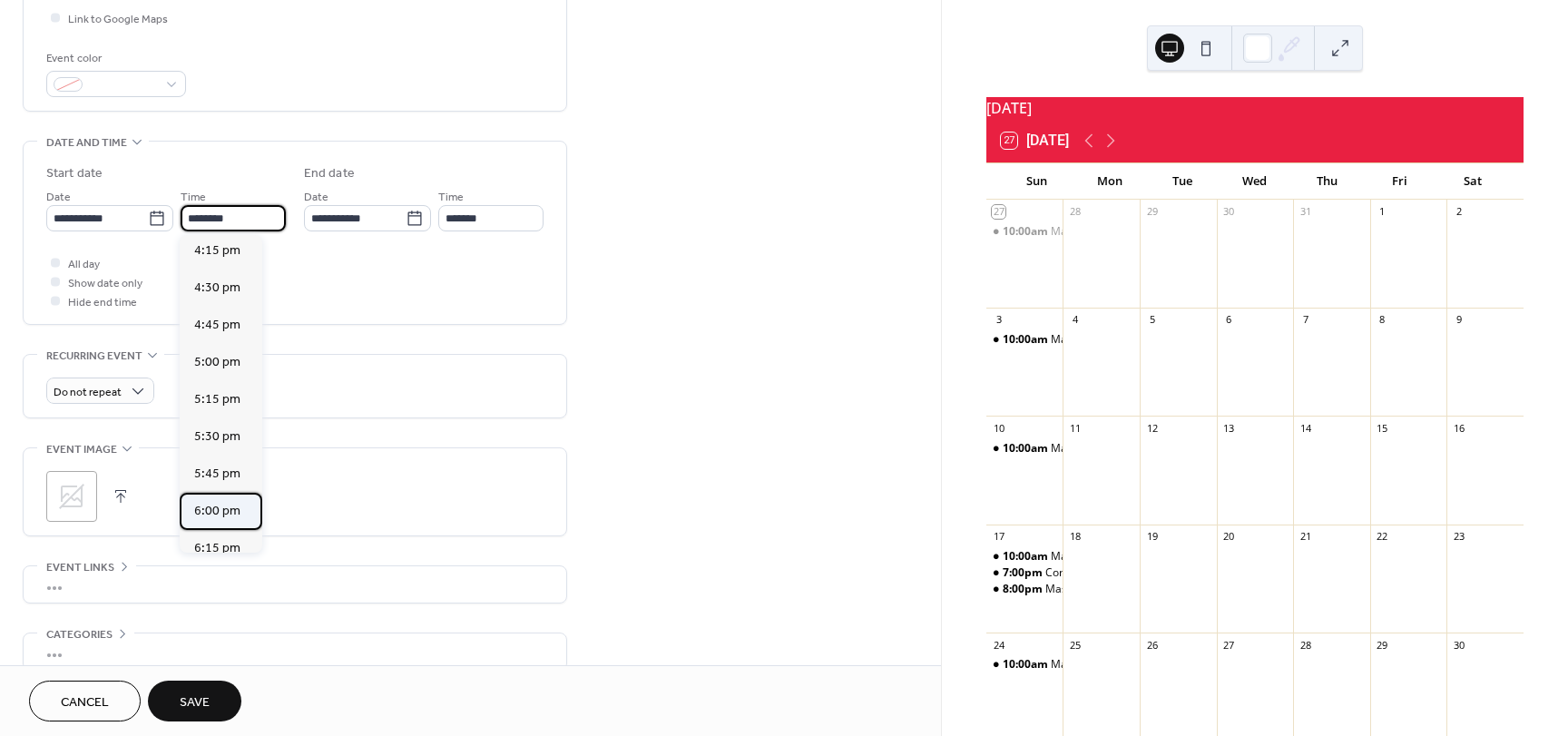 click on "6:00 pm" at bounding box center [217, 511] 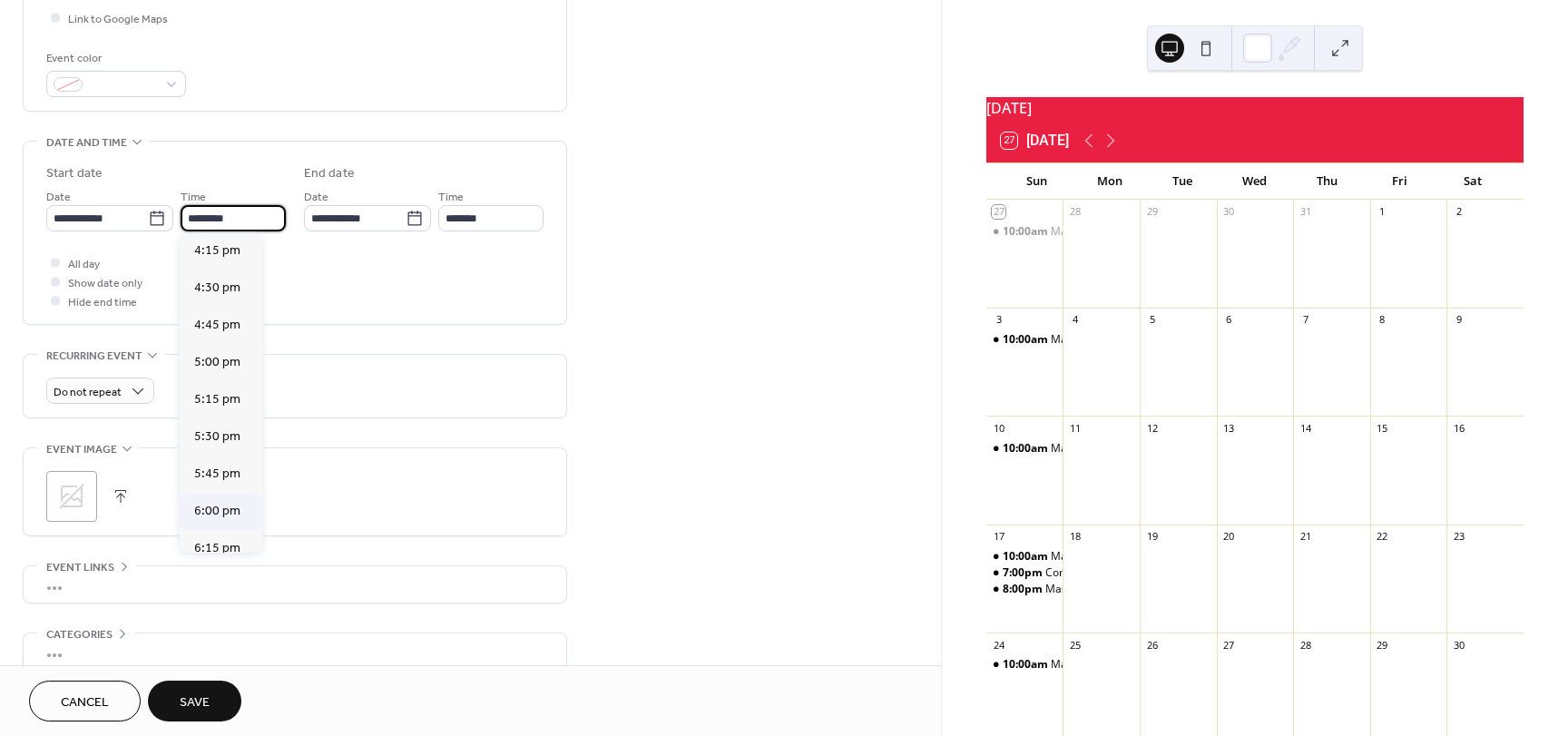 type on "*******" 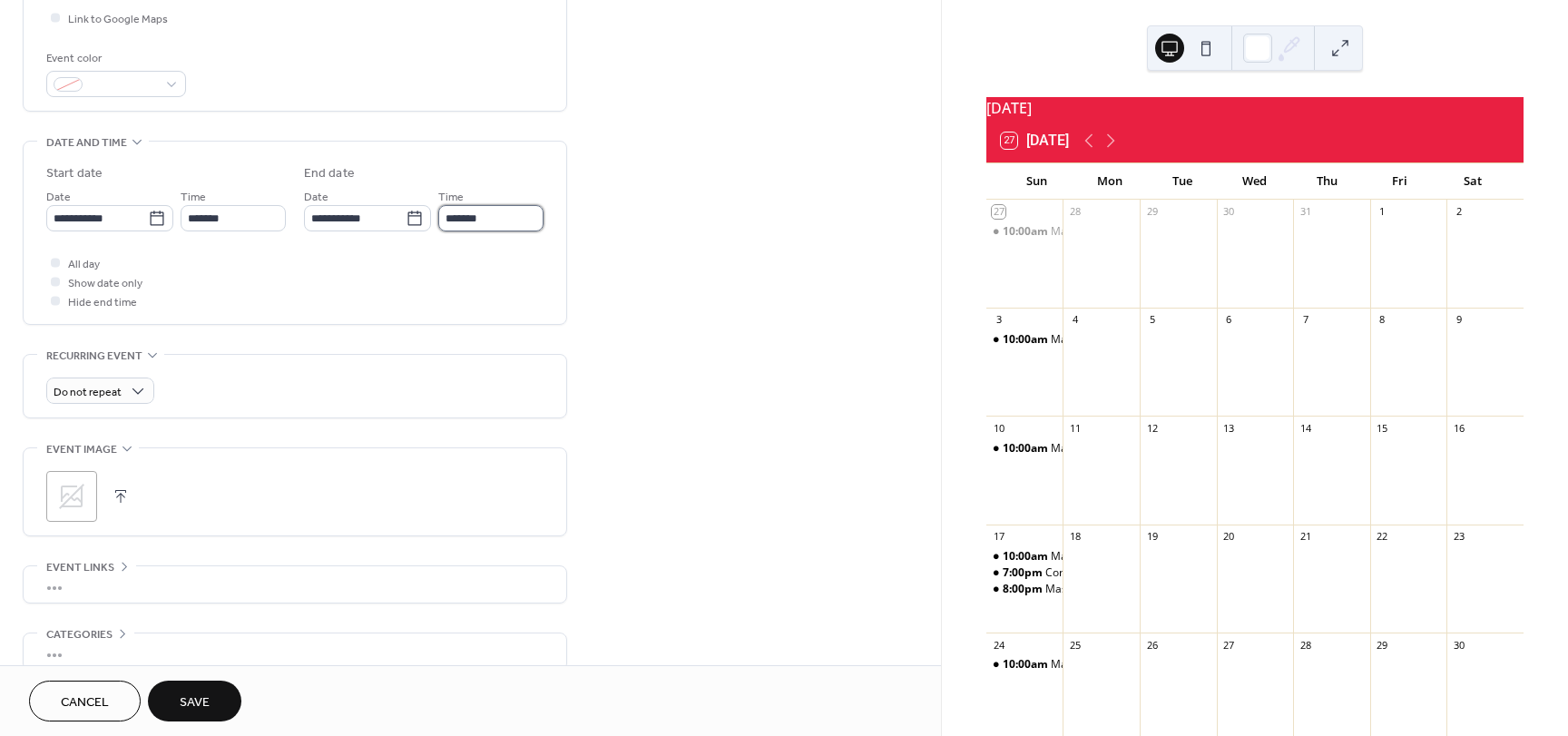 click on "*******" at bounding box center [491, 218] 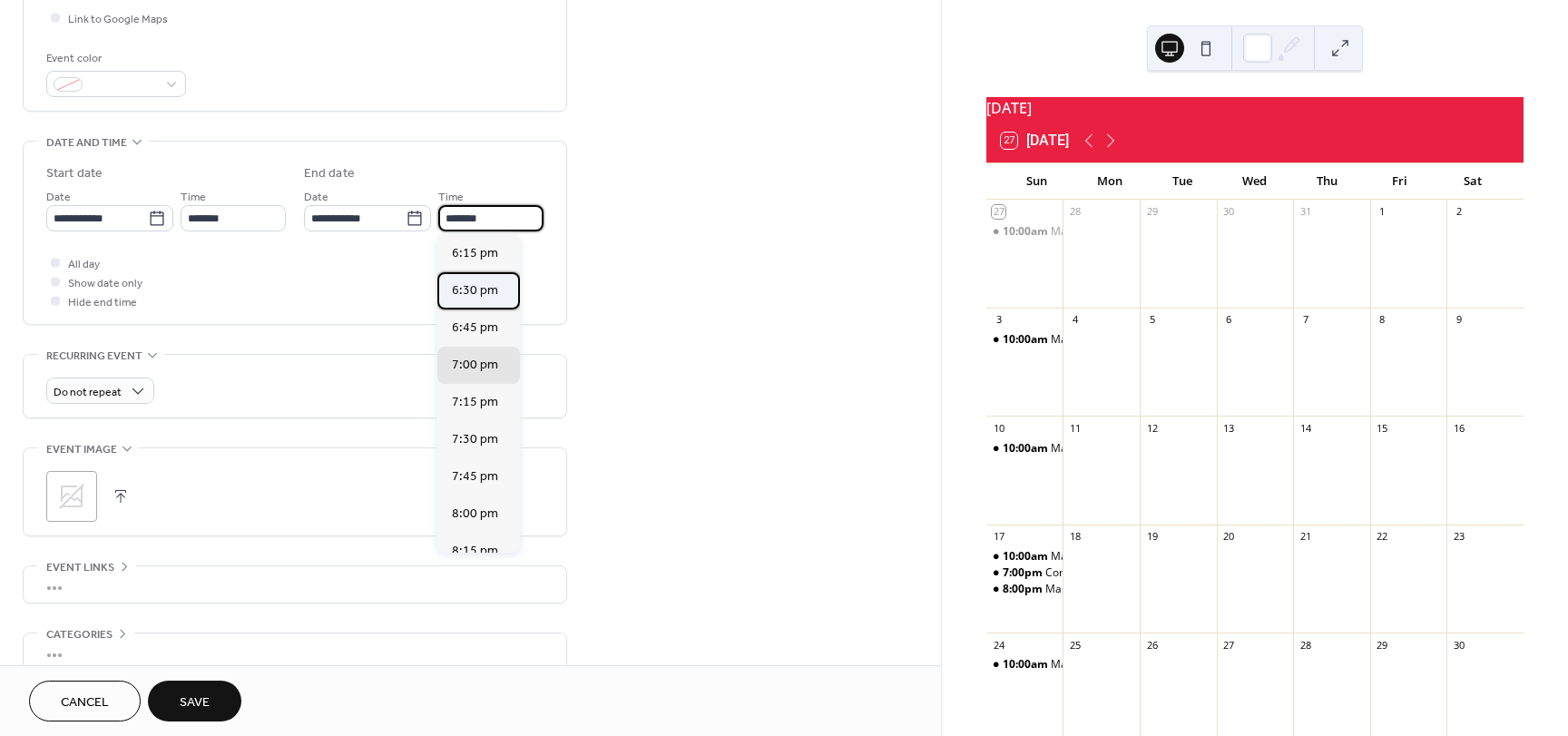 click on "6:30 pm" at bounding box center [475, 290] 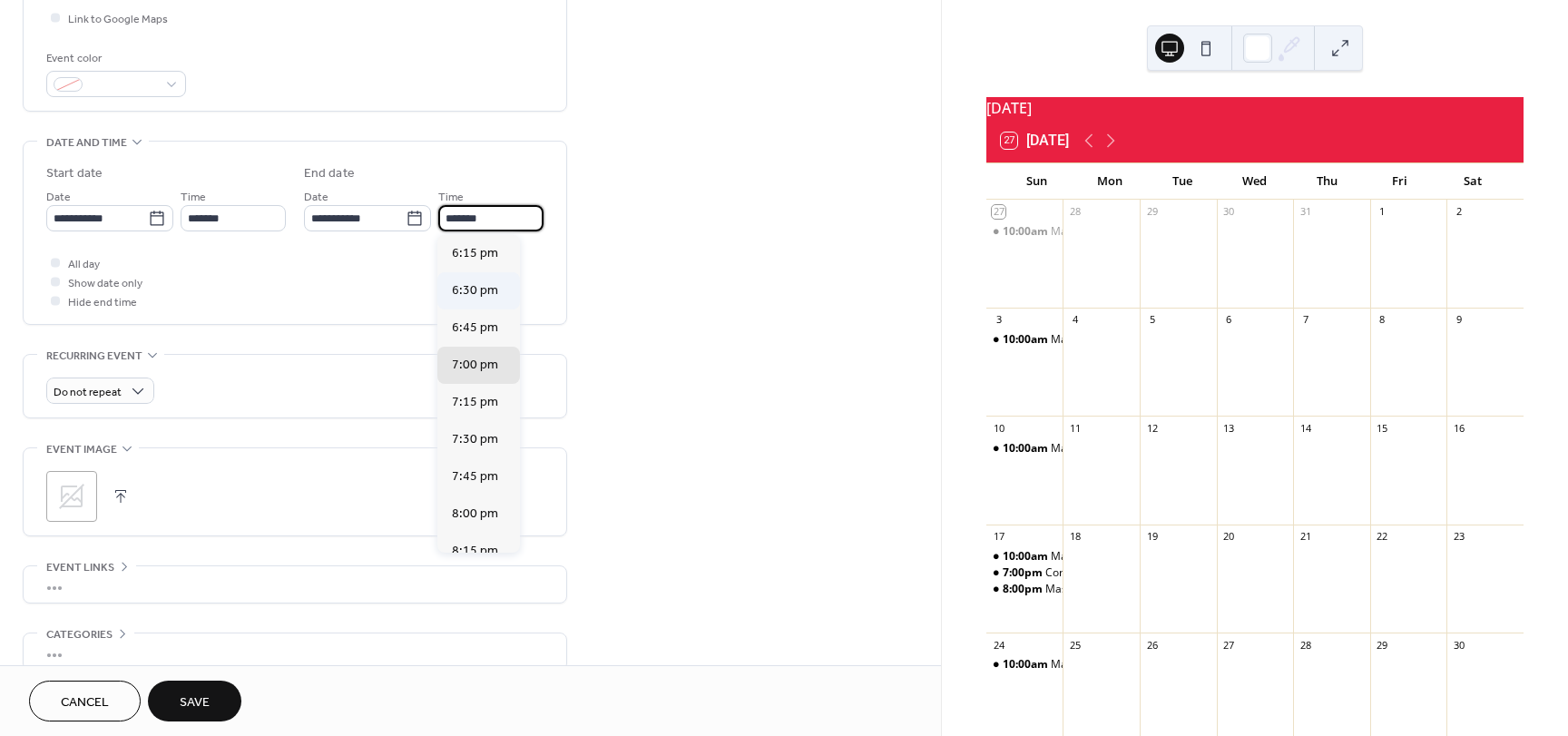 type on "*******" 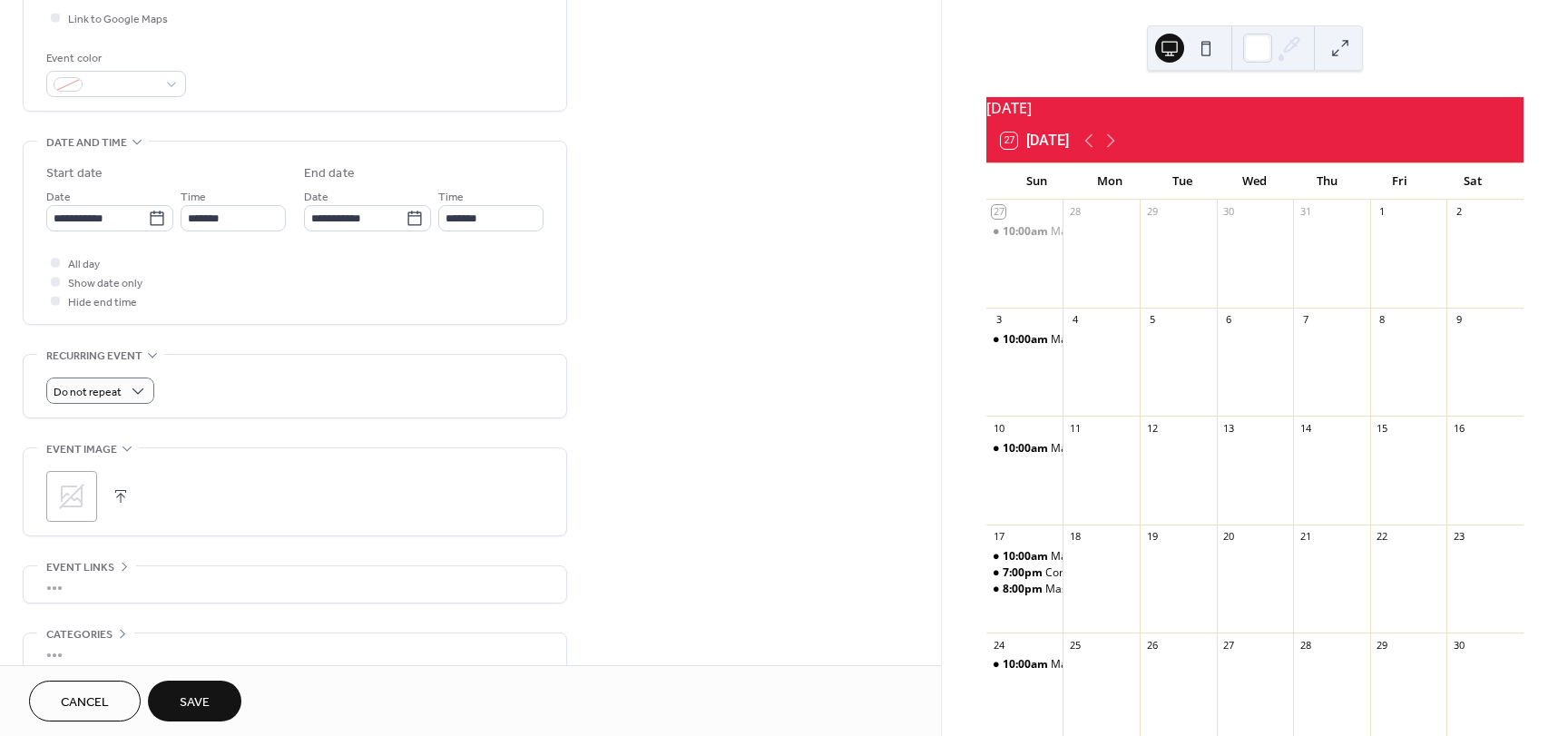 click on "**********" at bounding box center (470, 203) 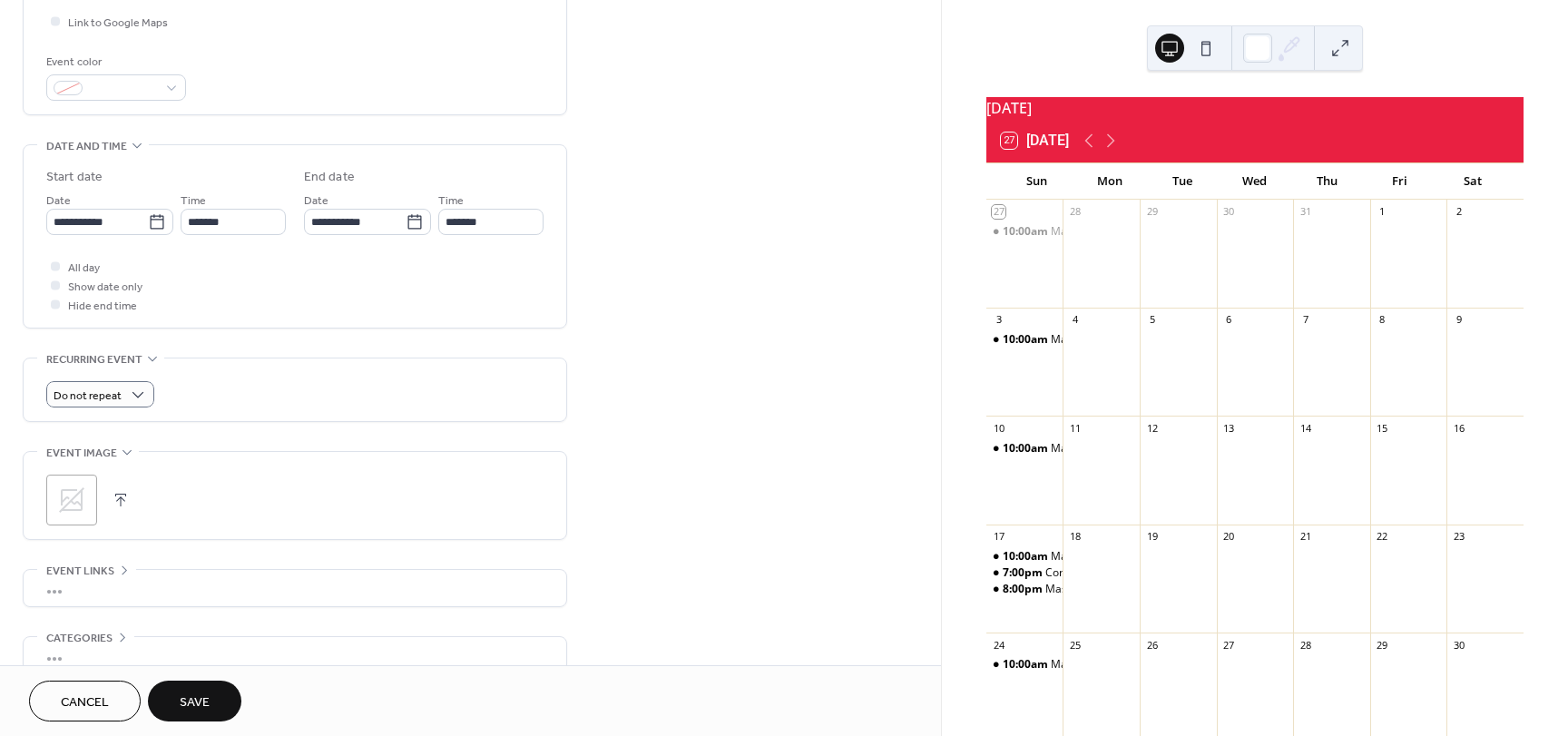 scroll, scrollTop: 450, scrollLeft: 0, axis: vertical 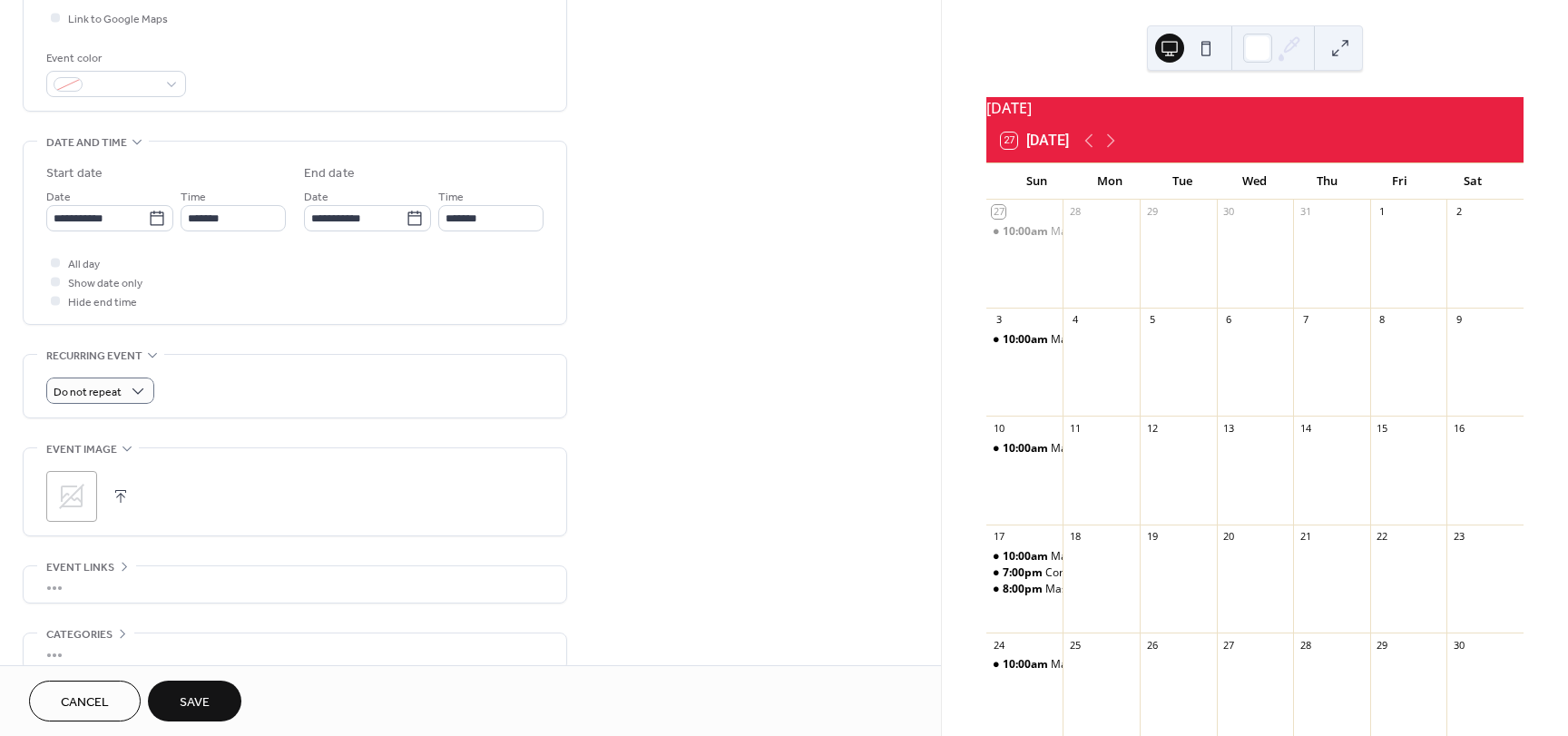 click on "Save" at bounding box center [194, 702] 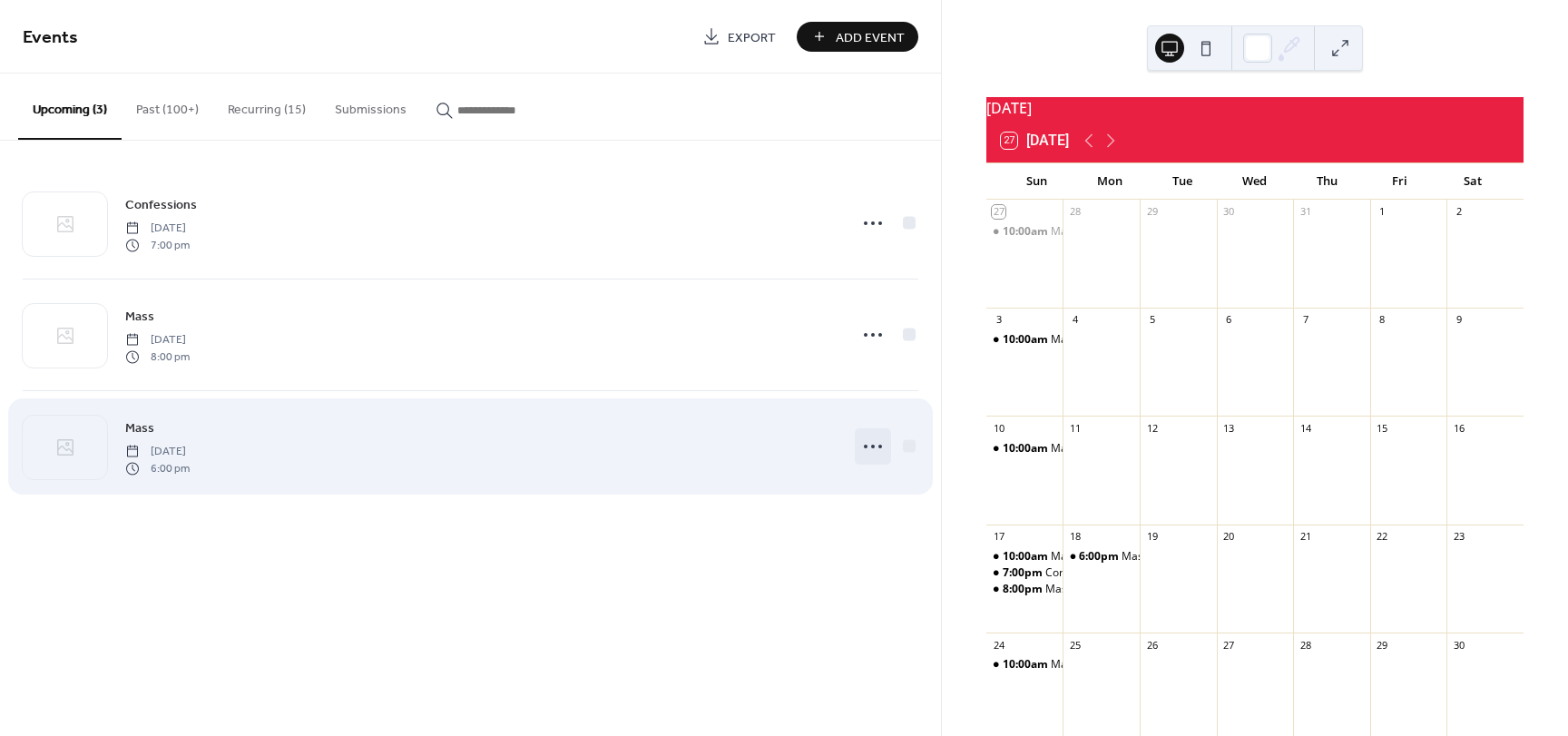 click 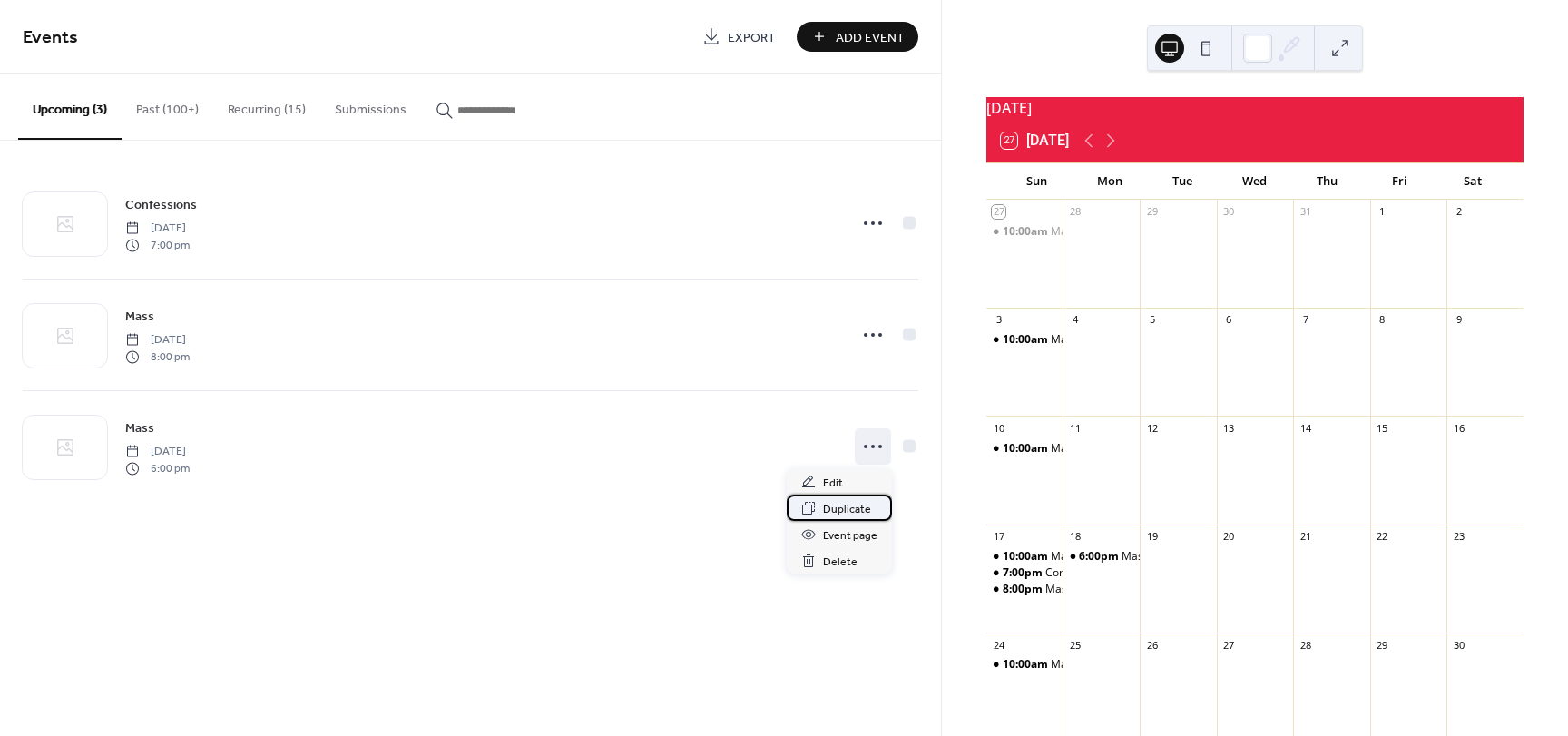click on "Duplicate" at bounding box center [847, 509] 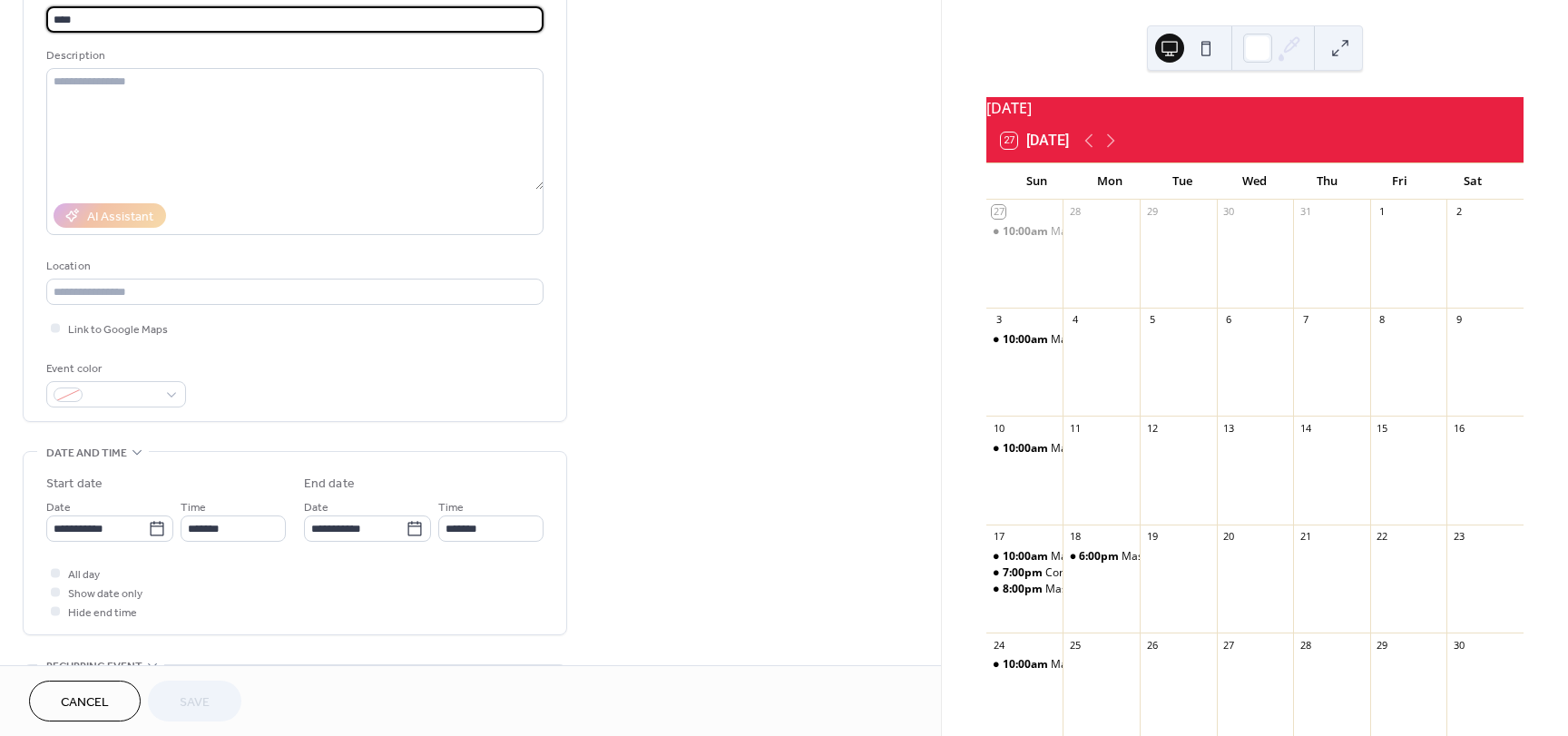 scroll, scrollTop: 182, scrollLeft: 0, axis: vertical 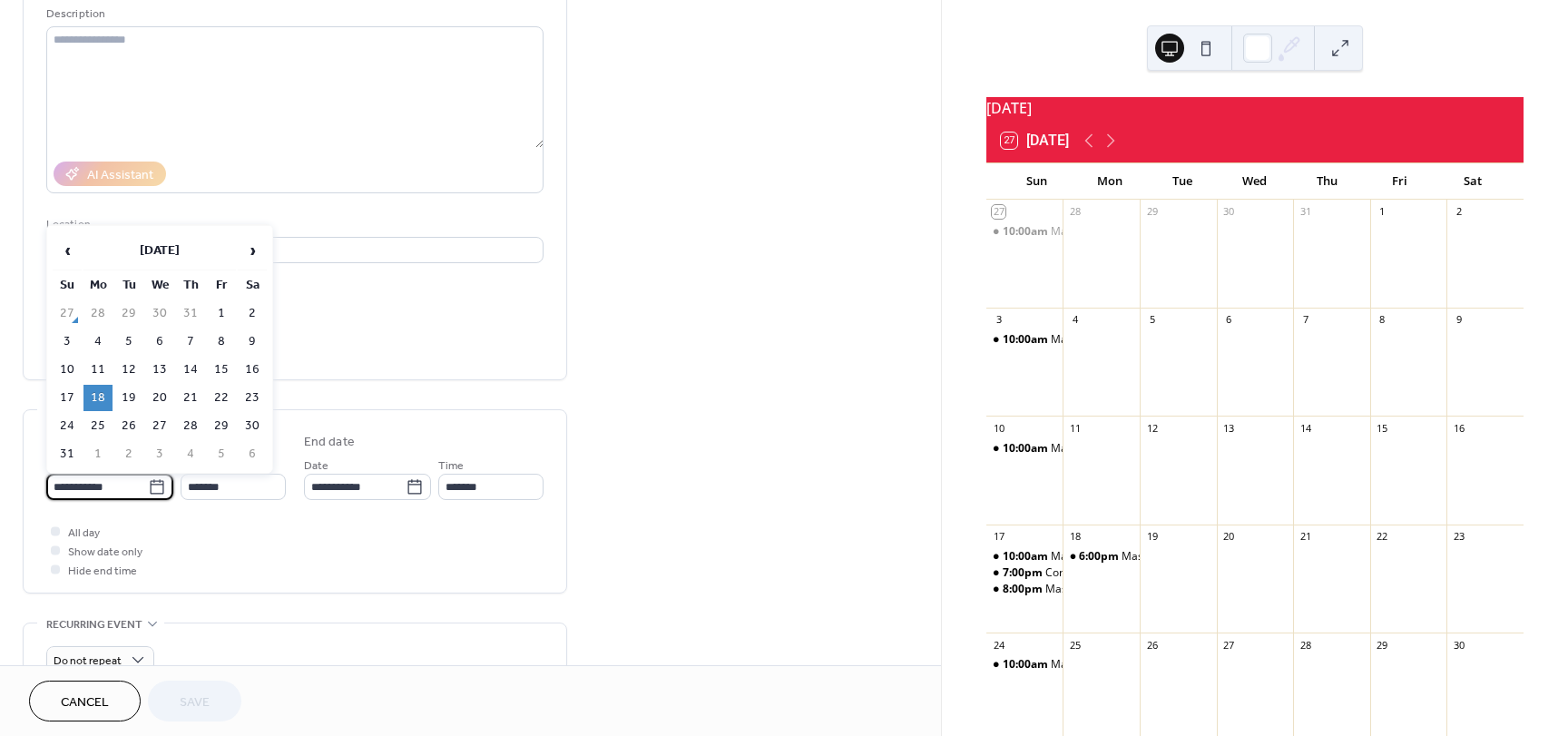 click on "**********" at bounding box center [97, 486] 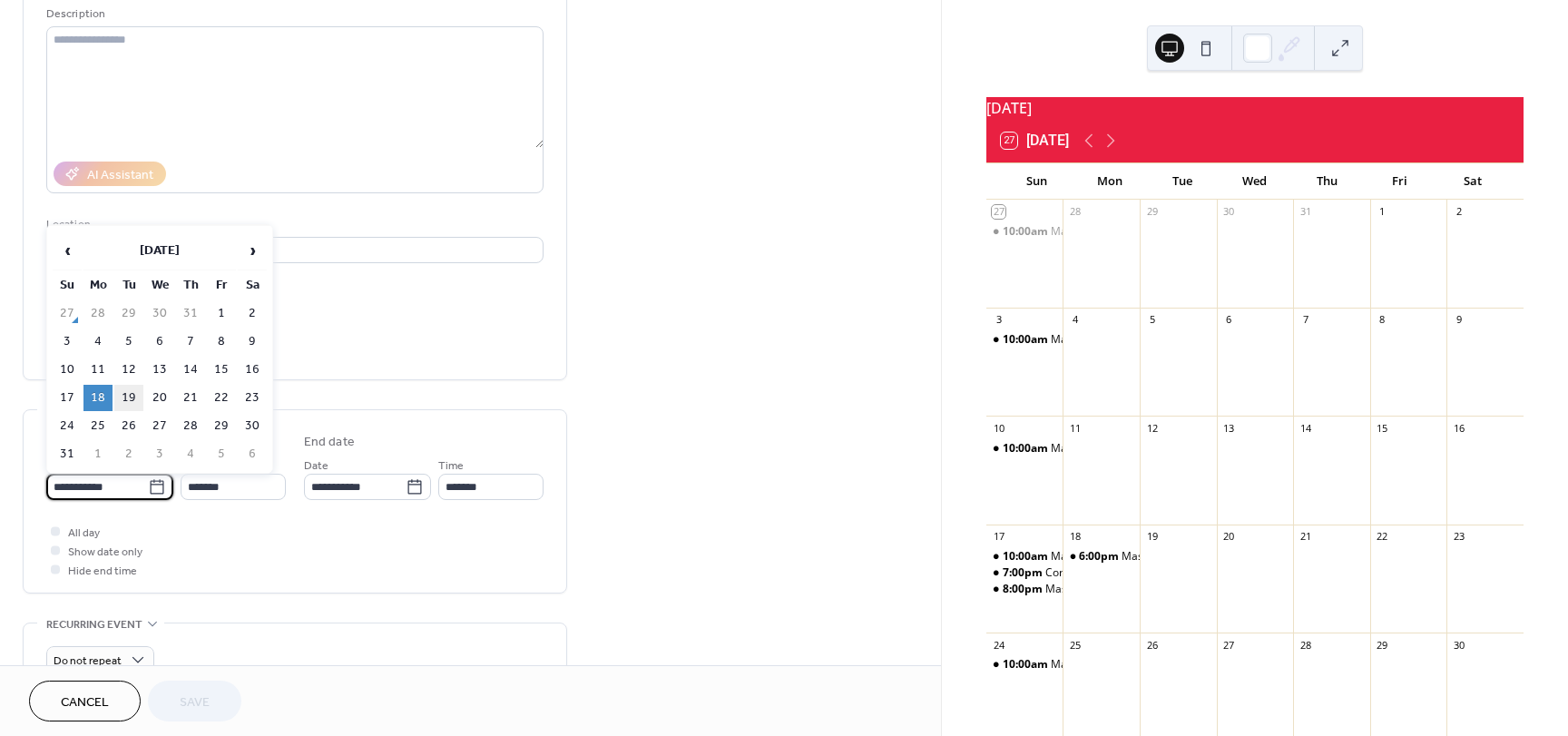 click on "19" at bounding box center (129, 397) 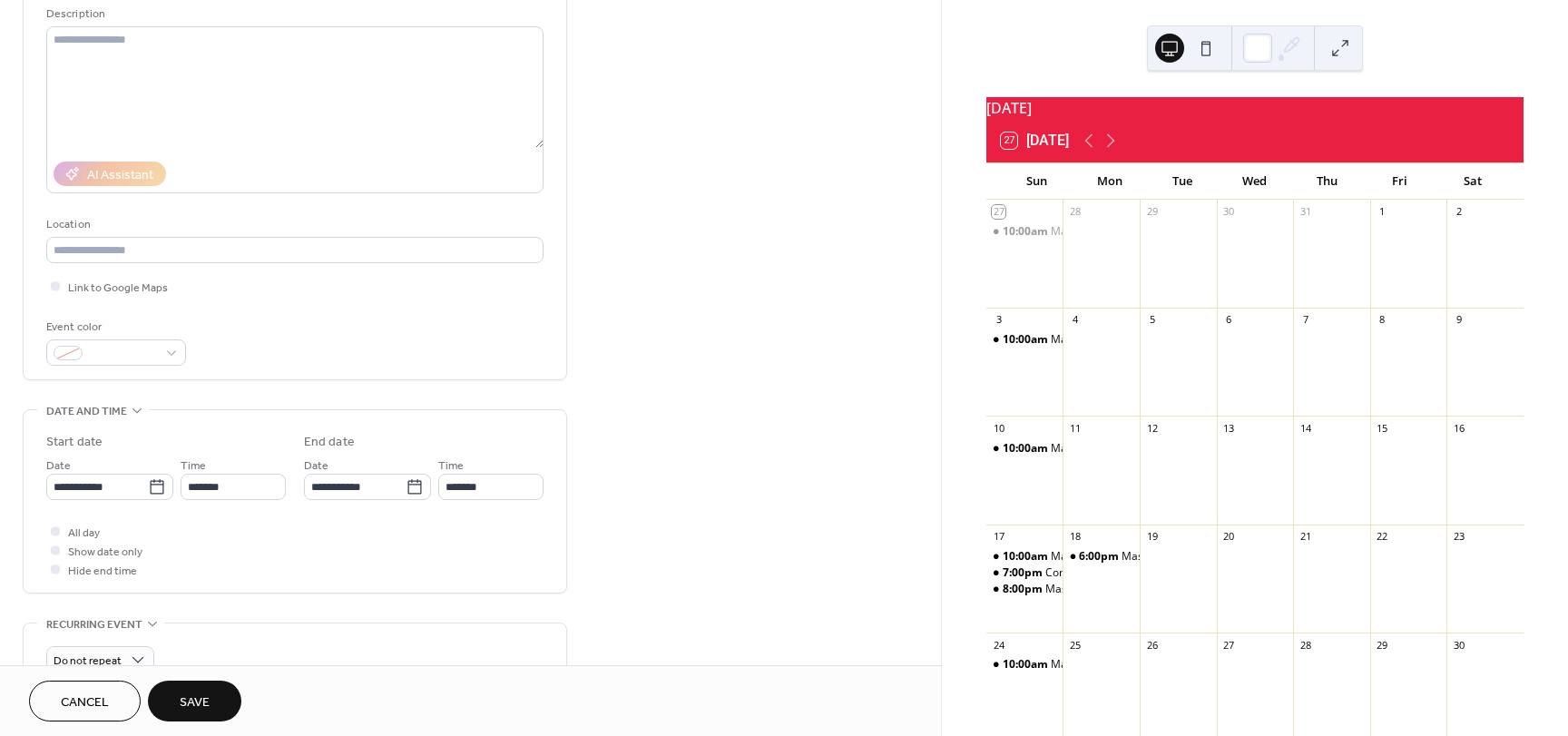 click on "Save" at bounding box center [194, 702] 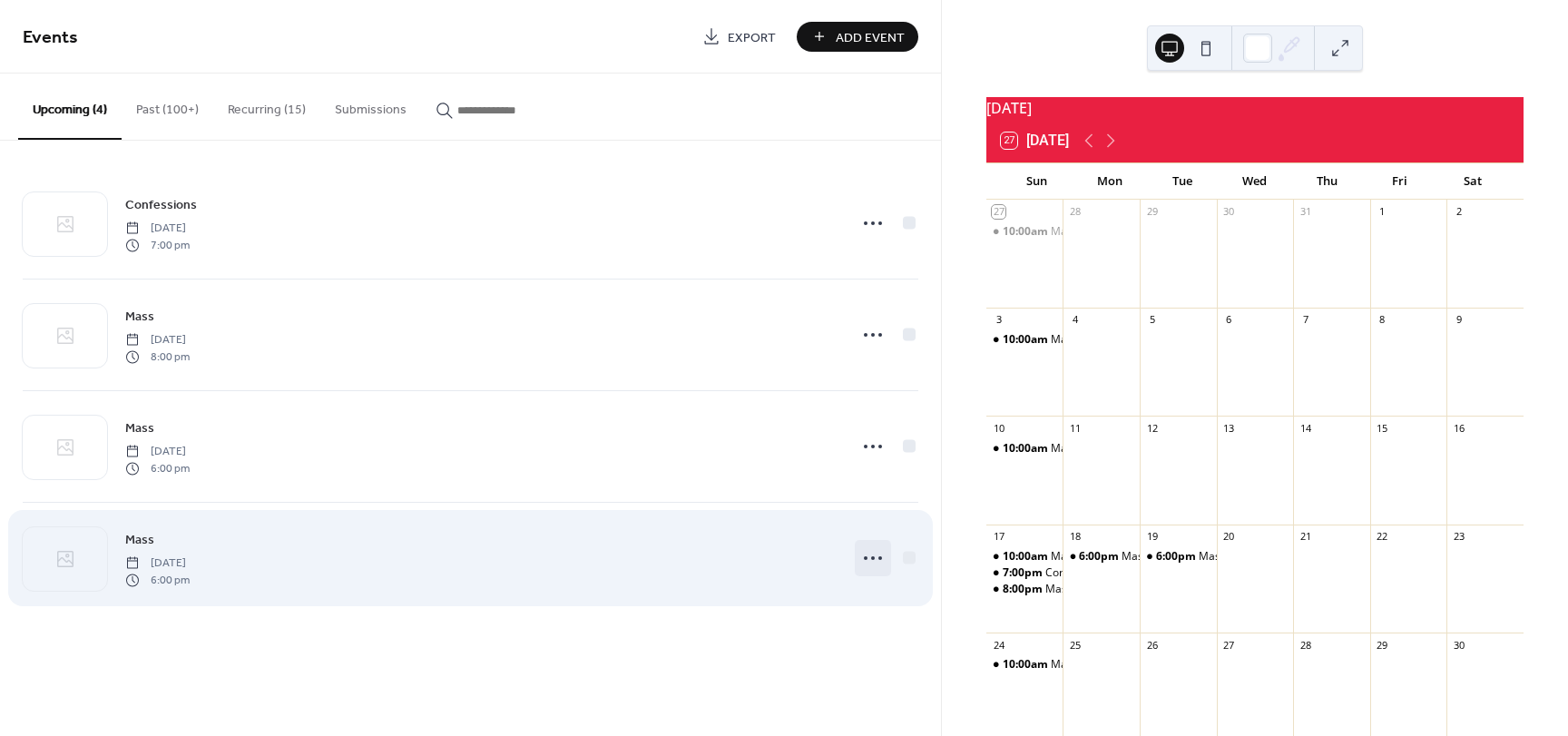 click 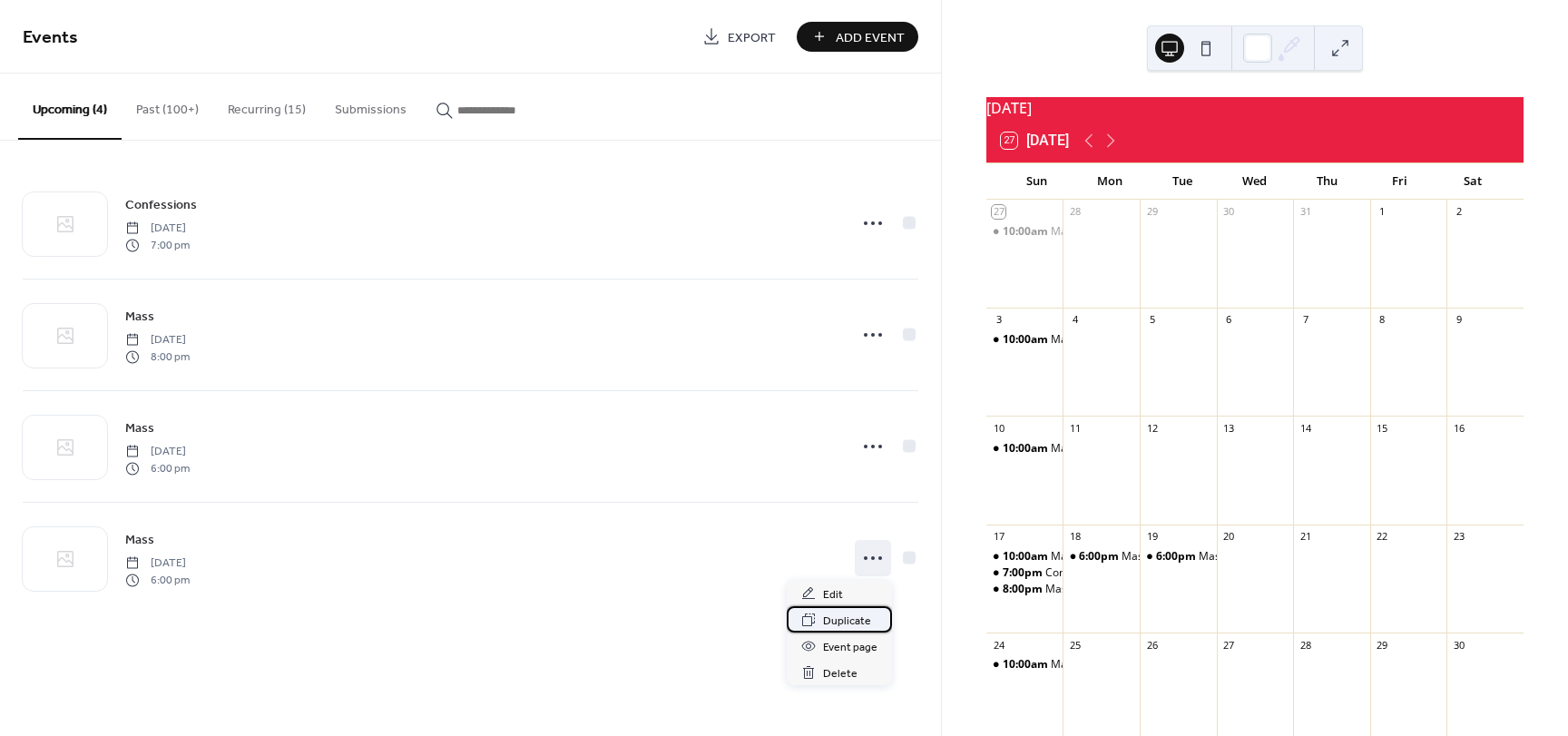 click on "Duplicate" at bounding box center (847, 621) 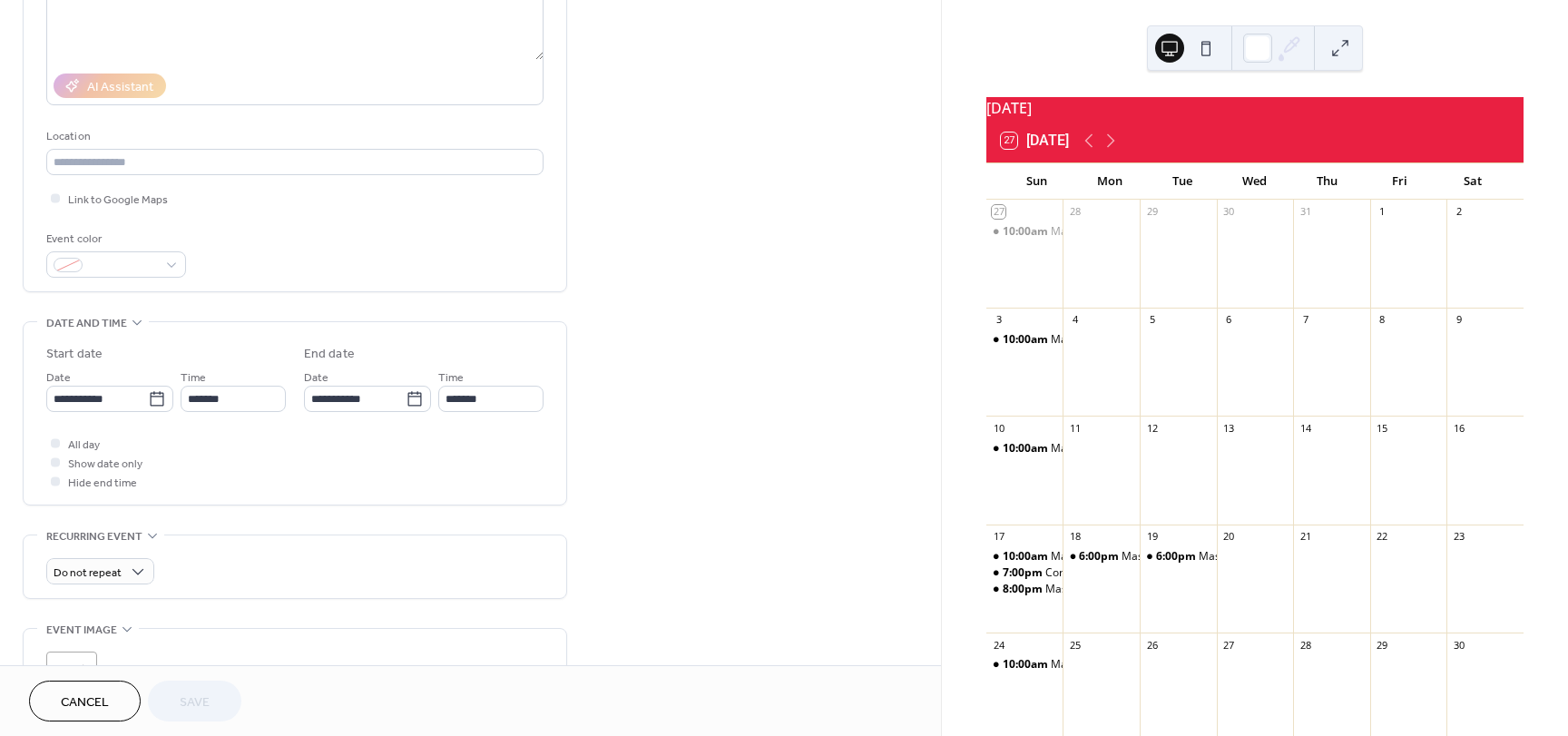 scroll, scrollTop: 272, scrollLeft: 0, axis: vertical 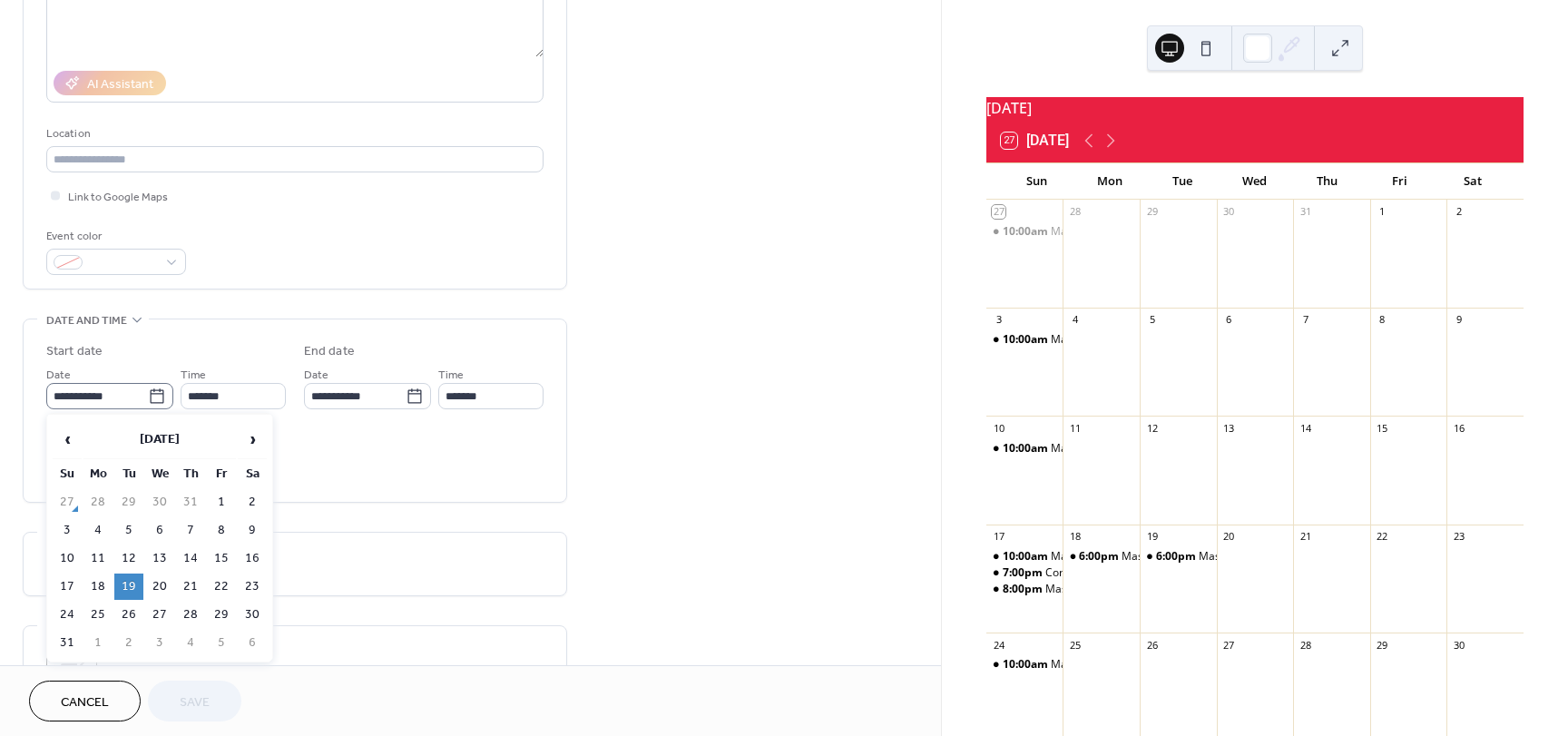 click 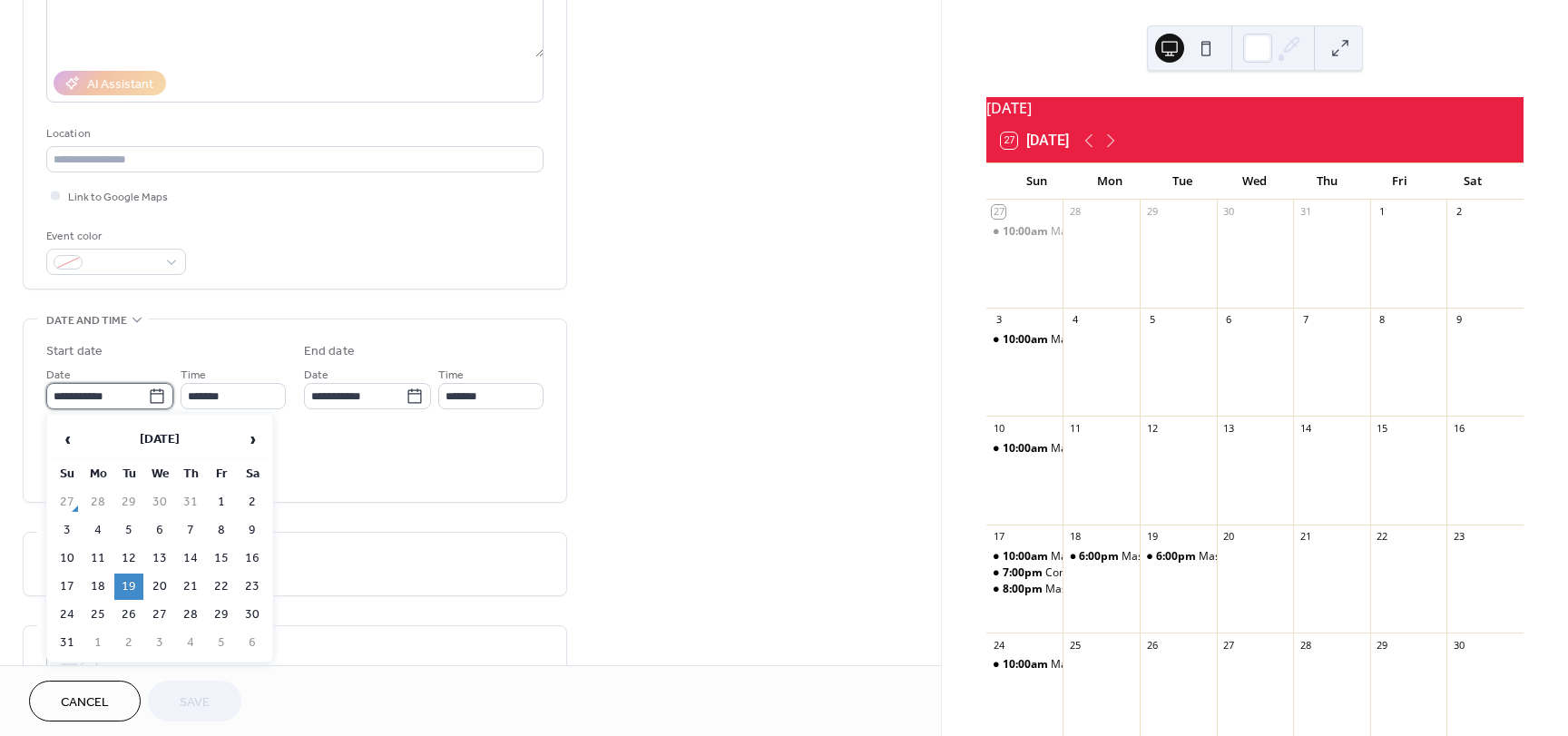 click on "**********" at bounding box center [97, 396] 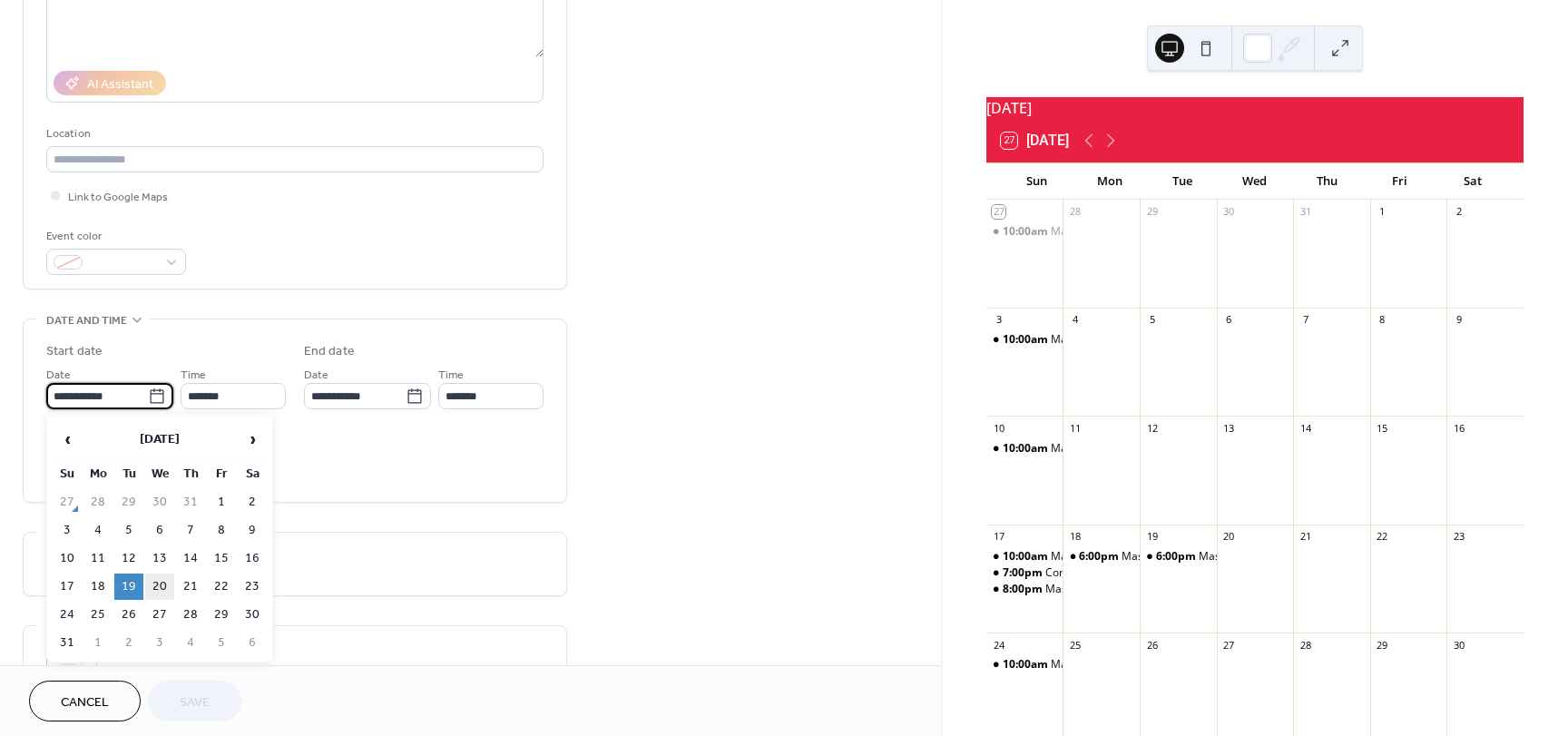click on "20" at bounding box center [160, 586] 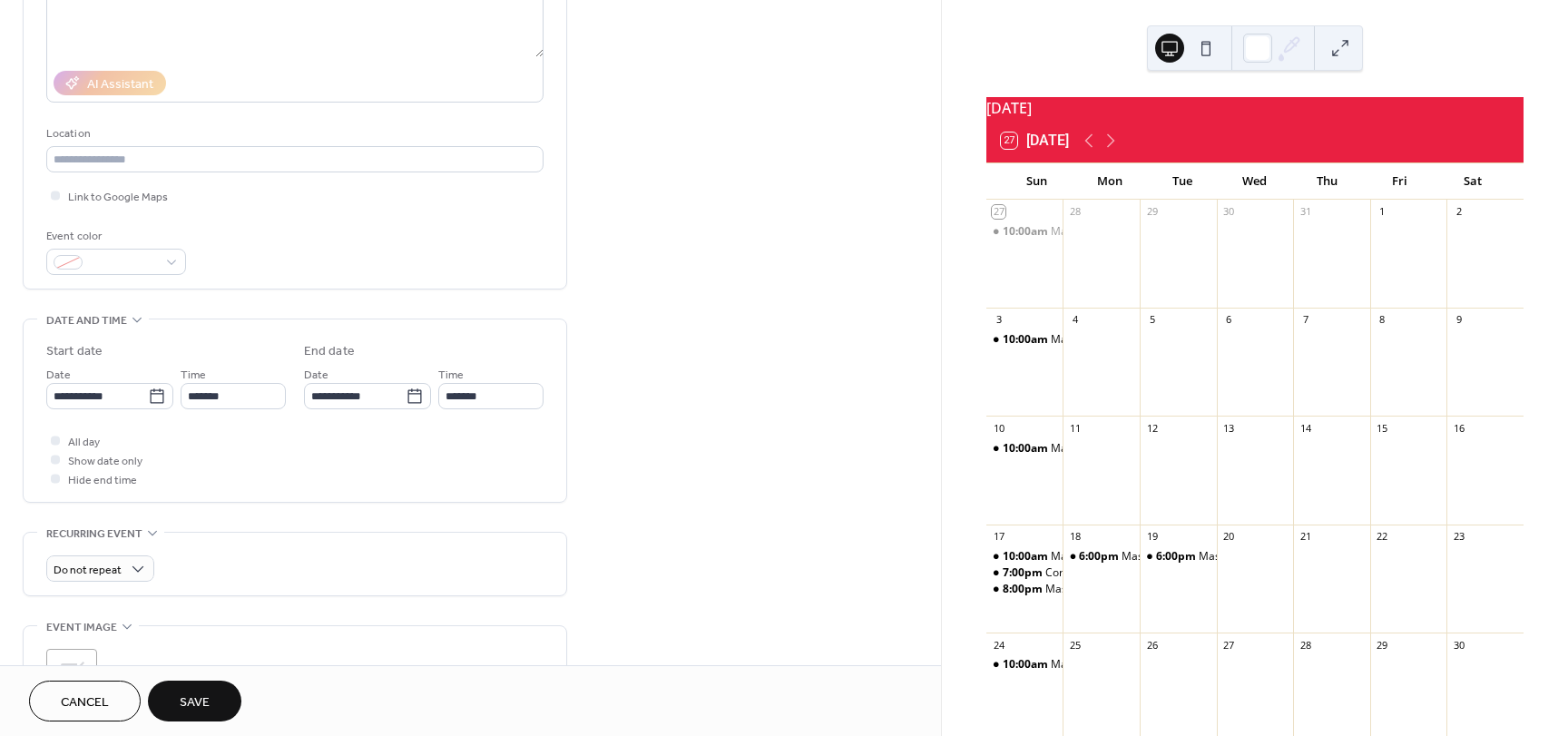 click on "Save" at bounding box center [194, 702] 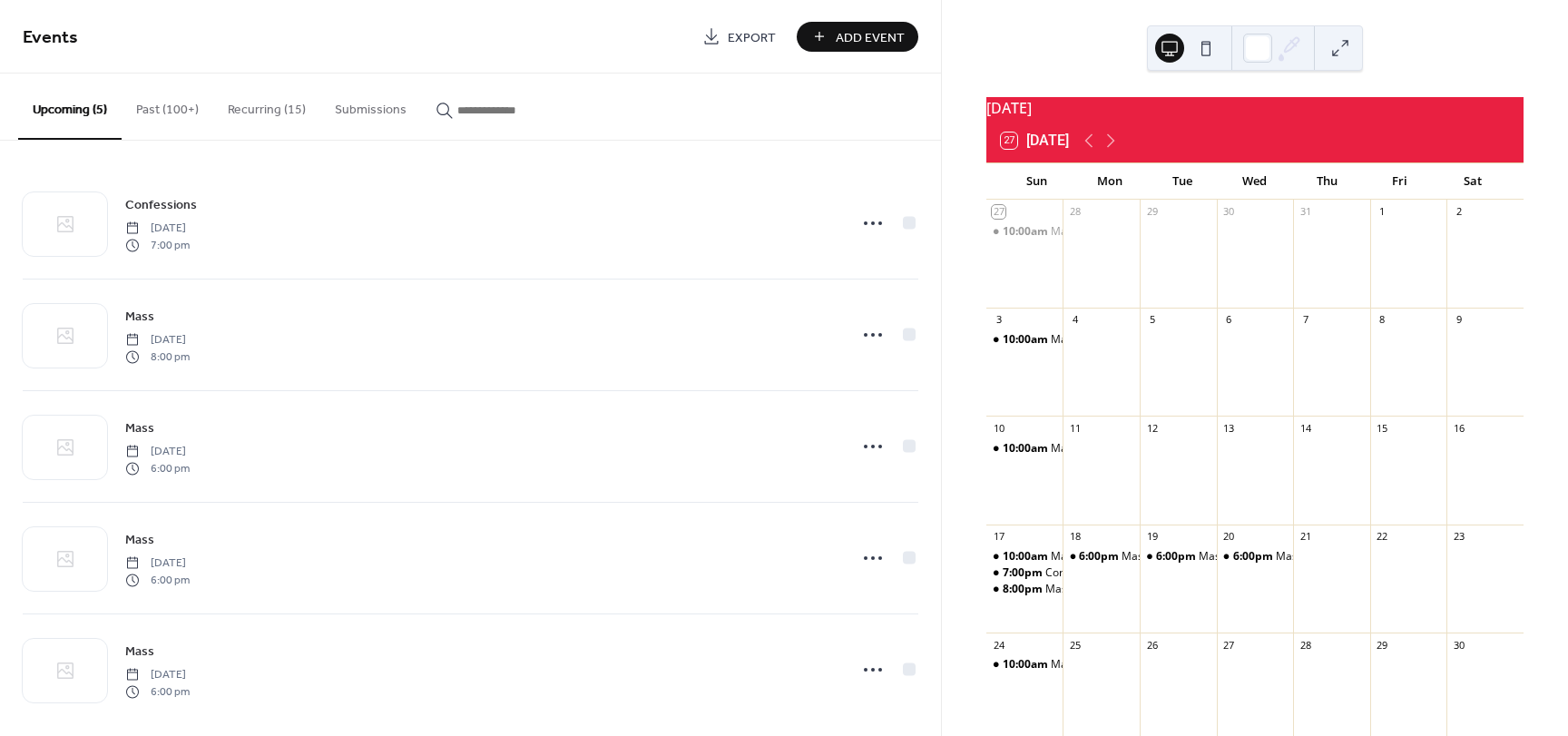 click on "Add Event" at bounding box center [870, 37] 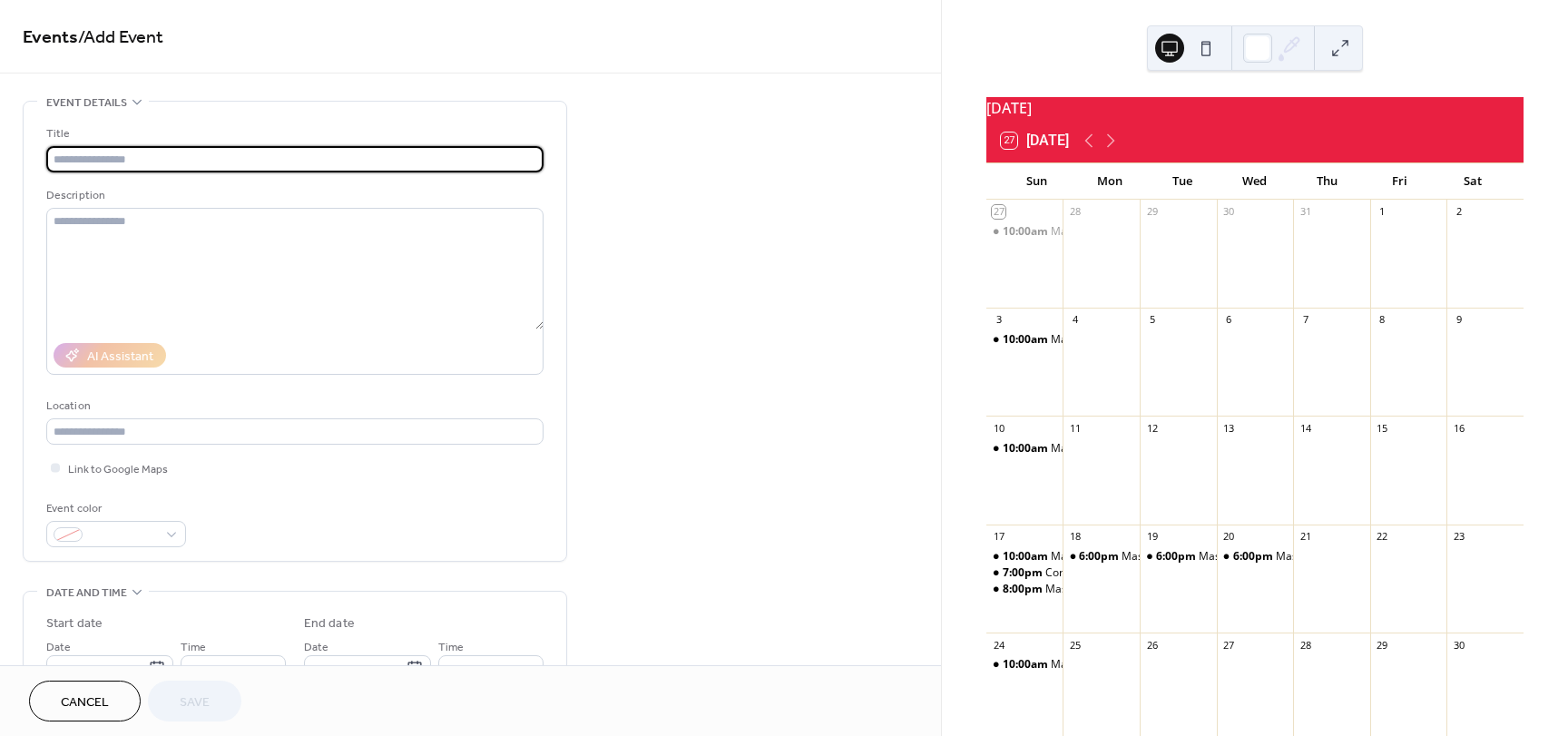 type on "*" 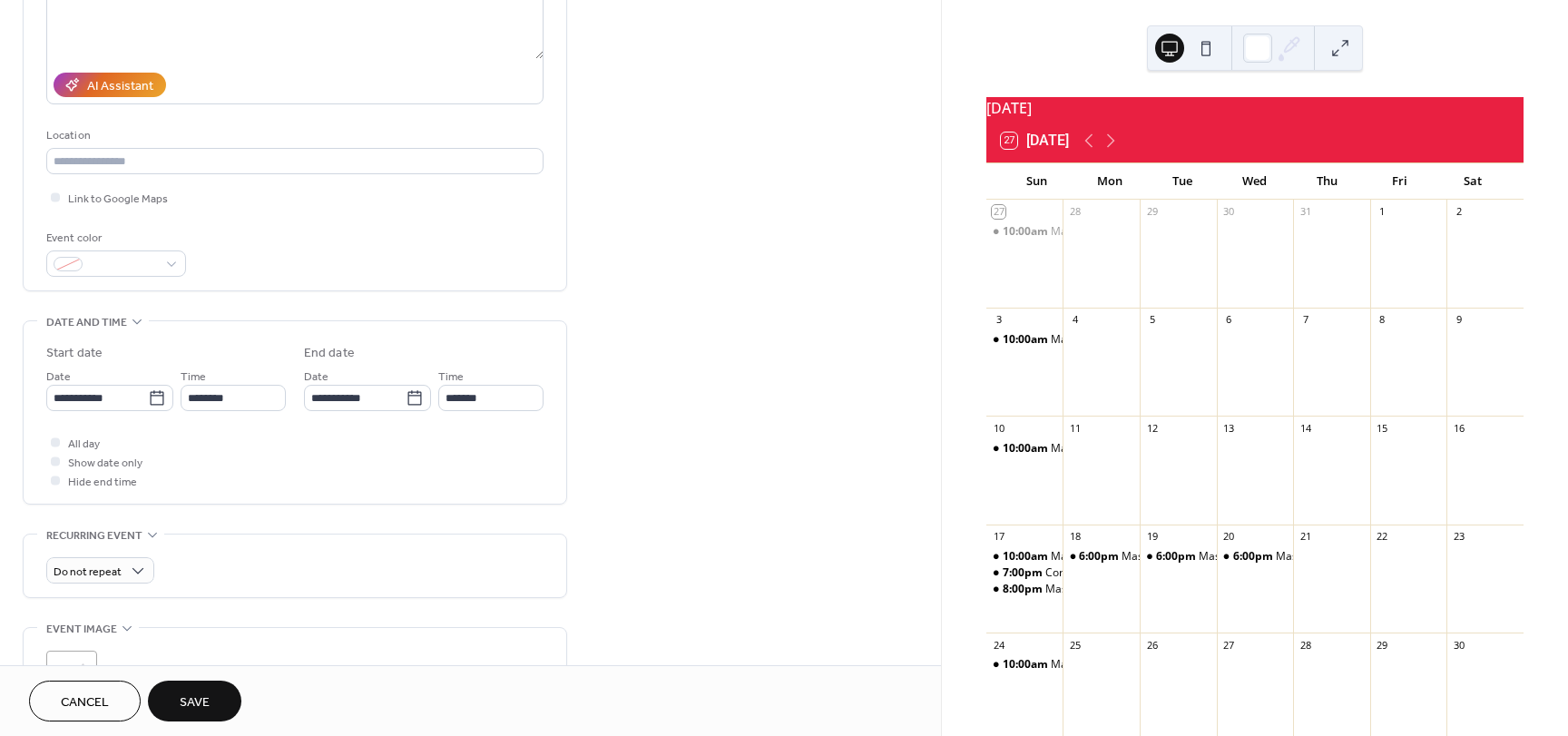scroll, scrollTop: 272, scrollLeft: 0, axis: vertical 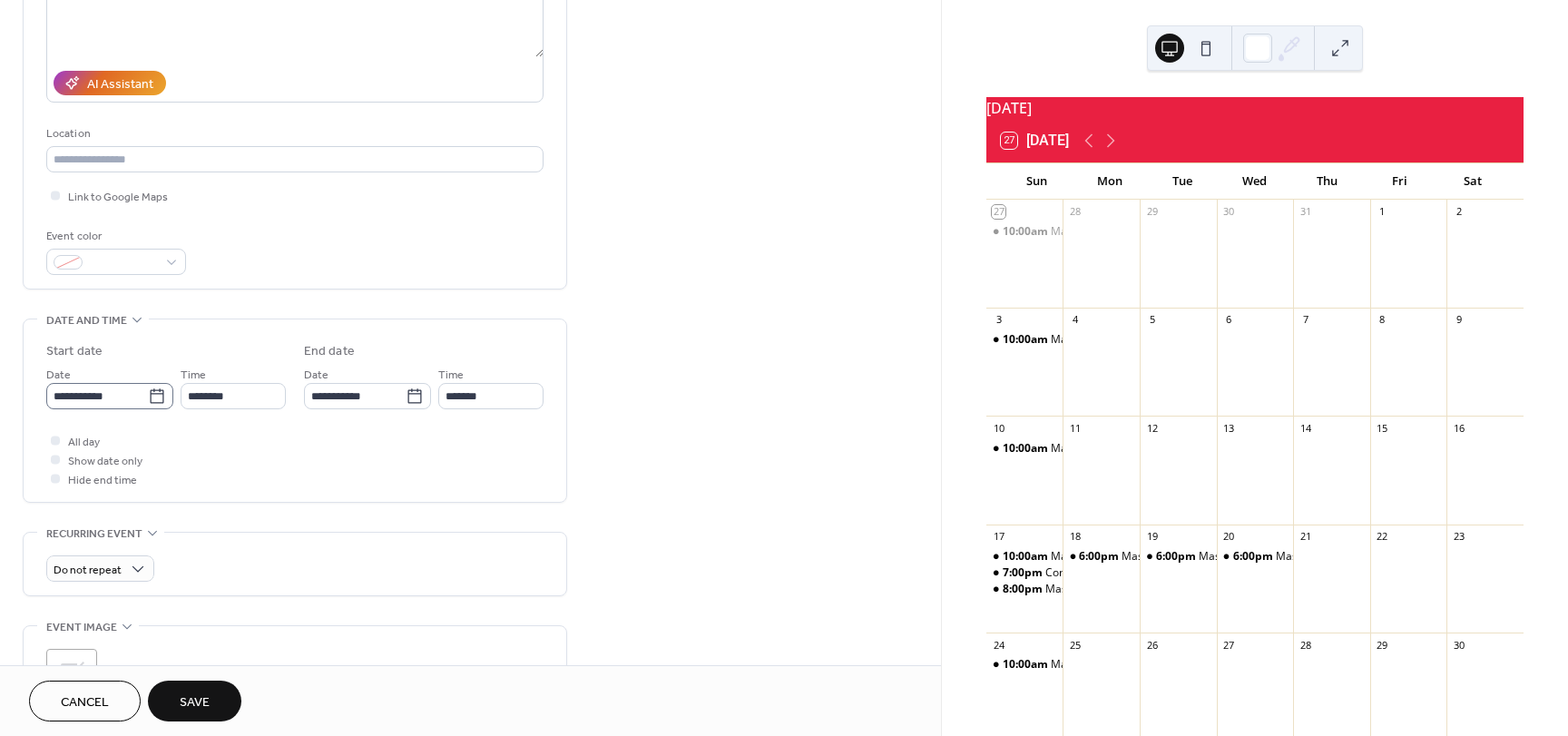 type on "**********" 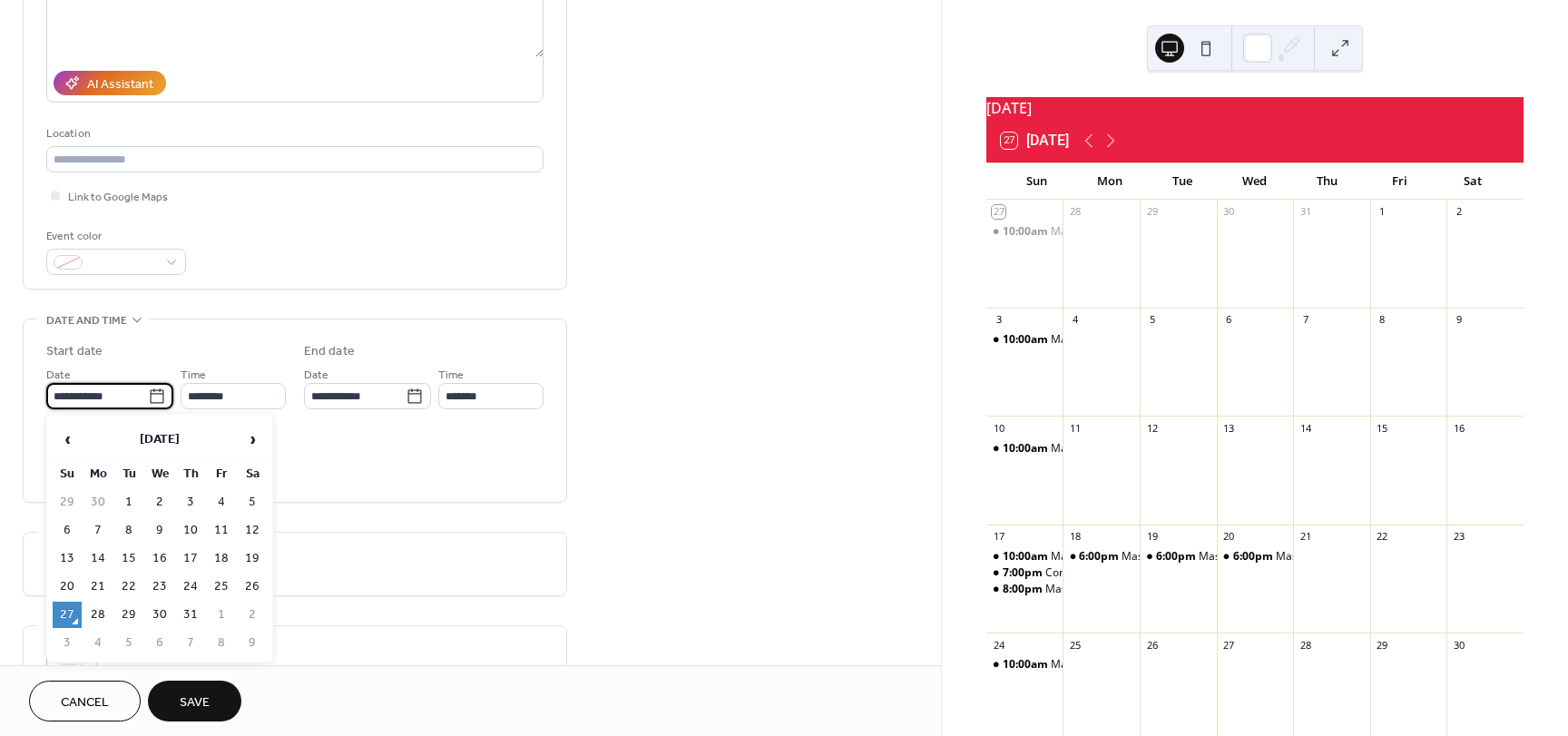 click on "**********" at bounding box center [97, 396] 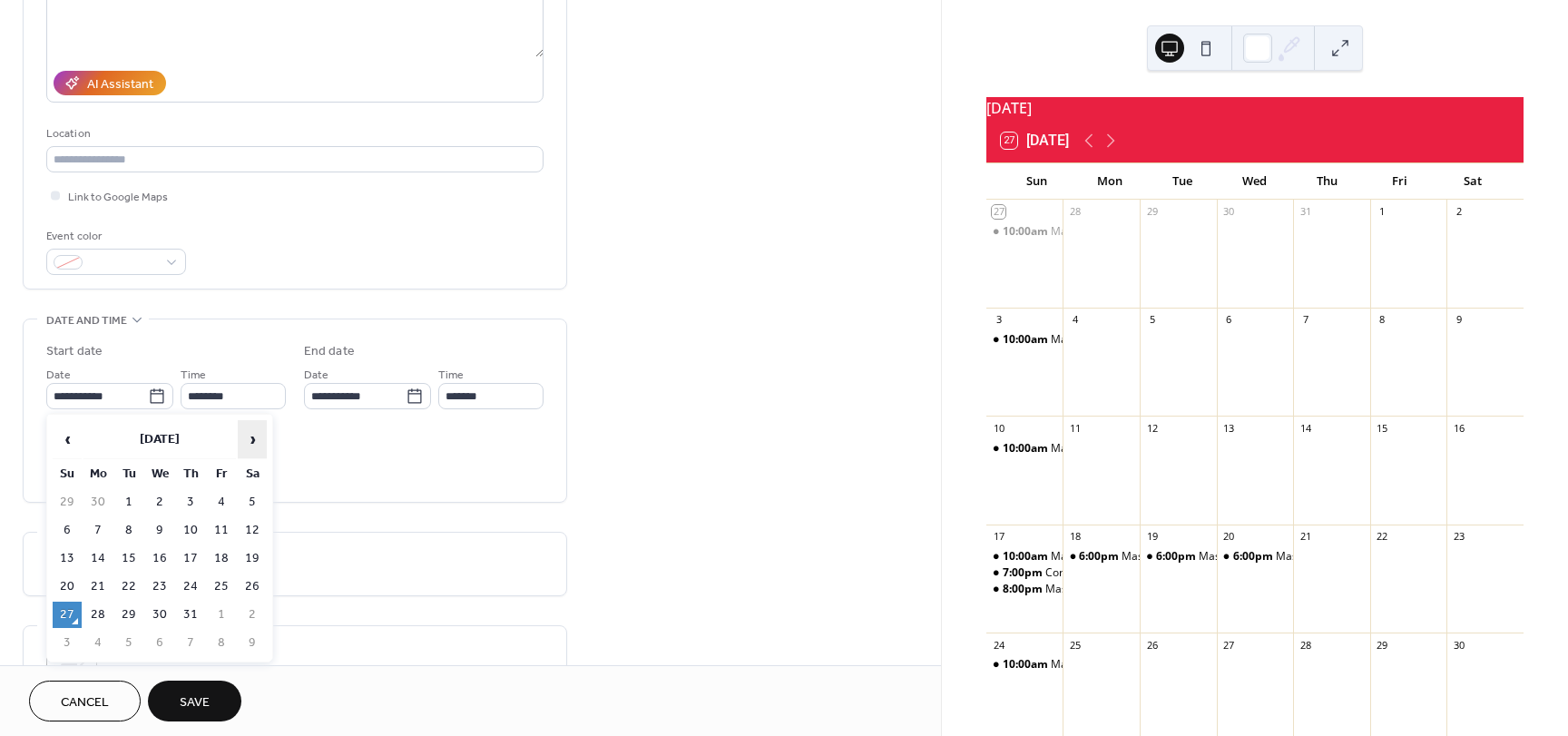 click on "›" at bounding box center (252, 439) 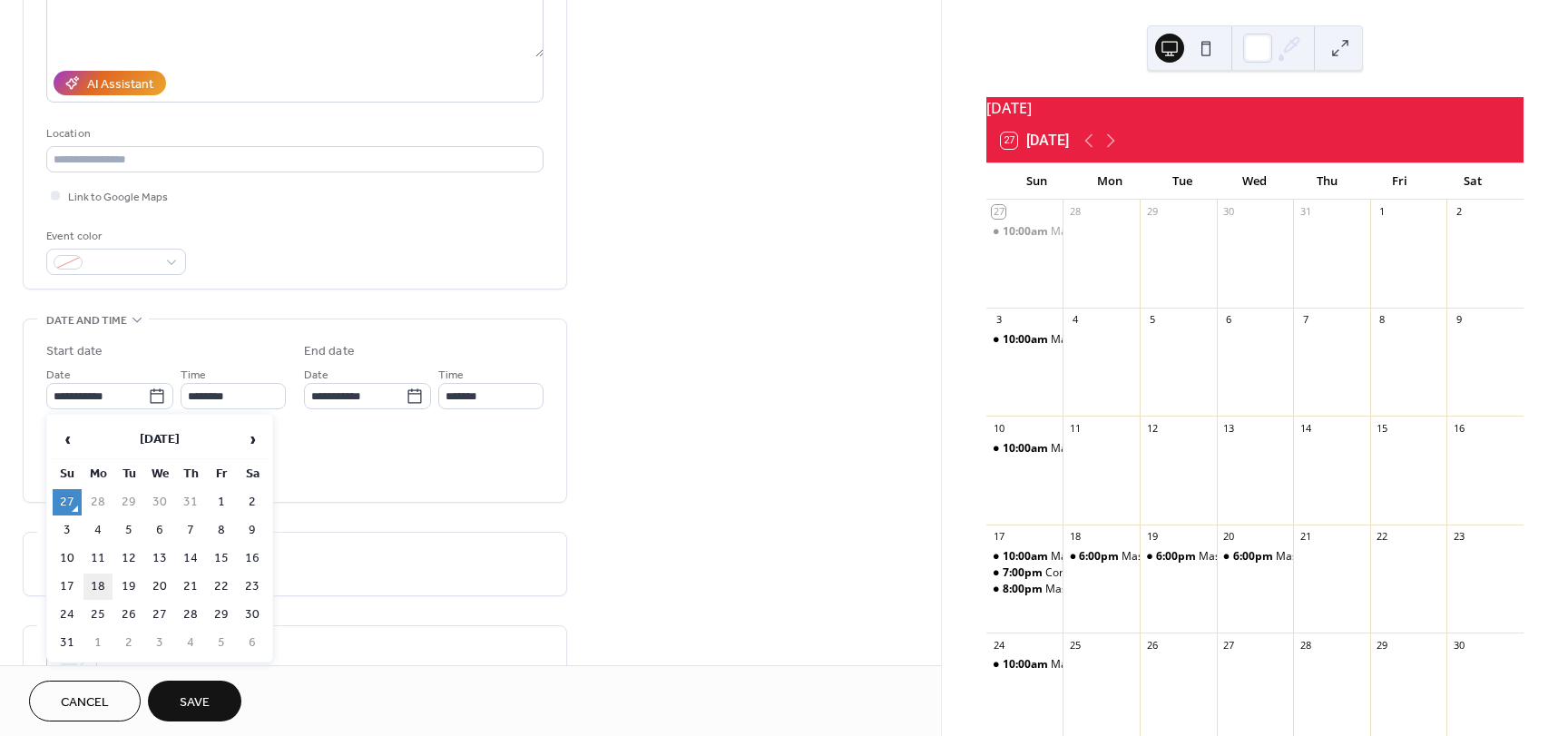 click on "18" at bounding box center [98, 586] 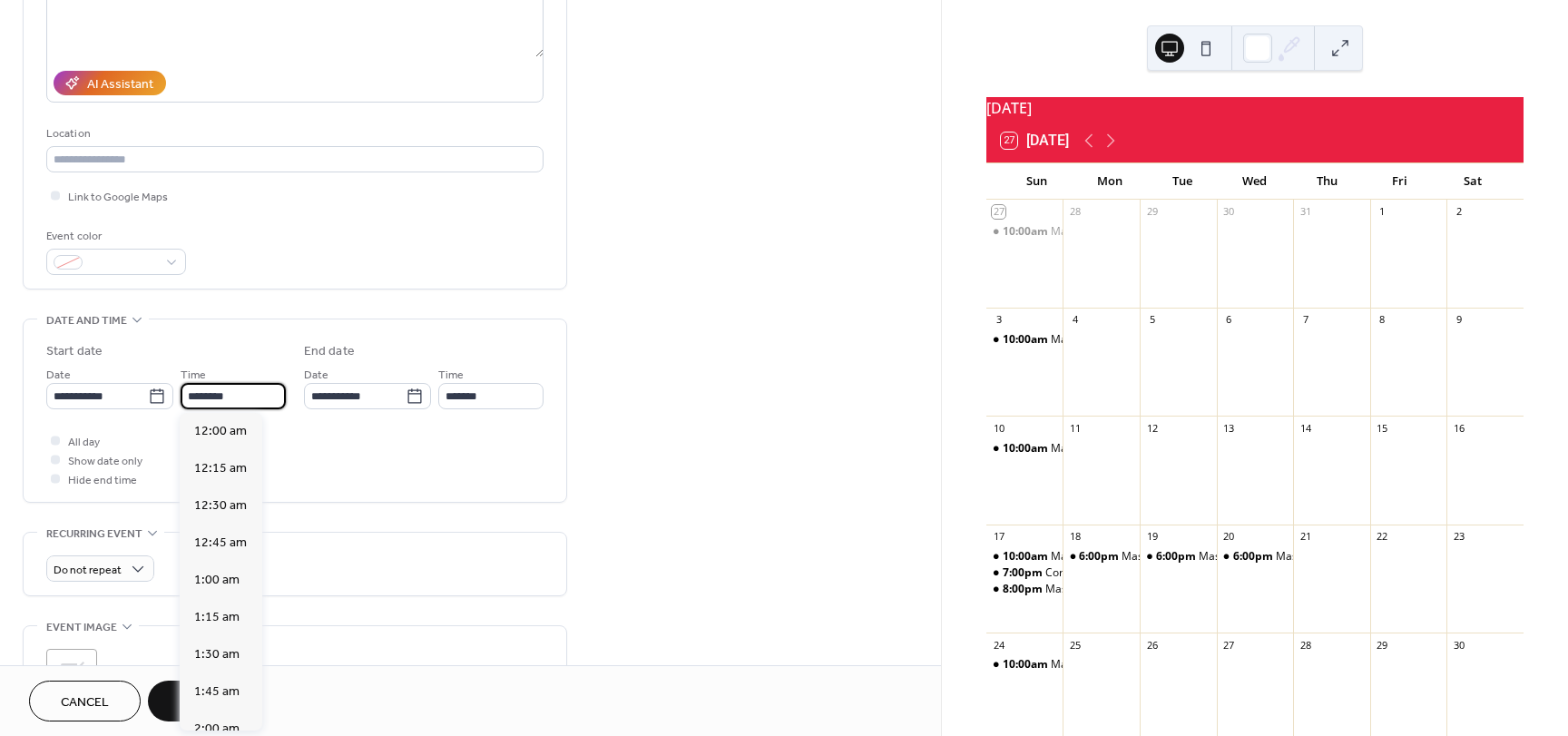click on "********" at bounding box center (233, 396) 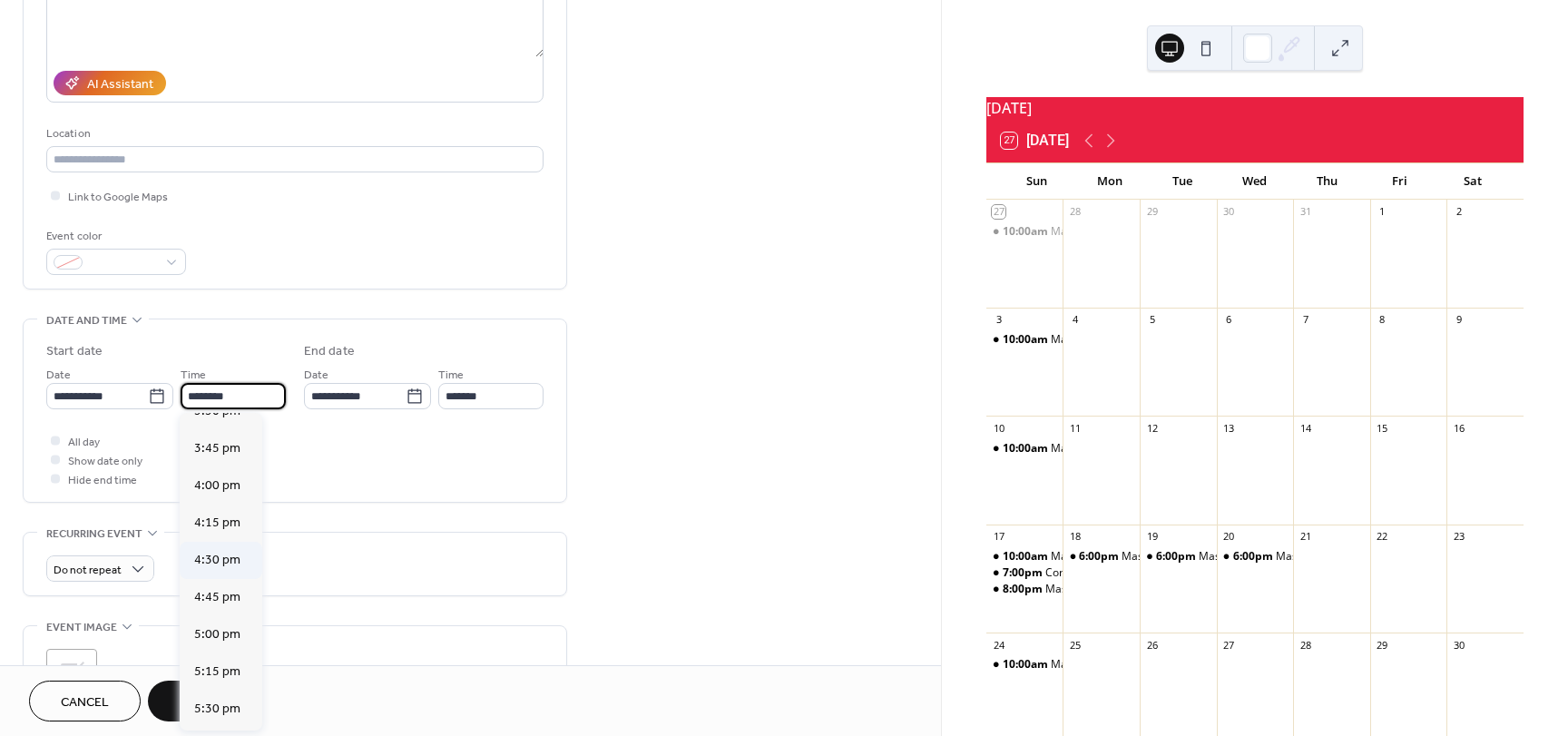 scroll, scrollTop: 2331, scrollLeft: 0, axis: vertical 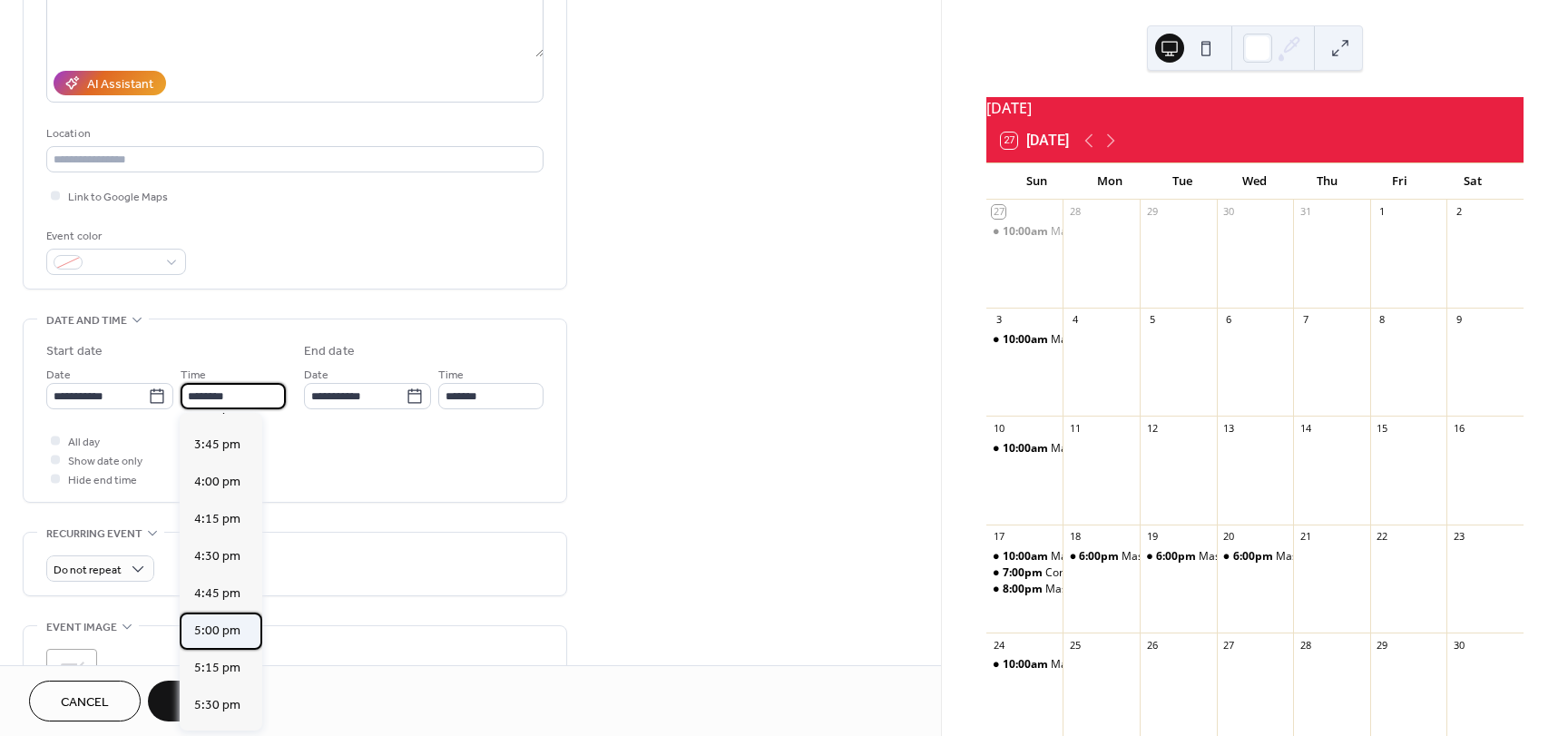 click on "5:00 pm" at bounding box center (220, 631) 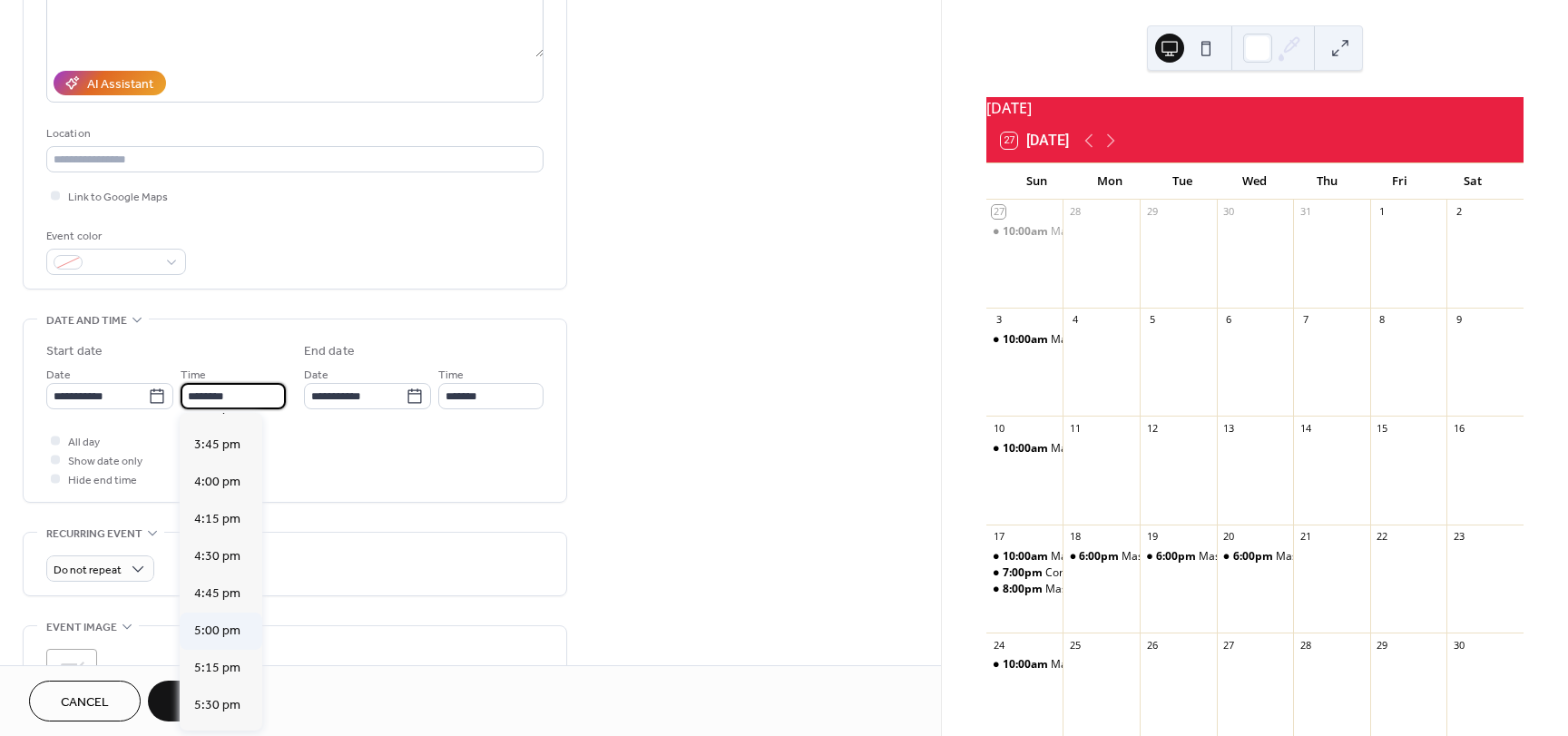 type on "*******" 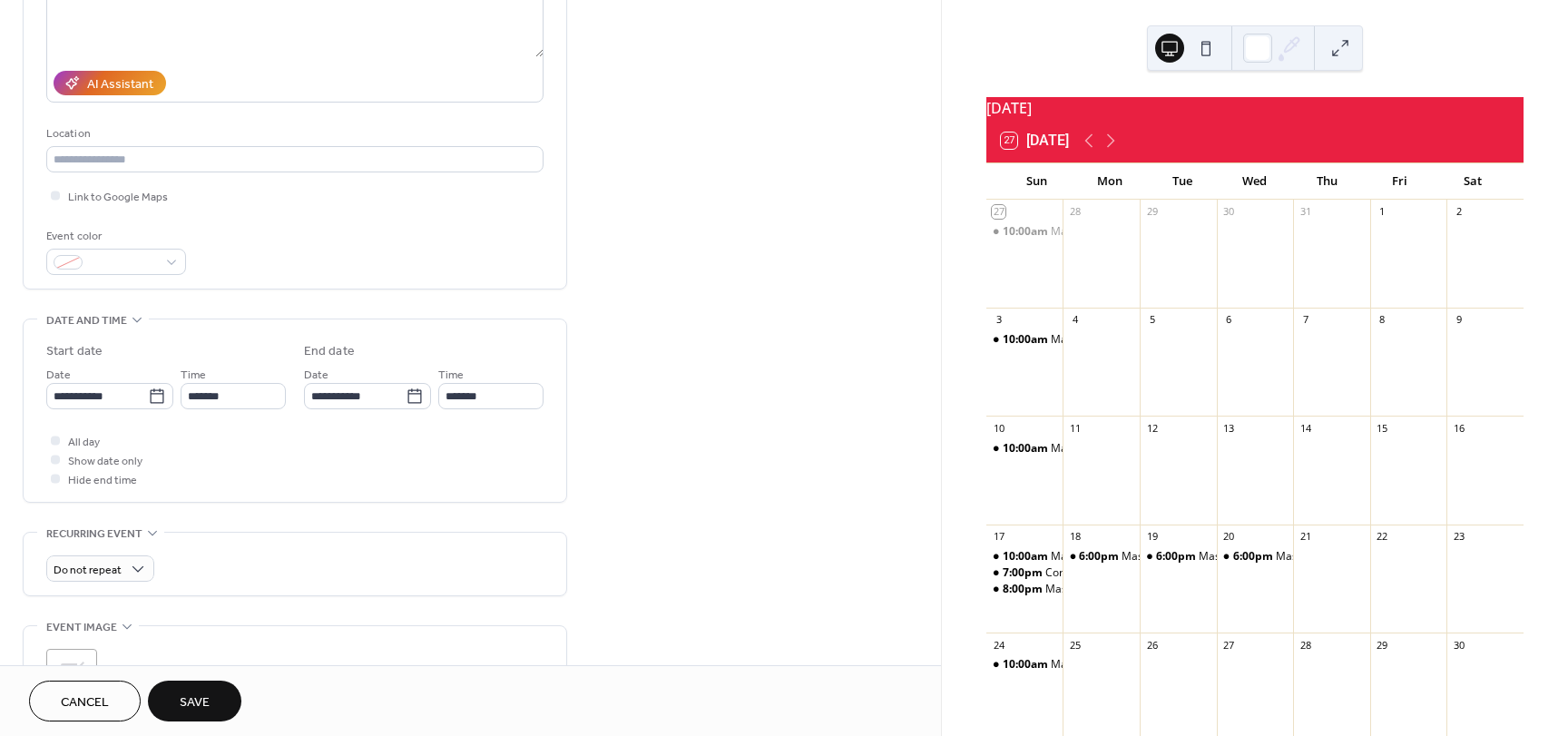 click on "Save" at bounding box center [194, 702] 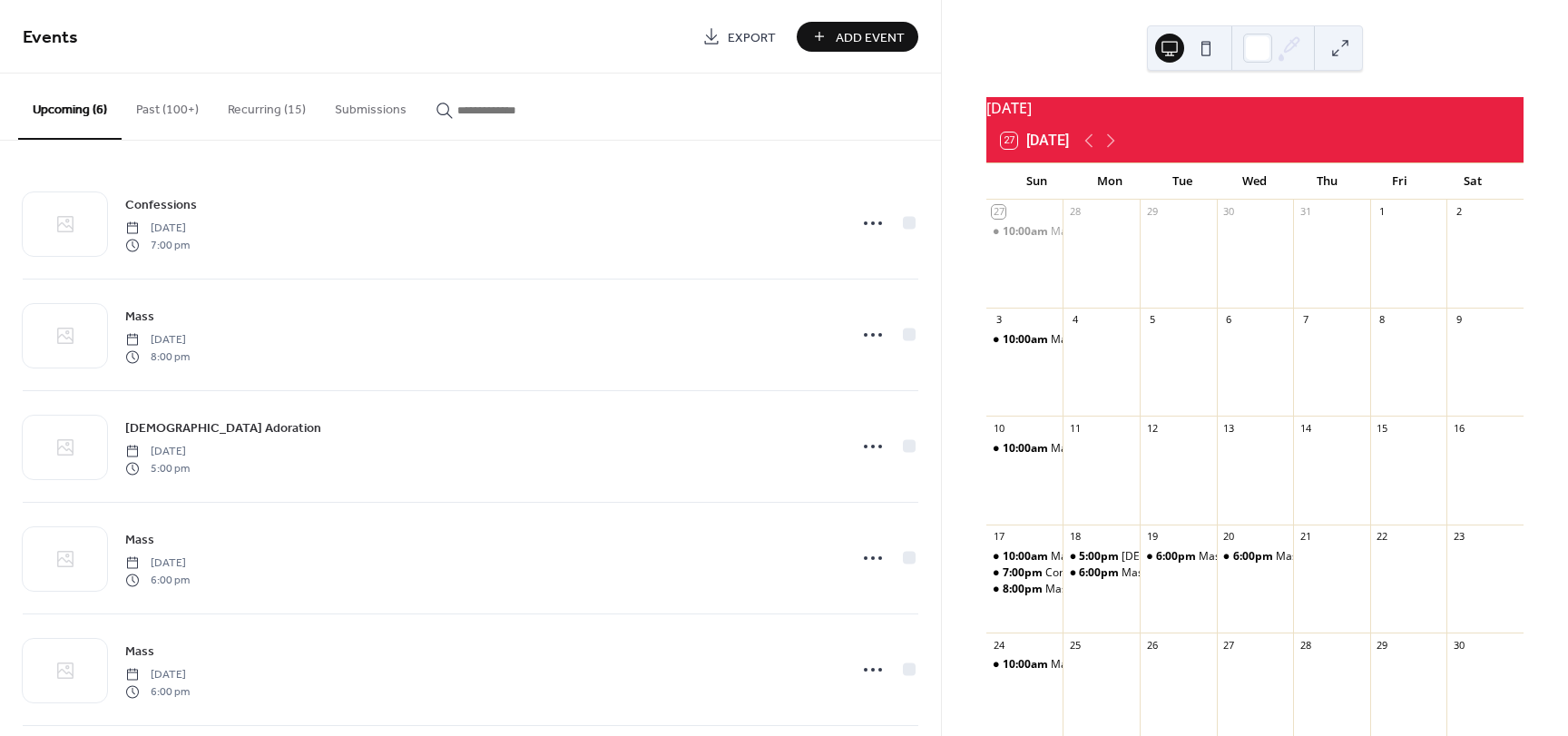 click on "Add Event" at bounding box center [870, 37] 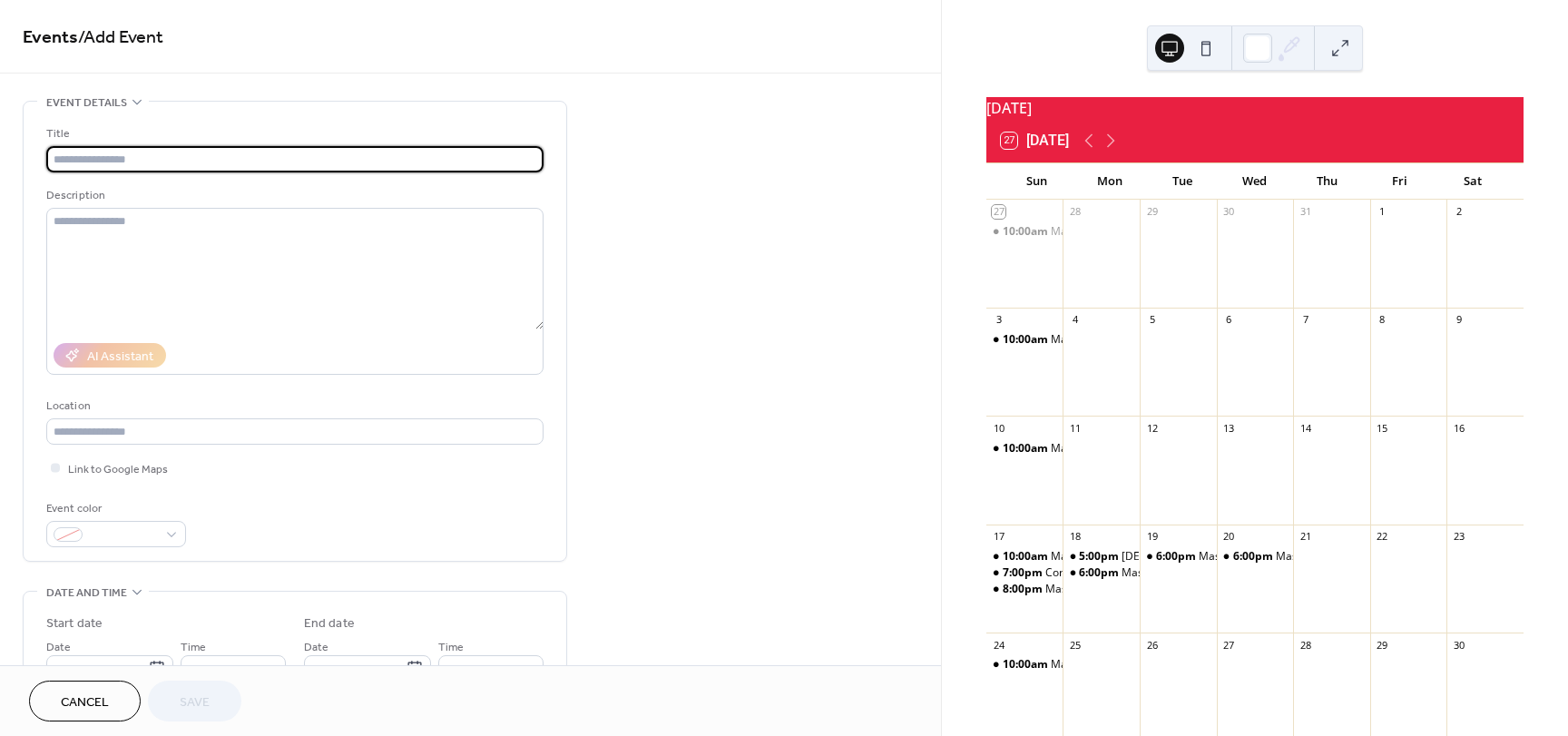click at bounding box center [295, 159] 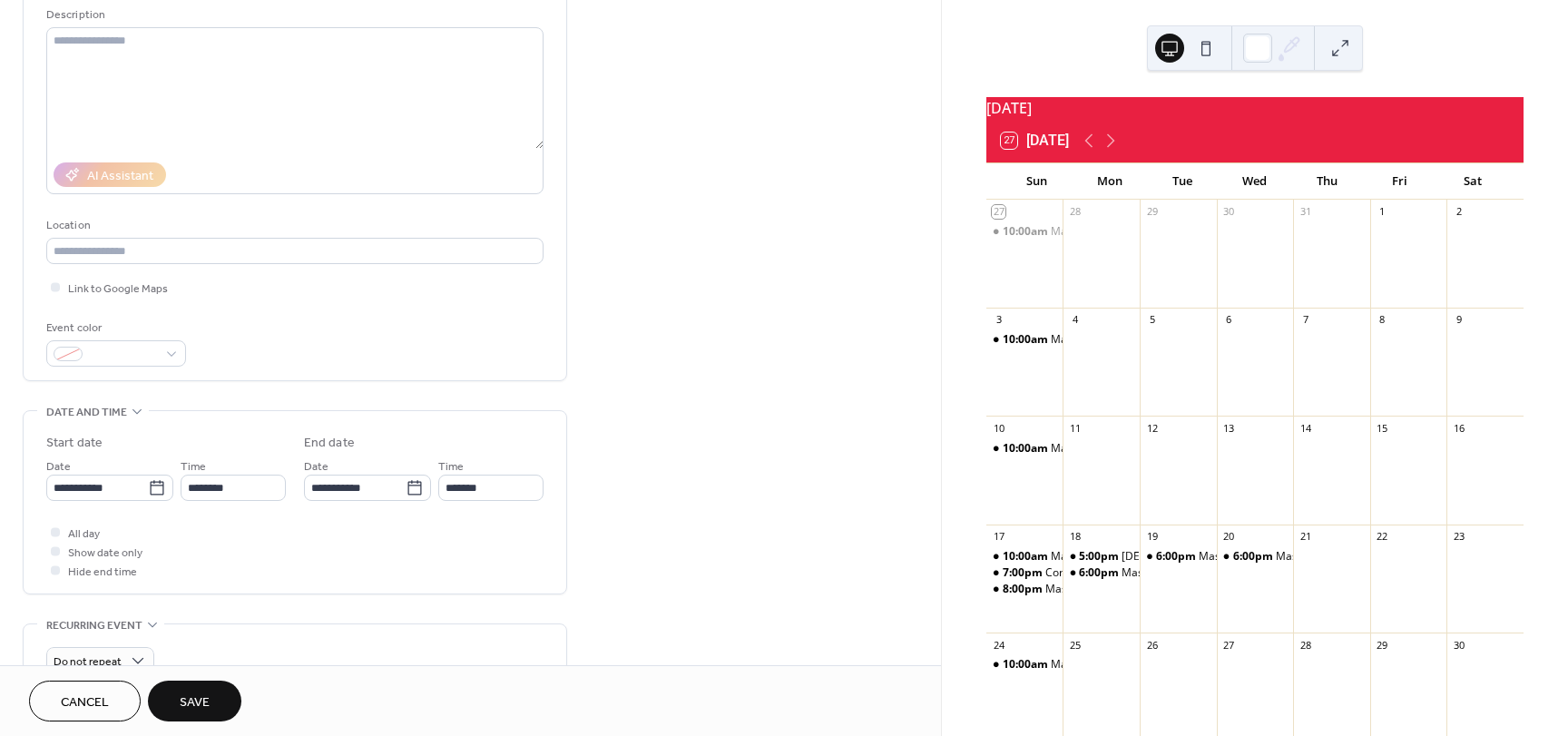 scroll, scrollTop: 182, scrollLeft: 0, axis: vertical 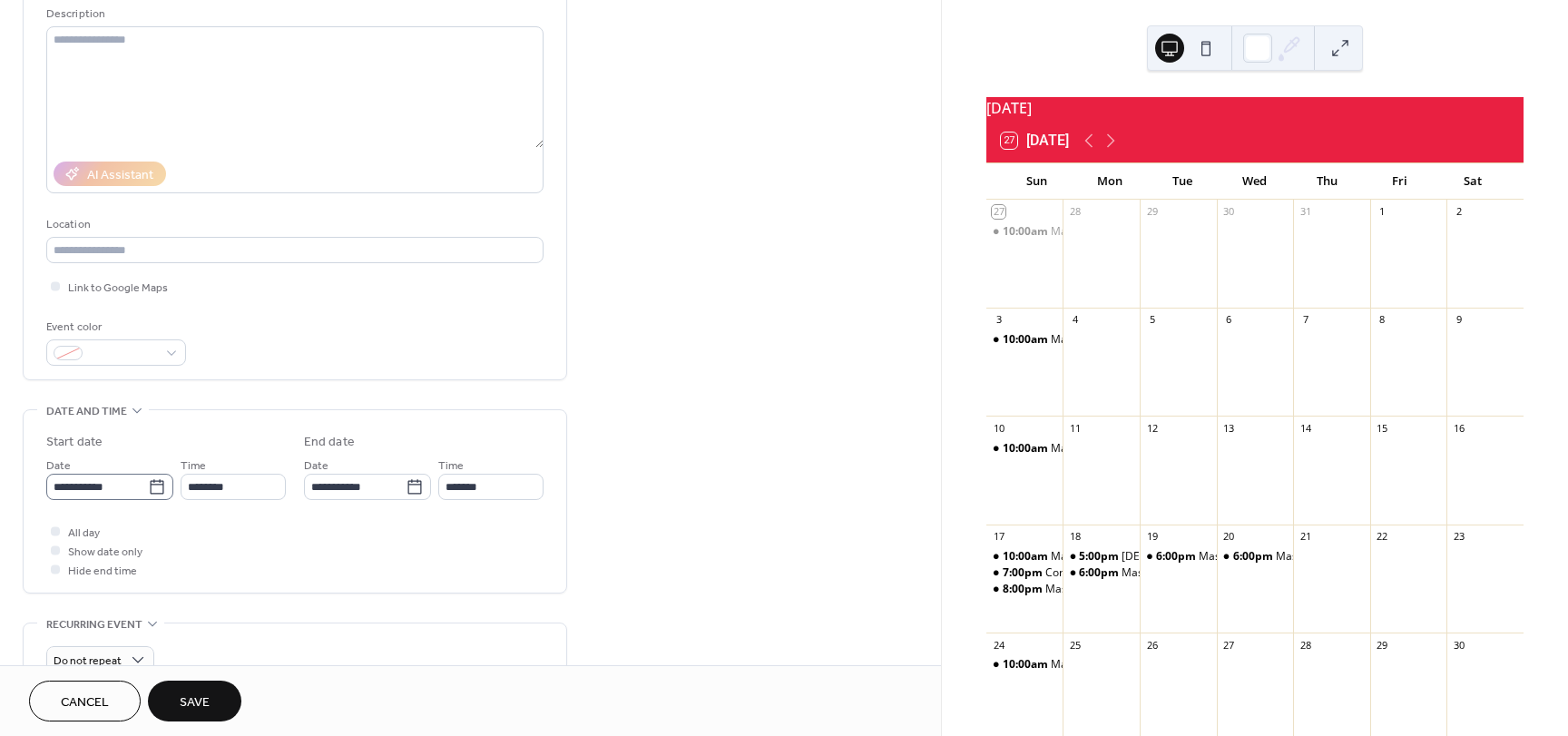 type on "**********" 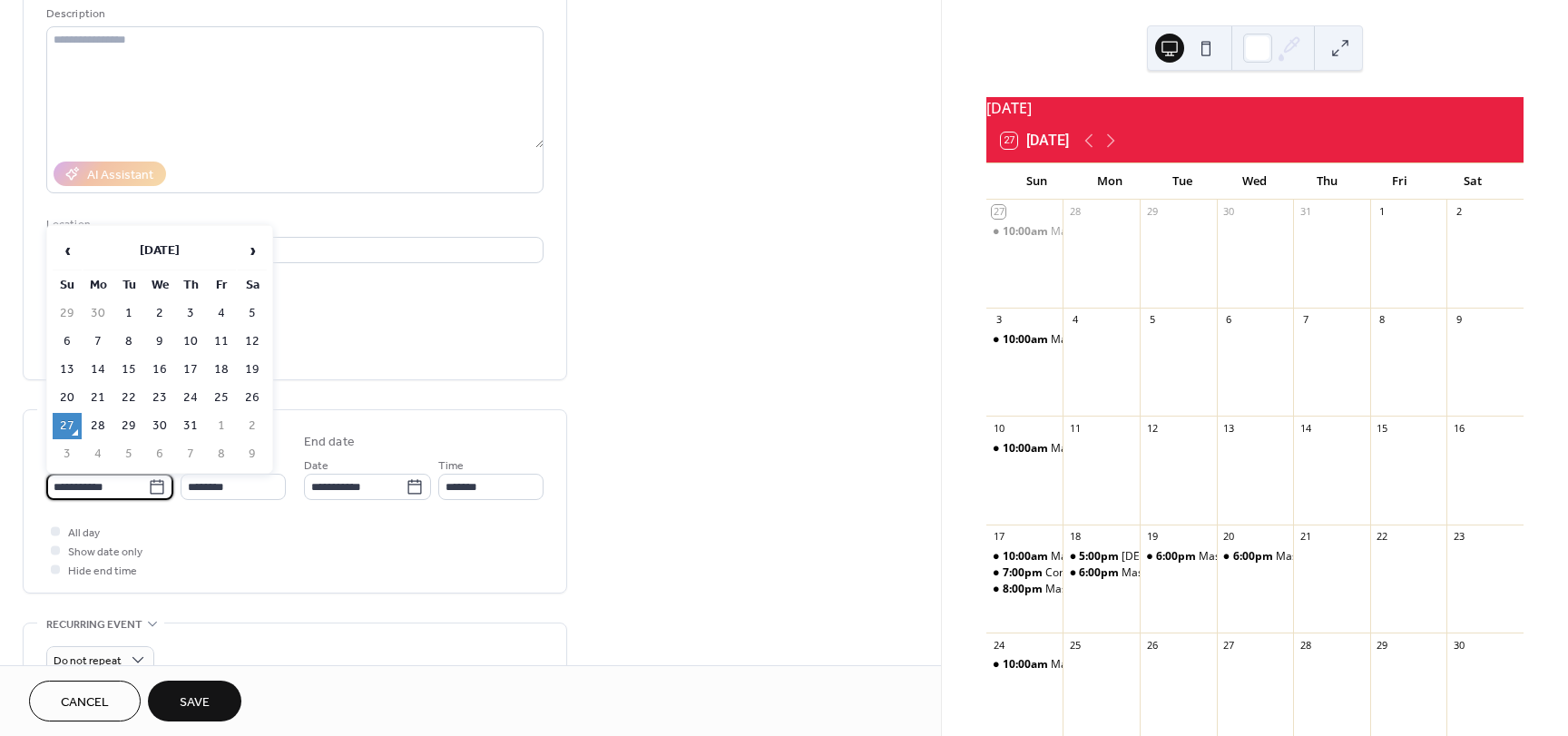 click on "**********" at bounding box center (97, 486) 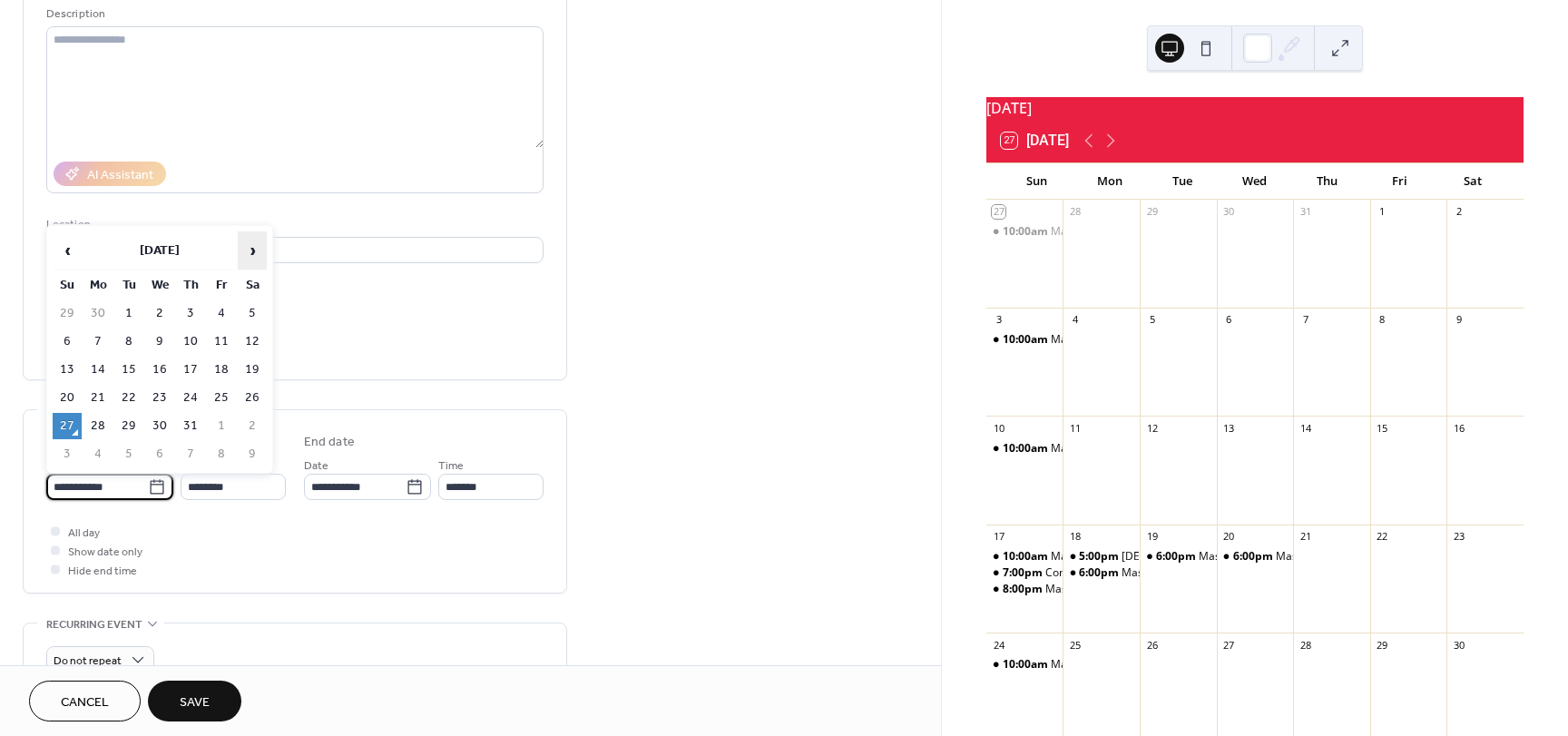 click on "›" at bounding box center (252, 250) 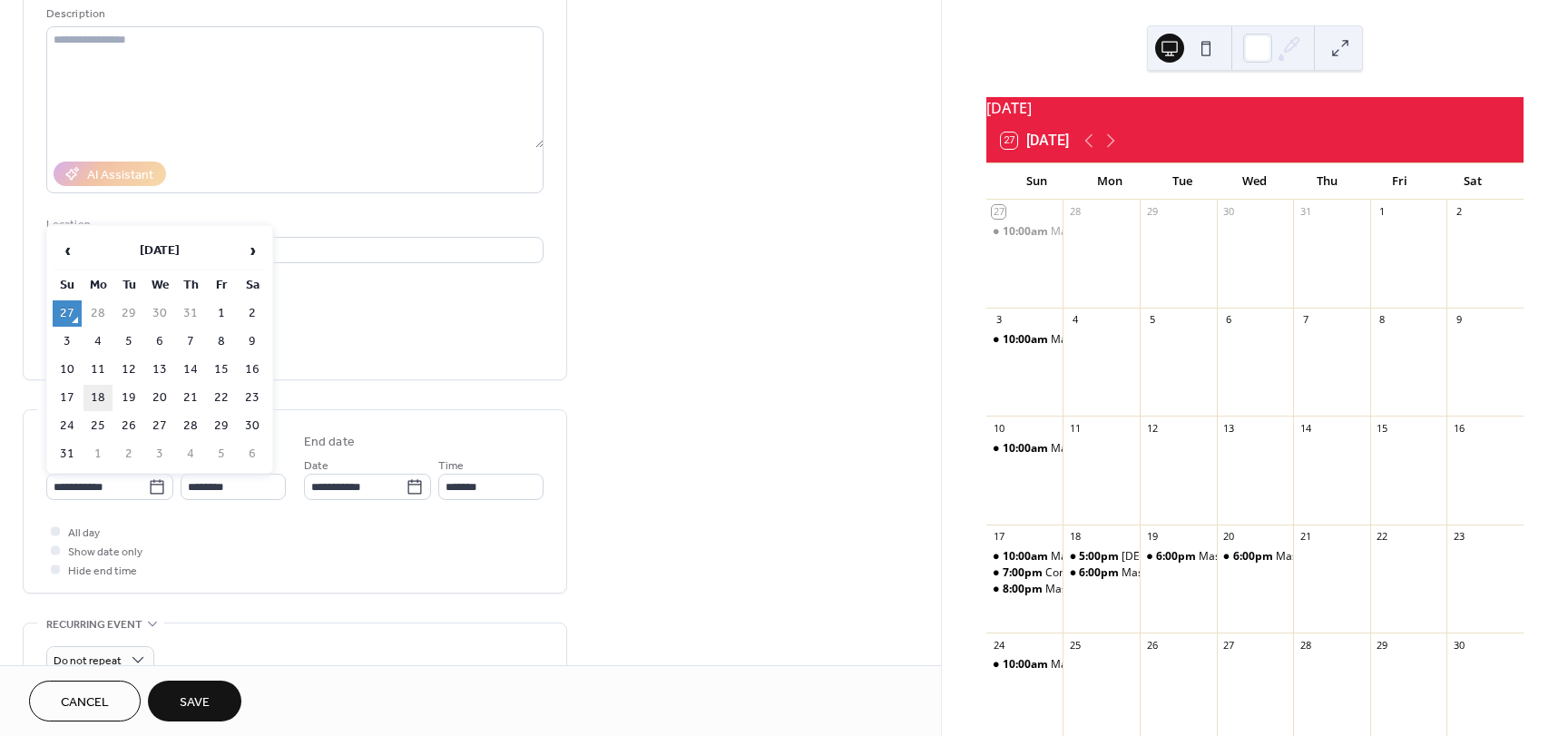 click on "18" at bounding box center (98, 397) 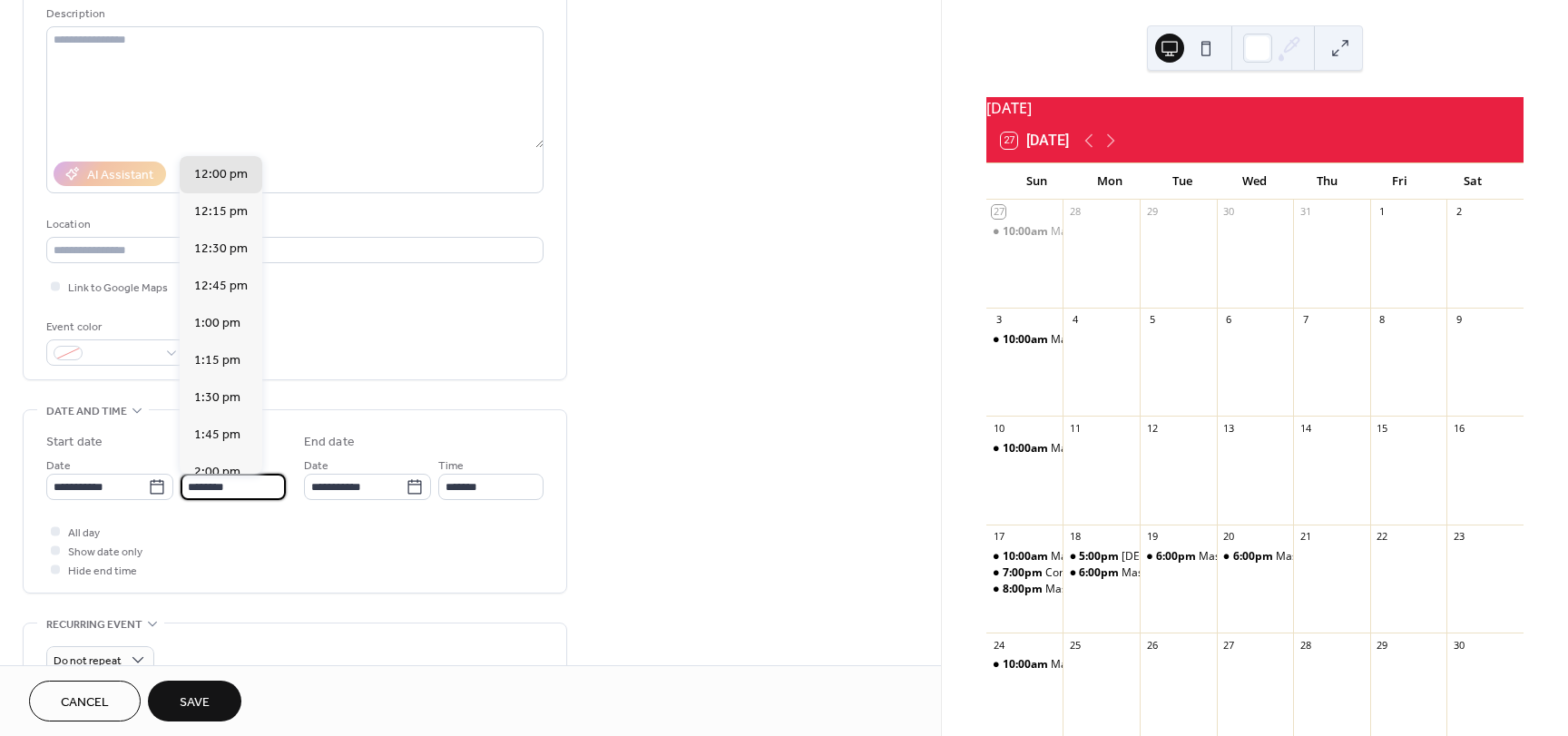 click on "********" at bounding box center (233, 486) 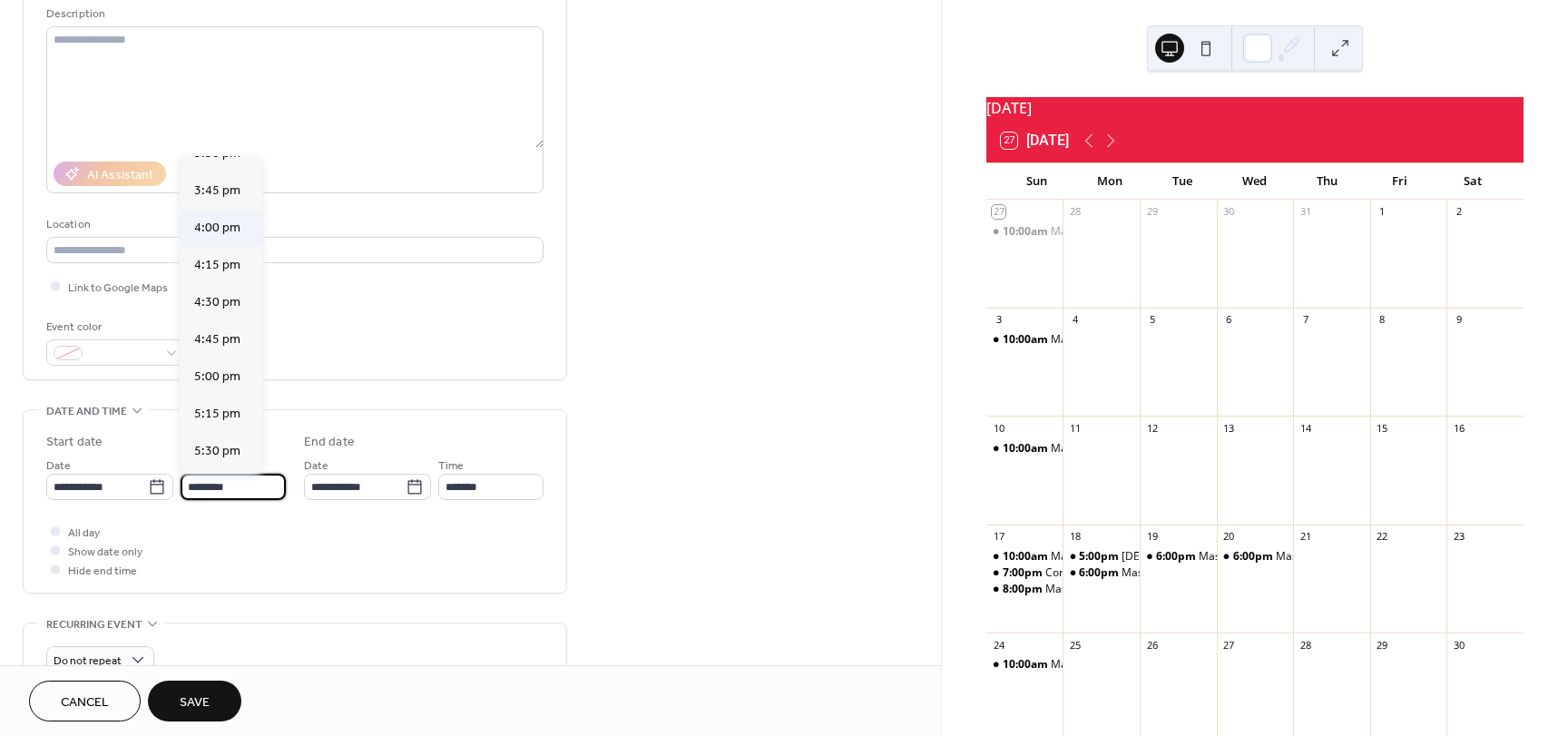 scroll, scrollTop: 2331, scrollLeft: 0, axis: vertical 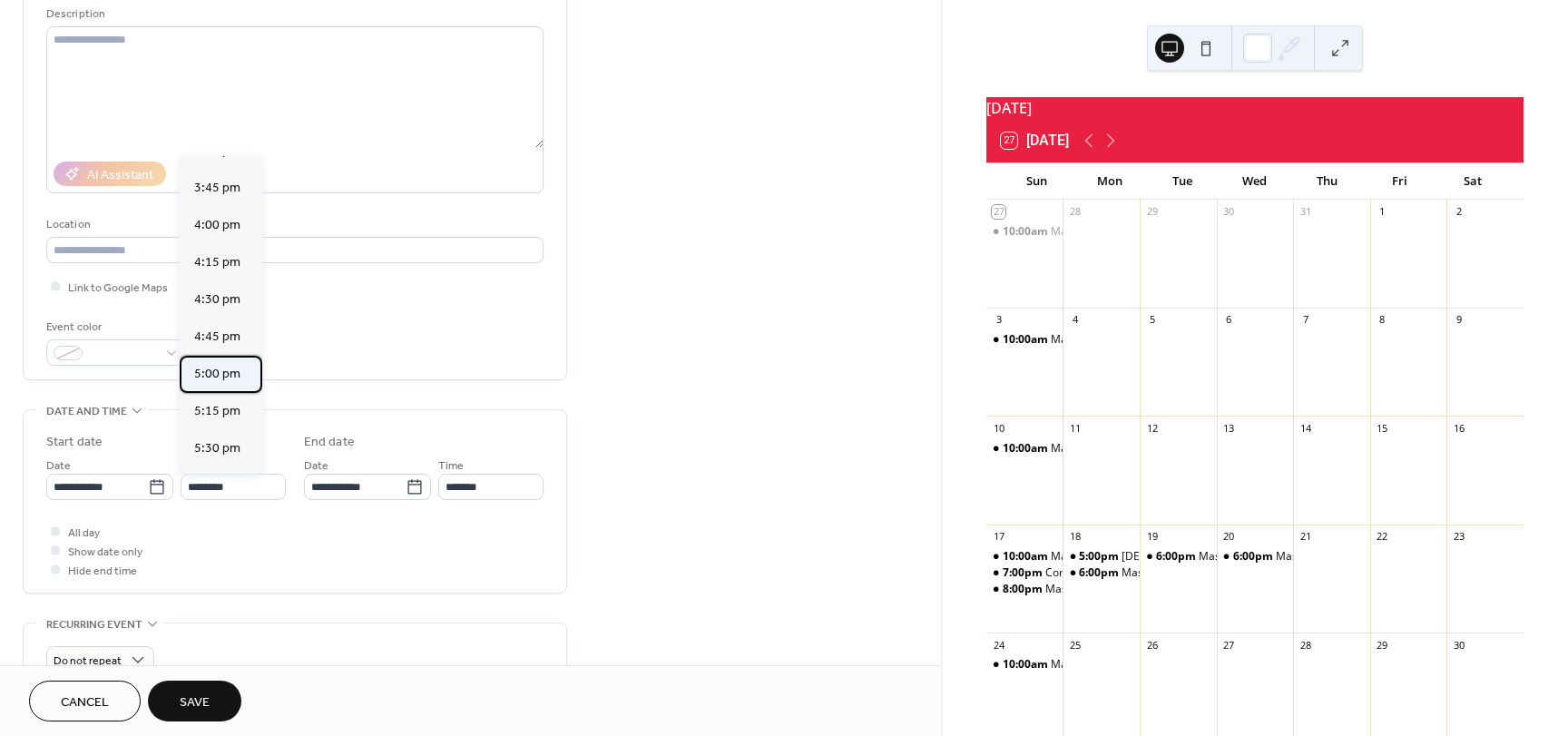 click on "5:00 pm" at bounding box center (217, 374) 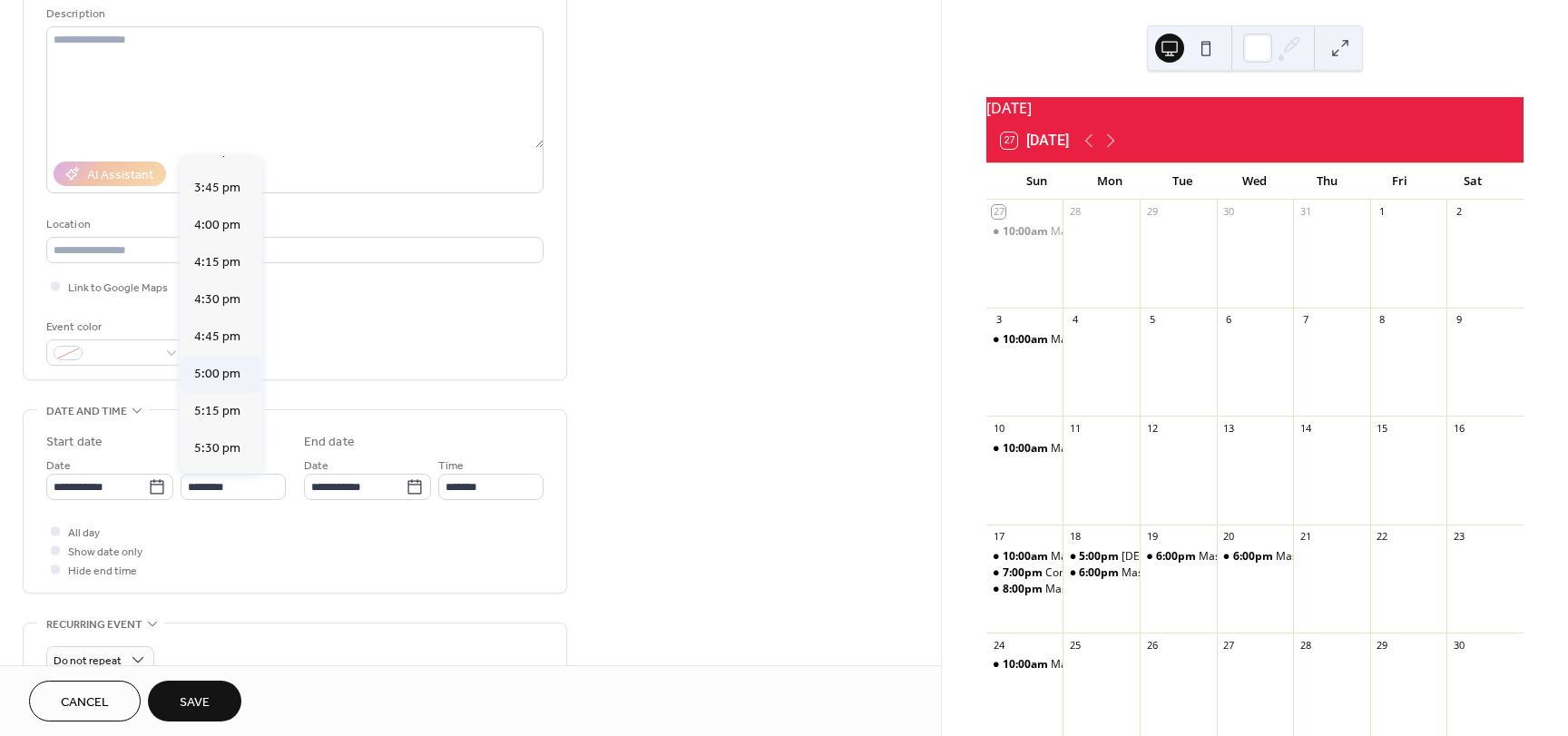 type on "*******" 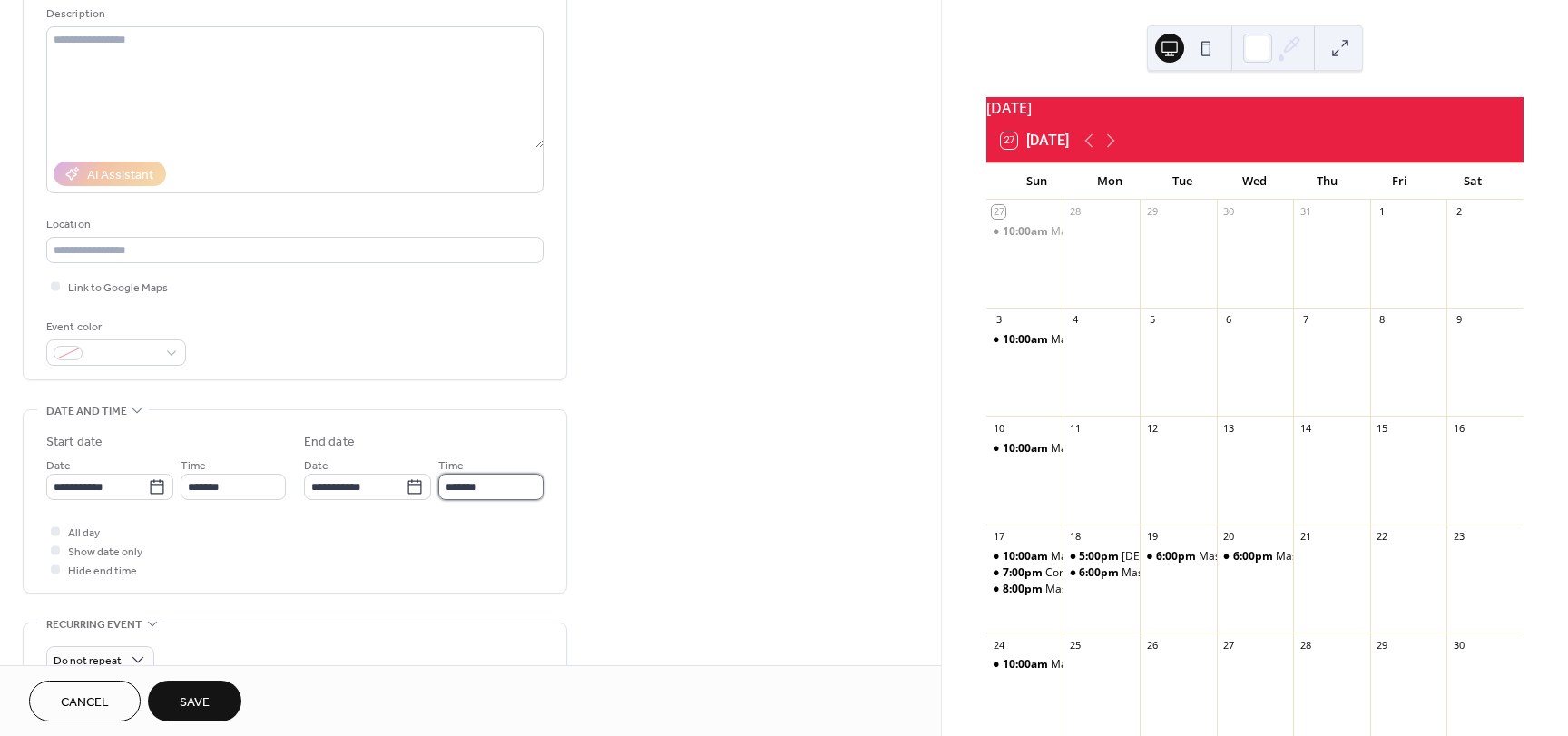 click on "*******" at bounding box center (491, 486) 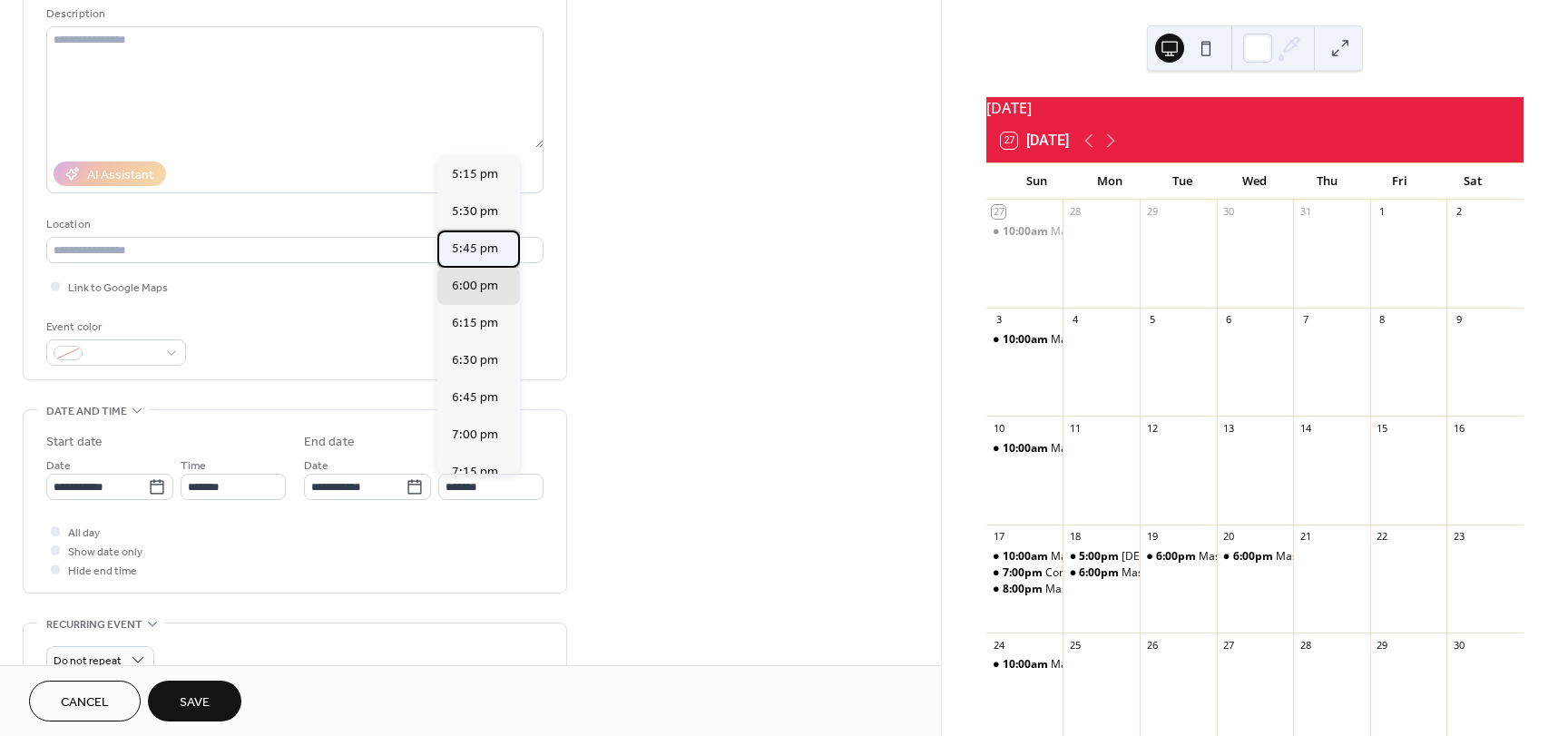 click on "5:45 pm" at bounding box center (475, 249) 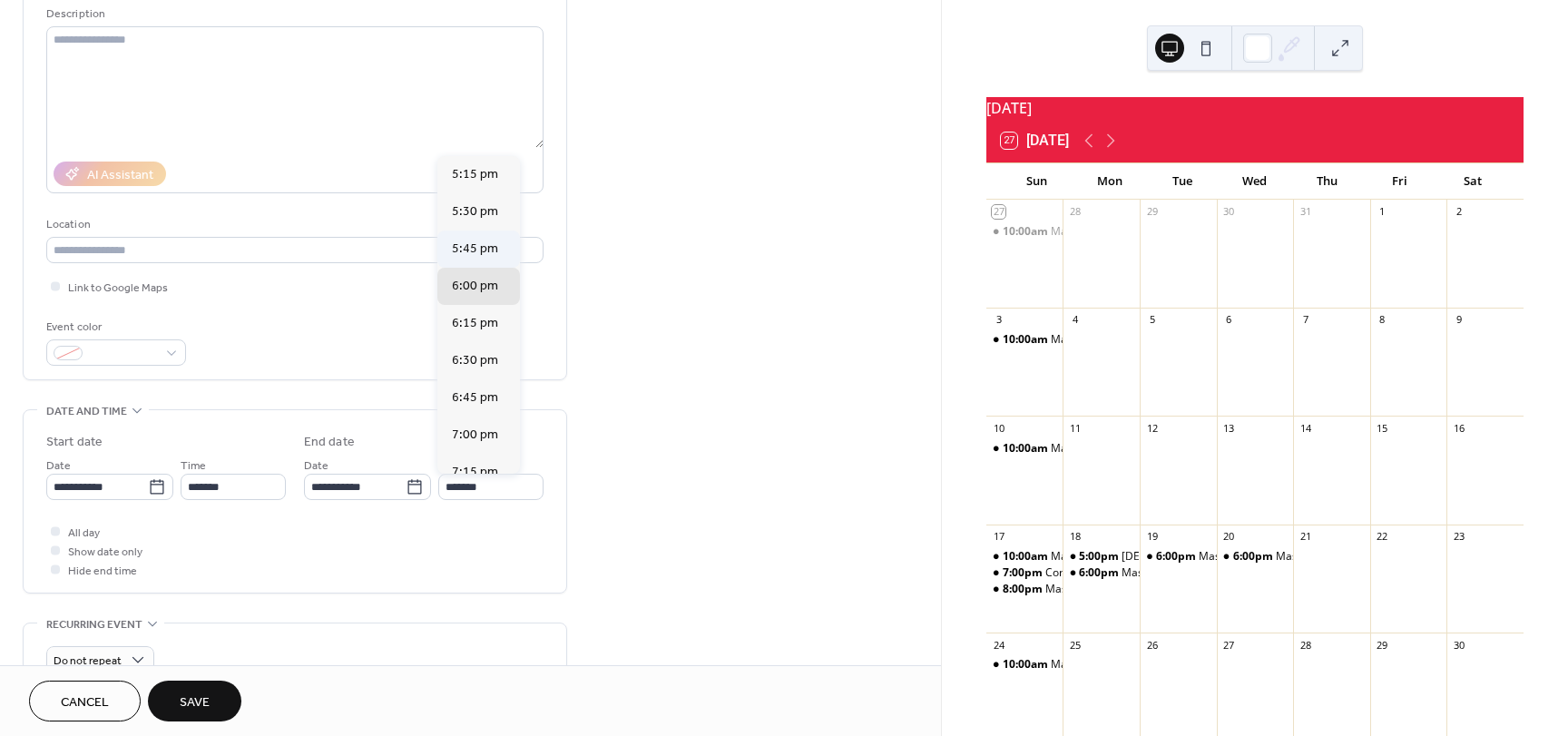 type on "*******" 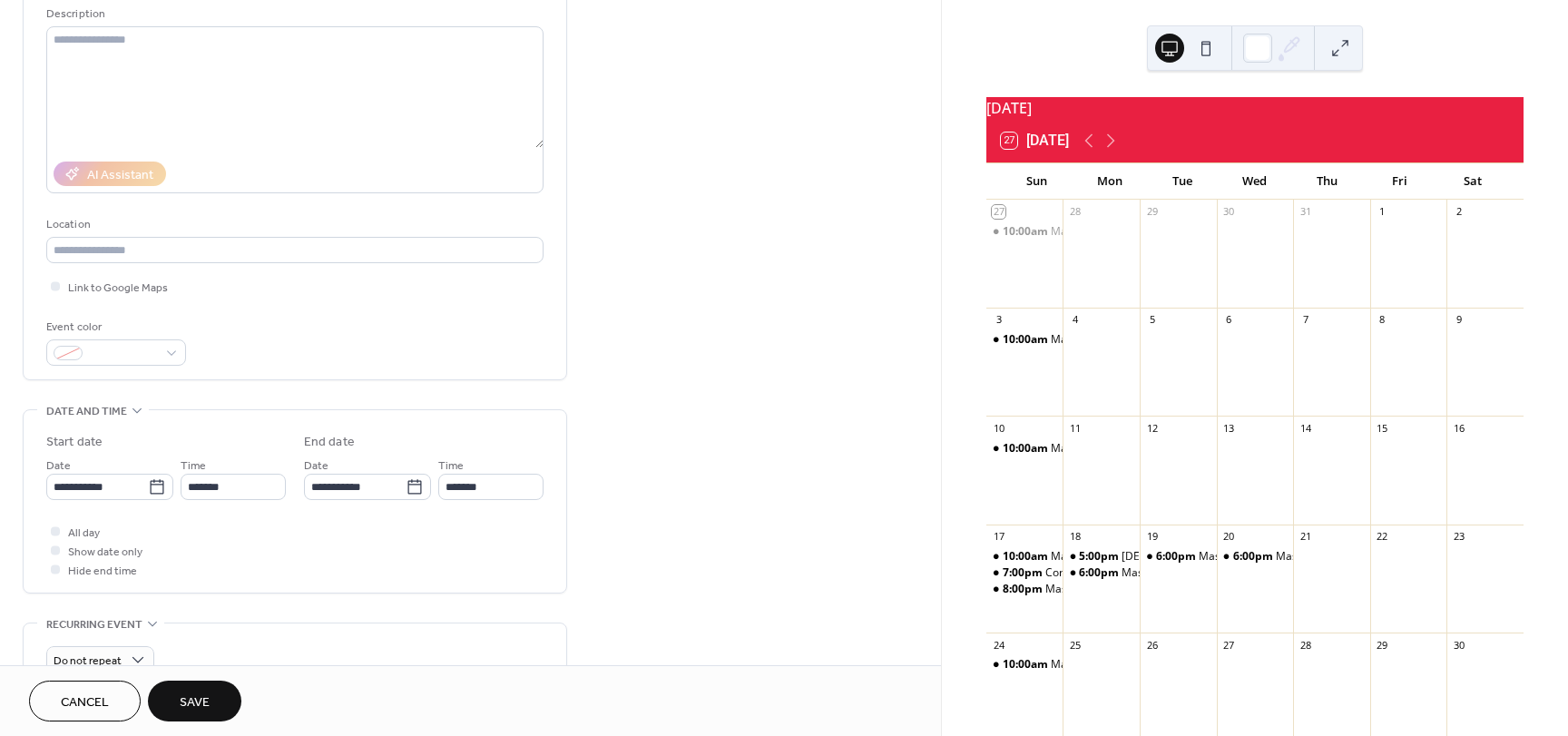 click on "Save" at bounding box center [194, 701] 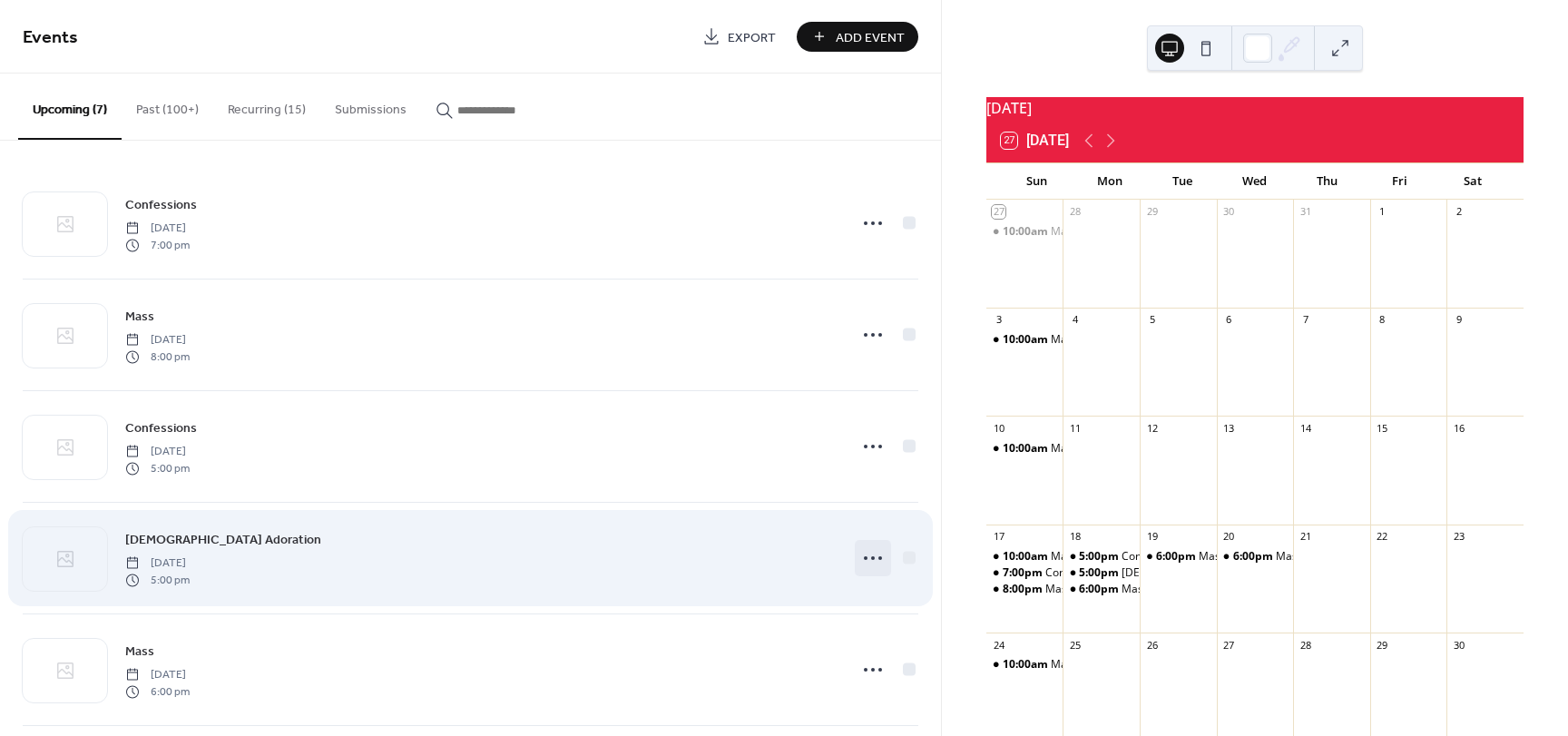 click 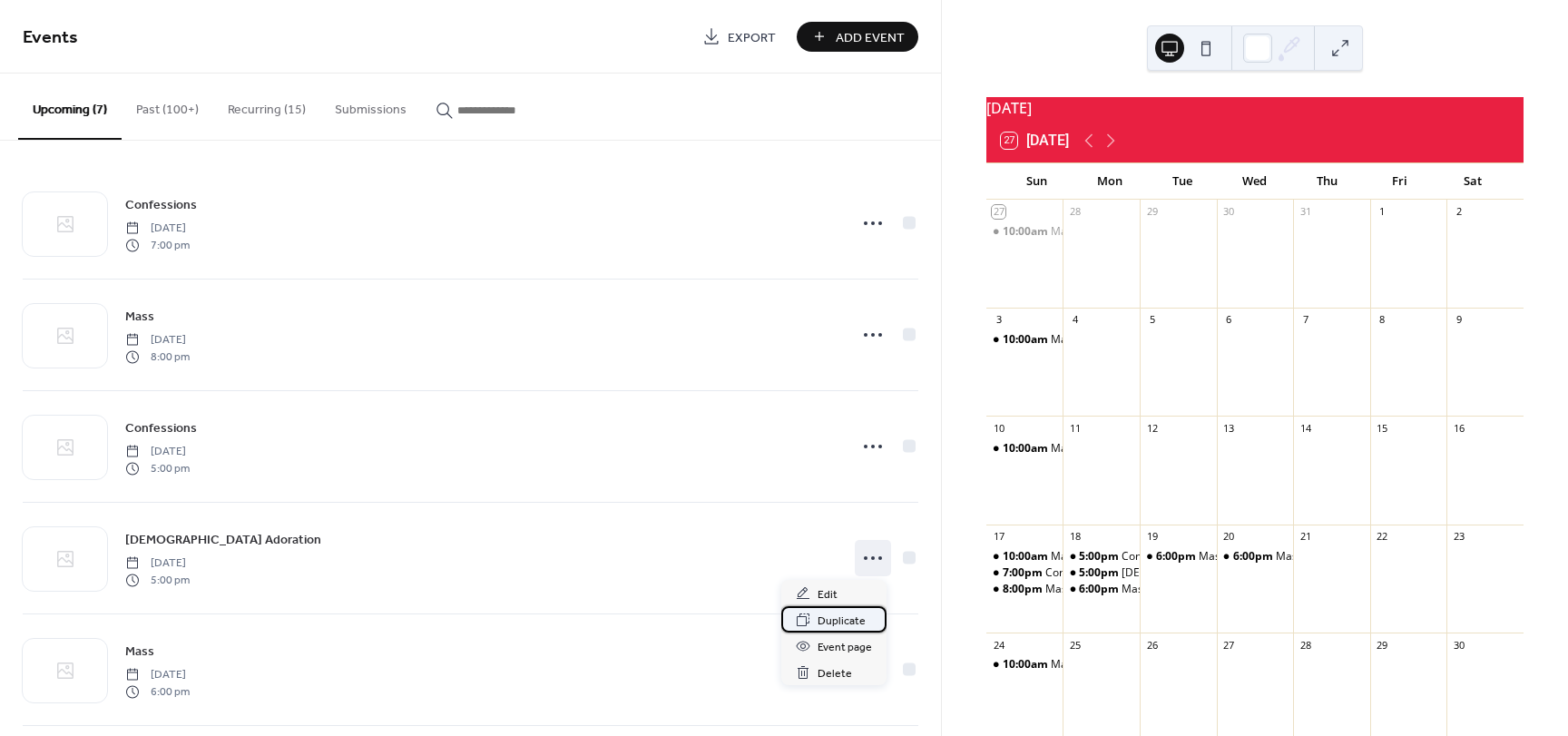 click on "Duplicate" at bounding box center [841, 621] 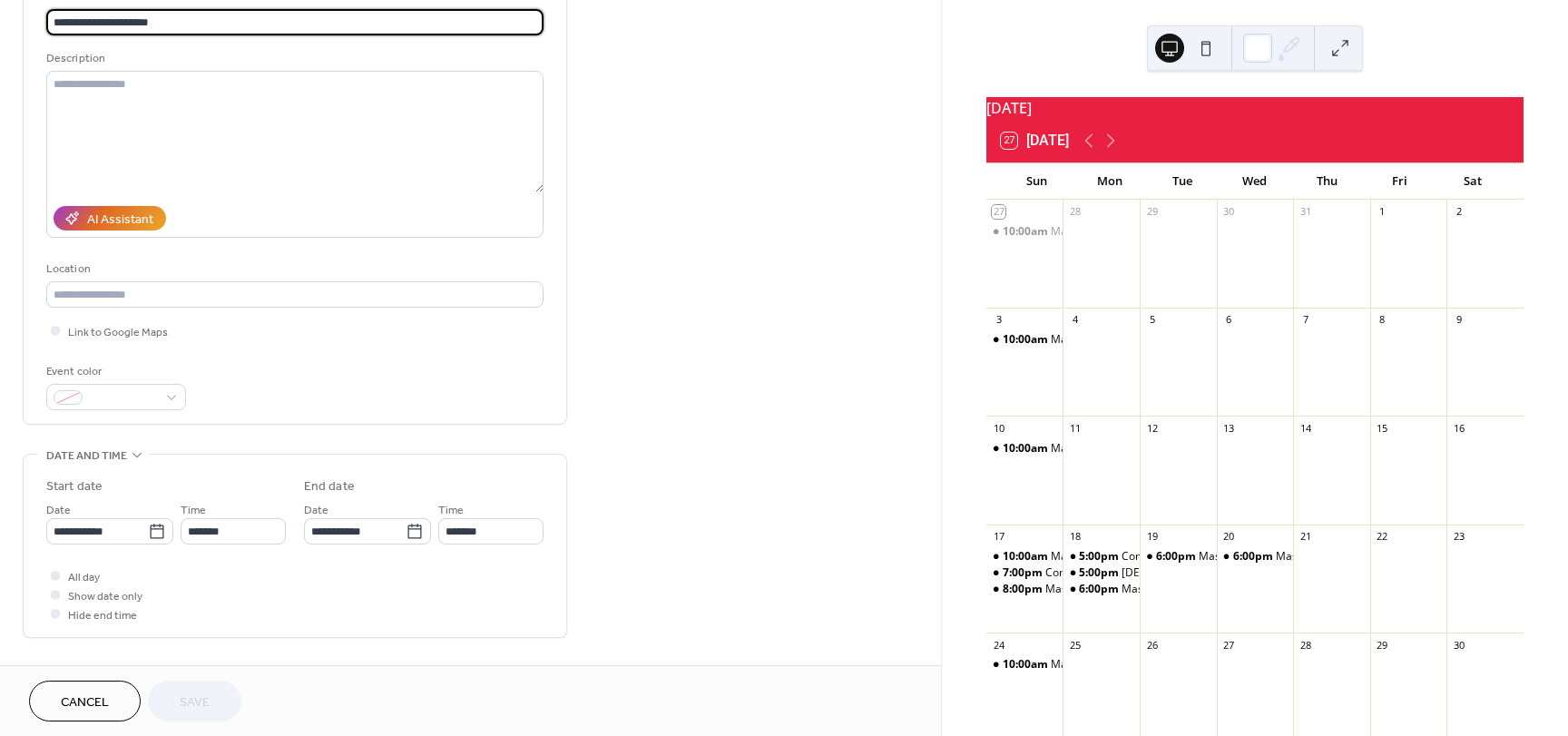 scroll, scrollTop: 272, scrollLeft: 0, axis: vertical 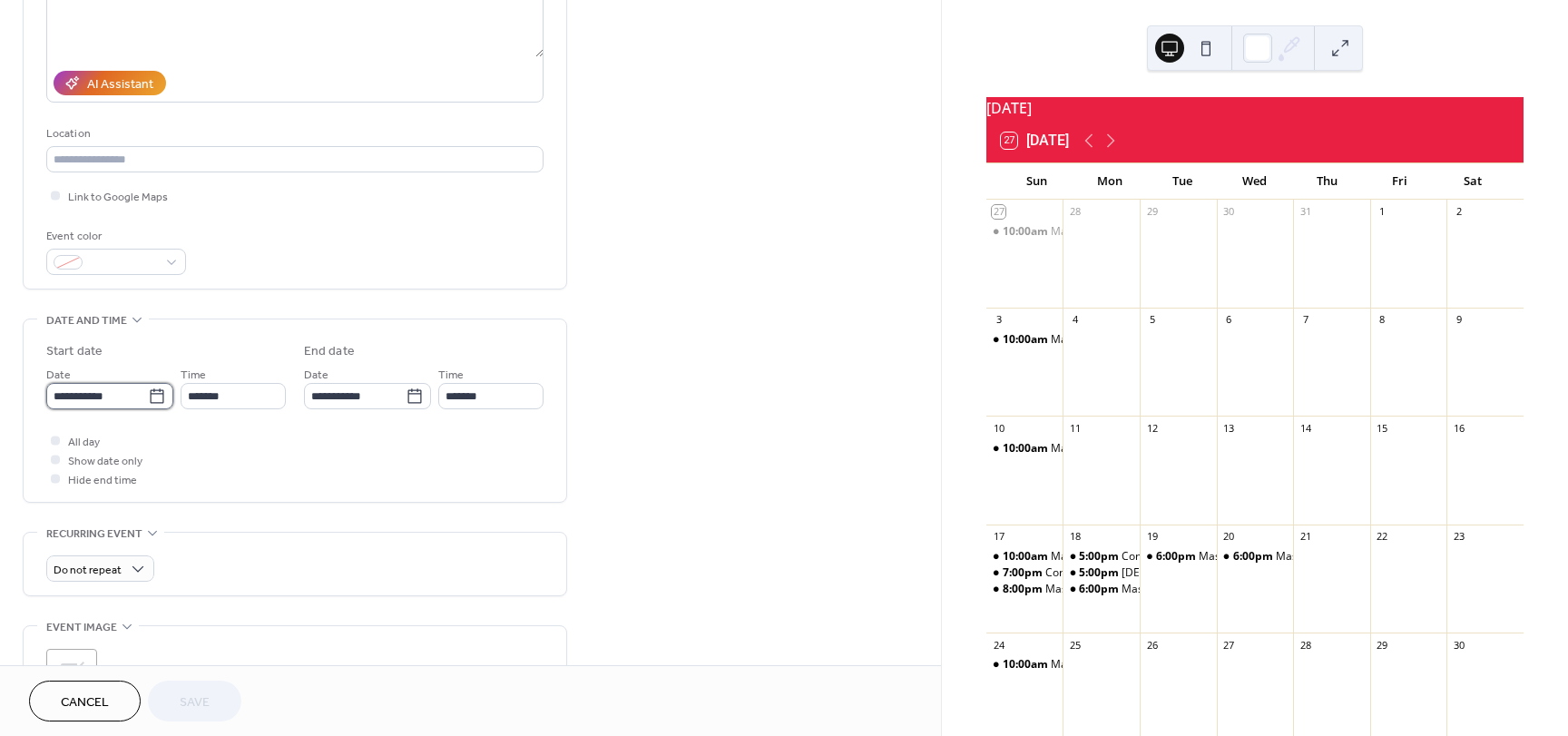 click on "**********" at bounding box center (97, 396) 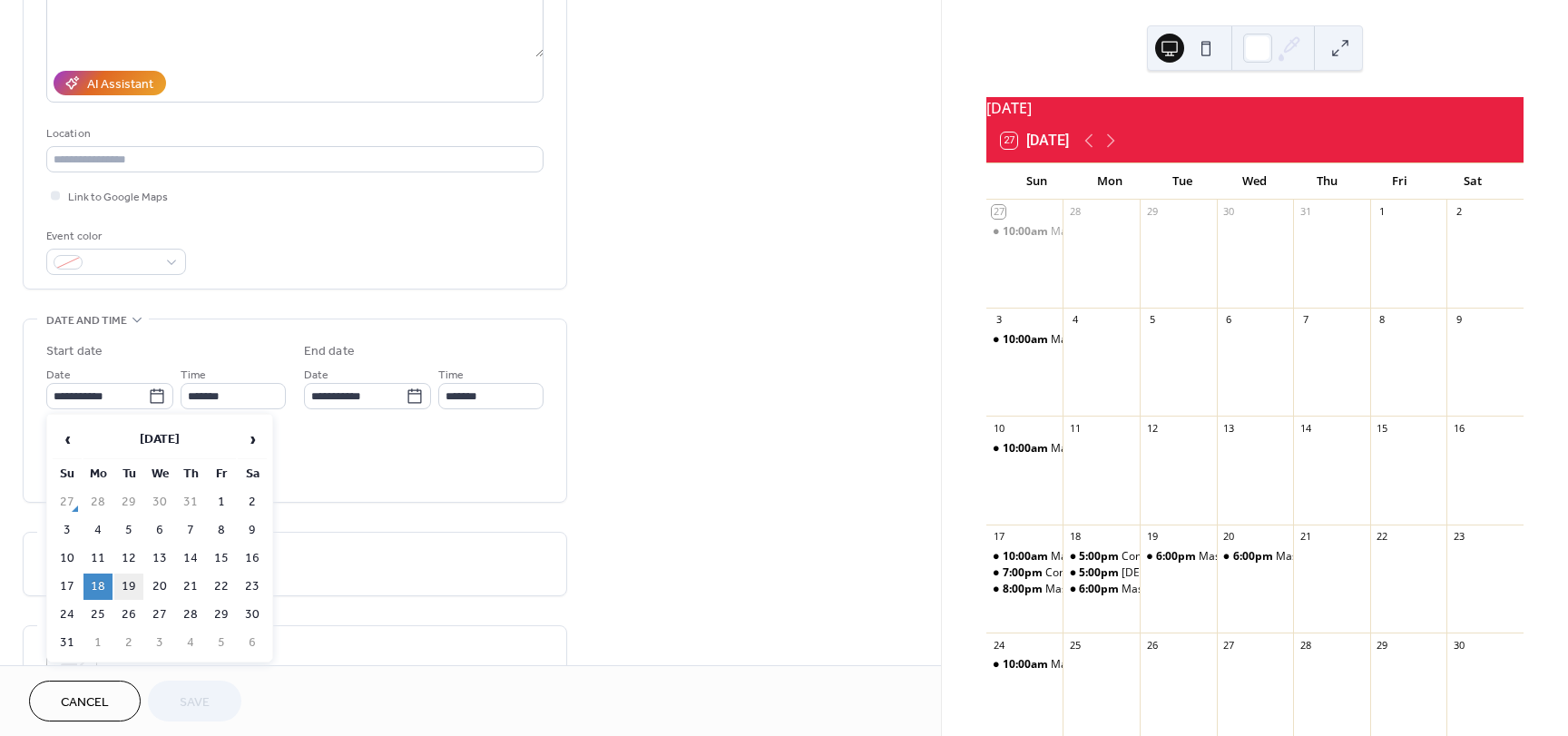 click on "19" at bounding box center [129, 586] 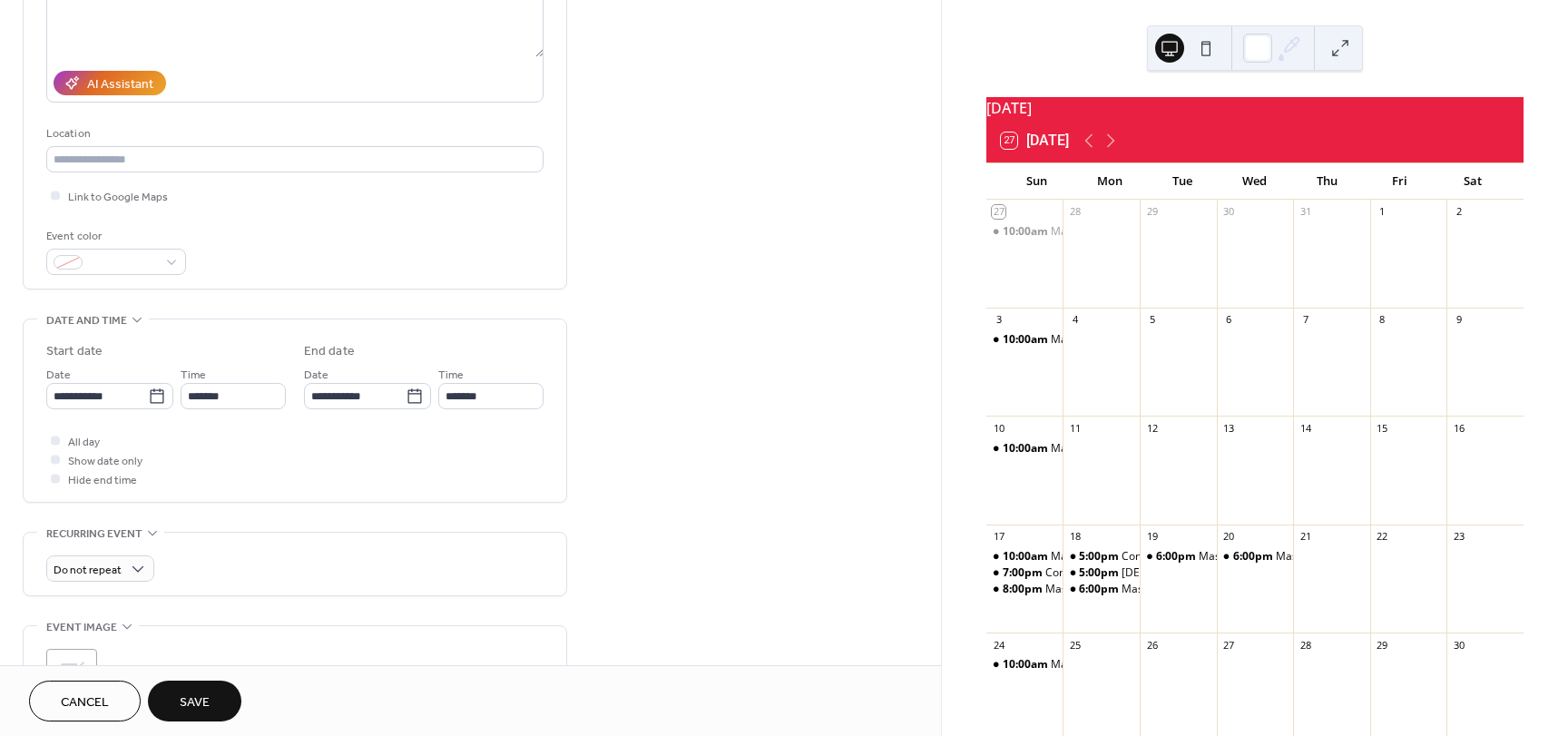 click on "Save" at bounding box center [194, 701] 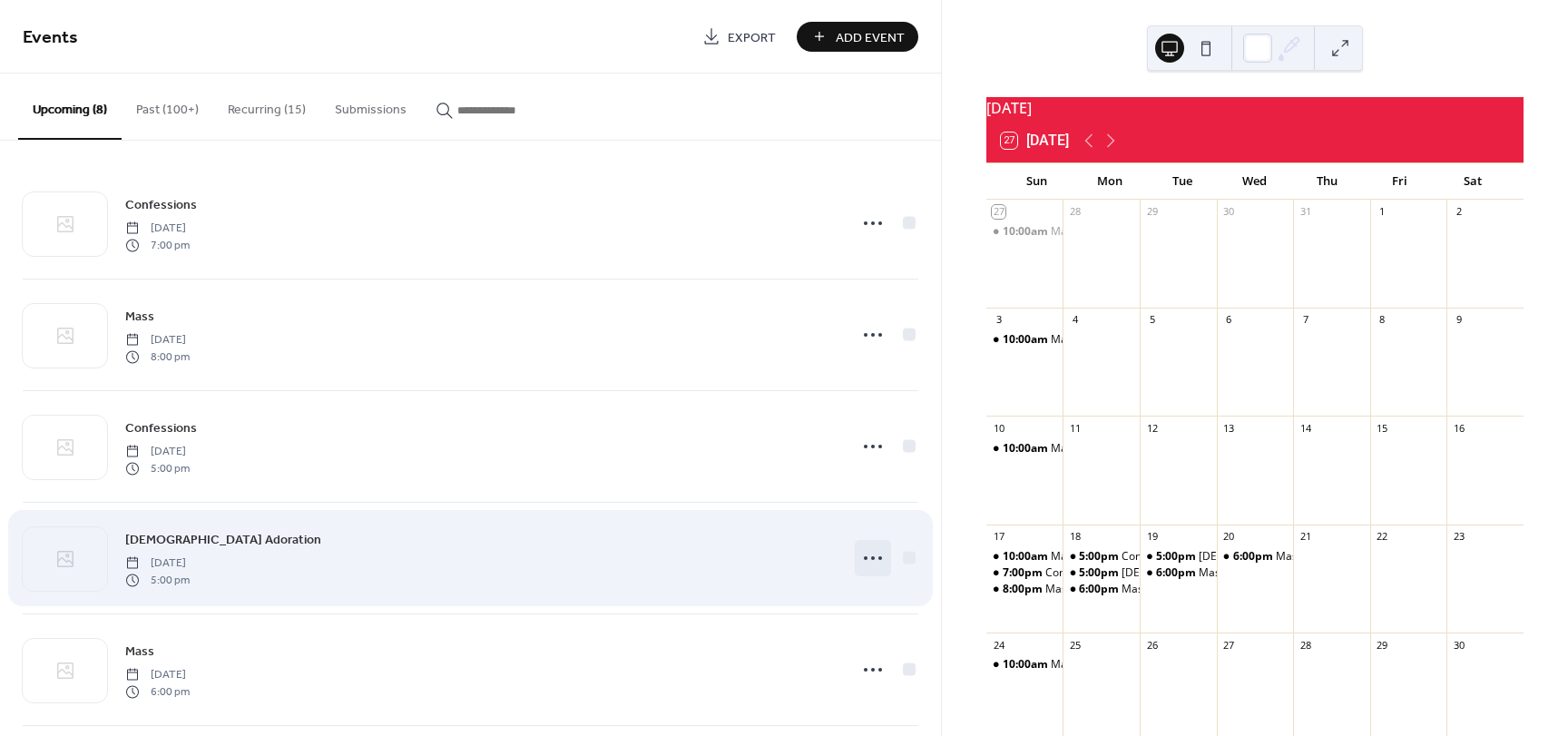click 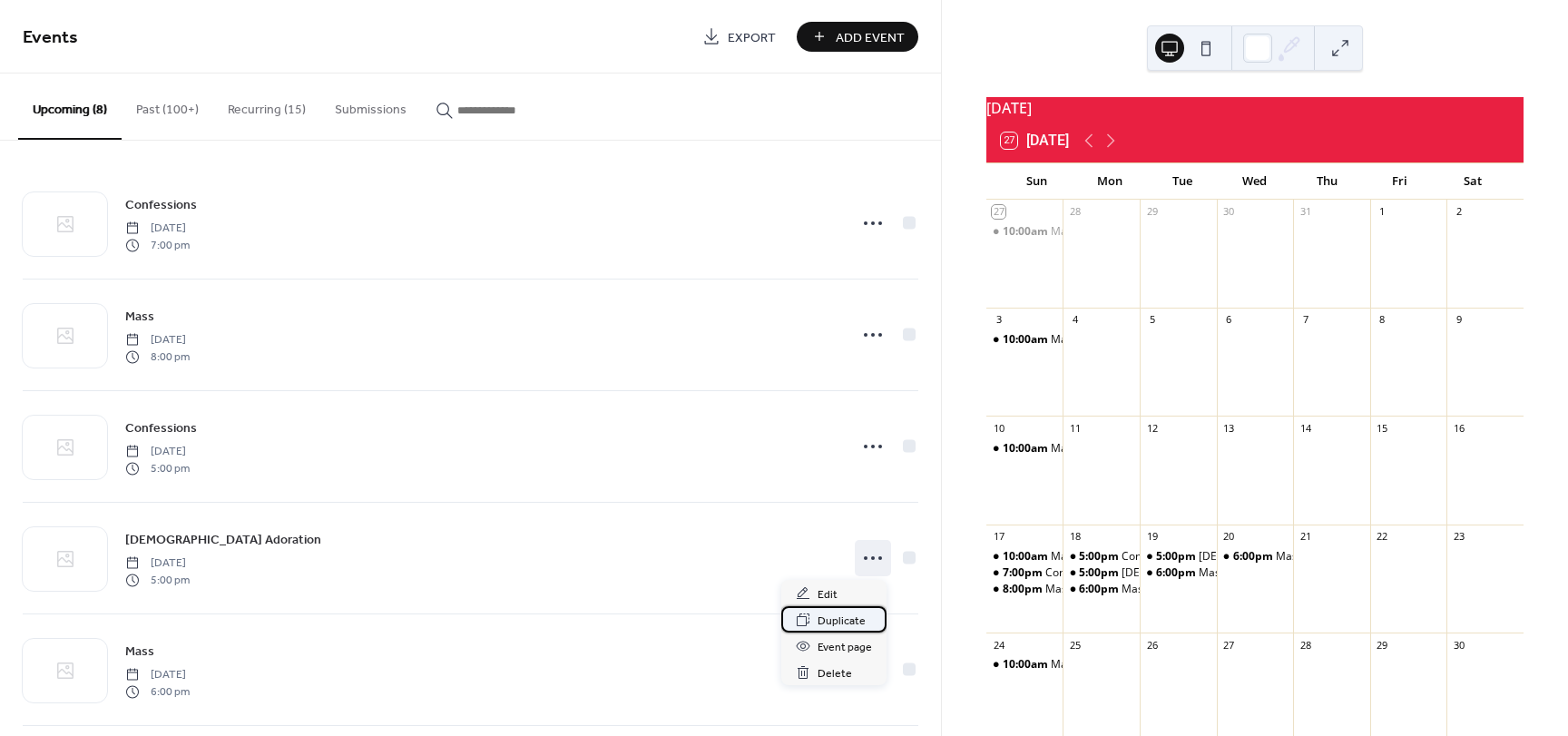 click on "Duplicate" at bounding box center (841, 621) 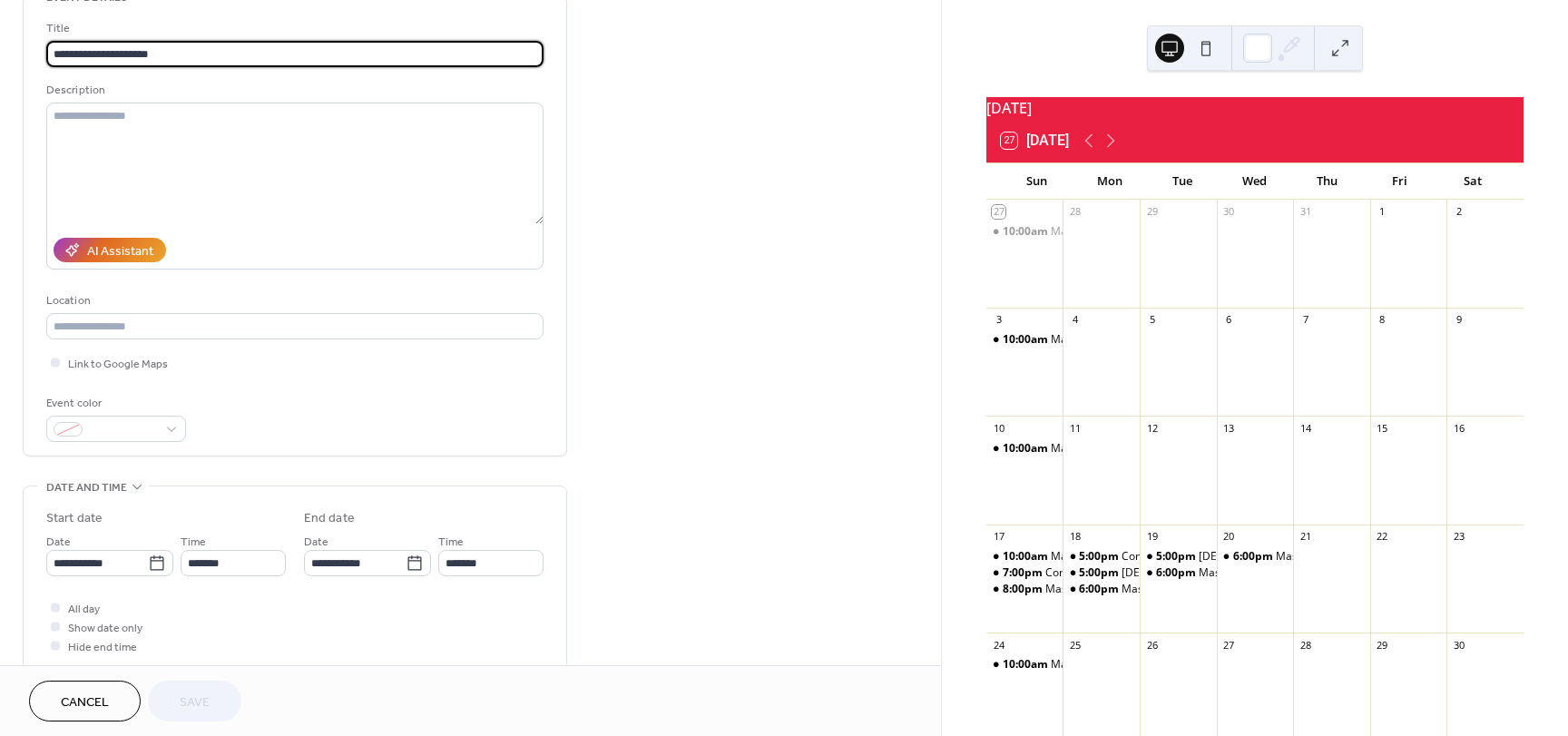 scroll, scrollTop: 182, scrollLeft: 0, axis: vertical 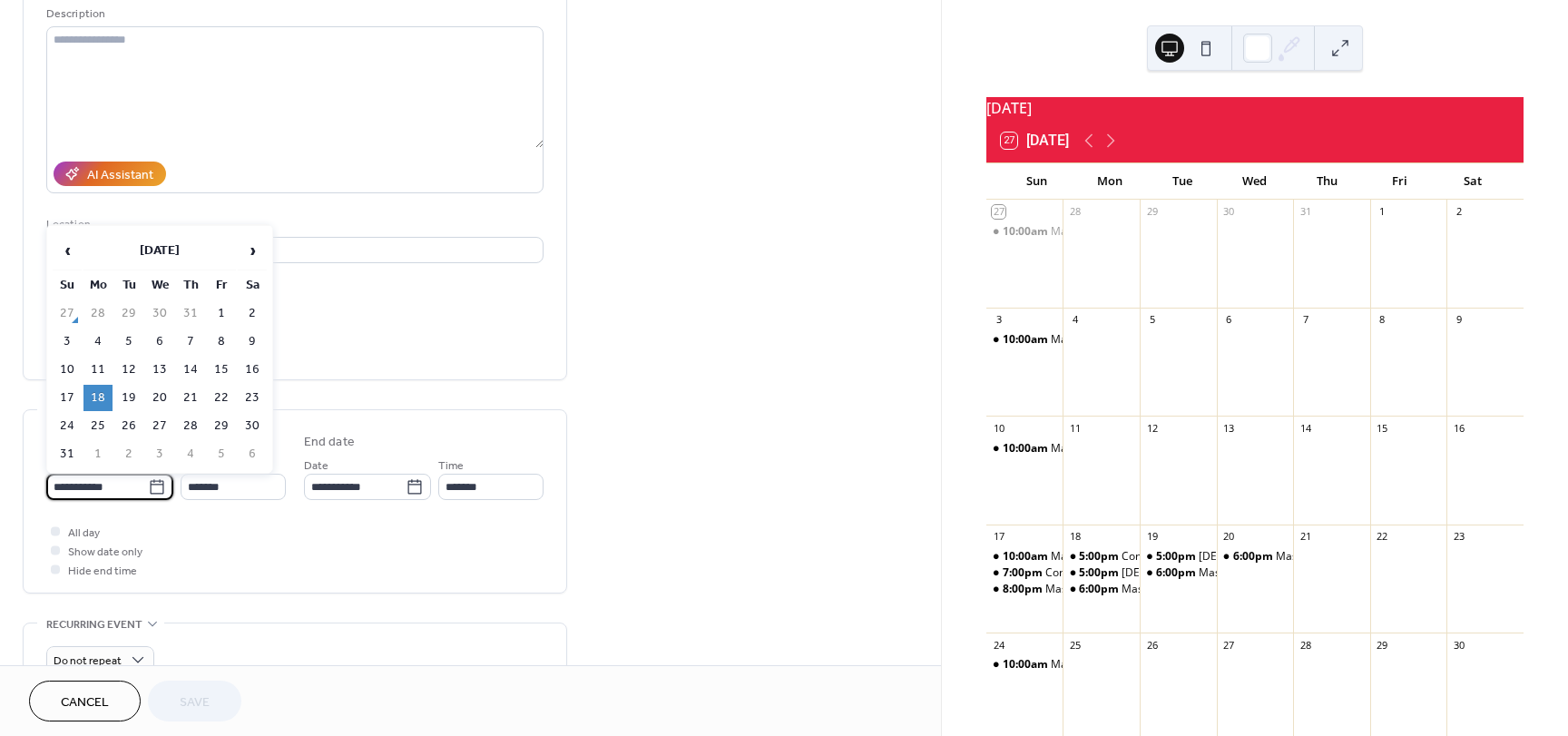 click on "**********" at bounding box center [97, 486] 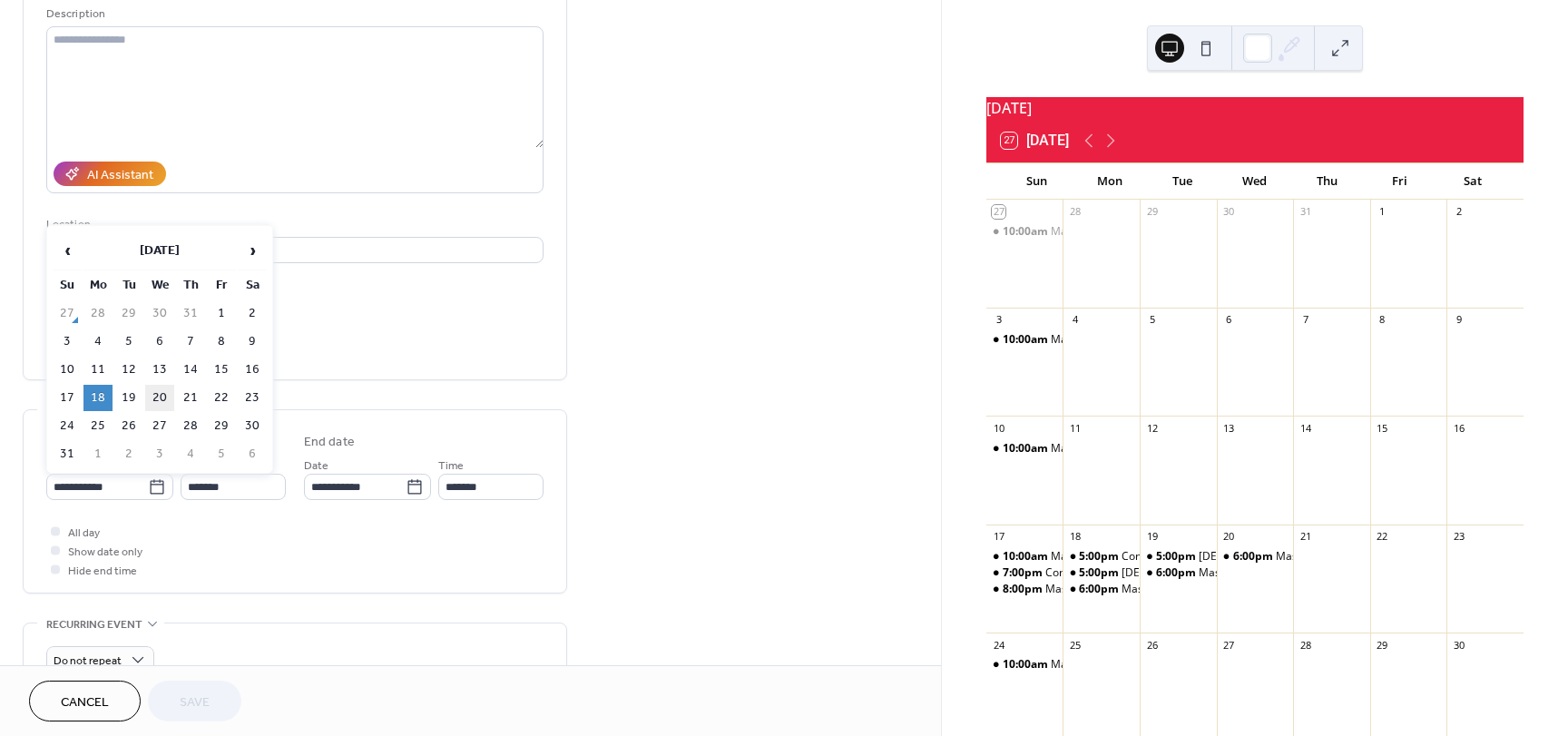 click on "20" at bounding box center (160, 397) 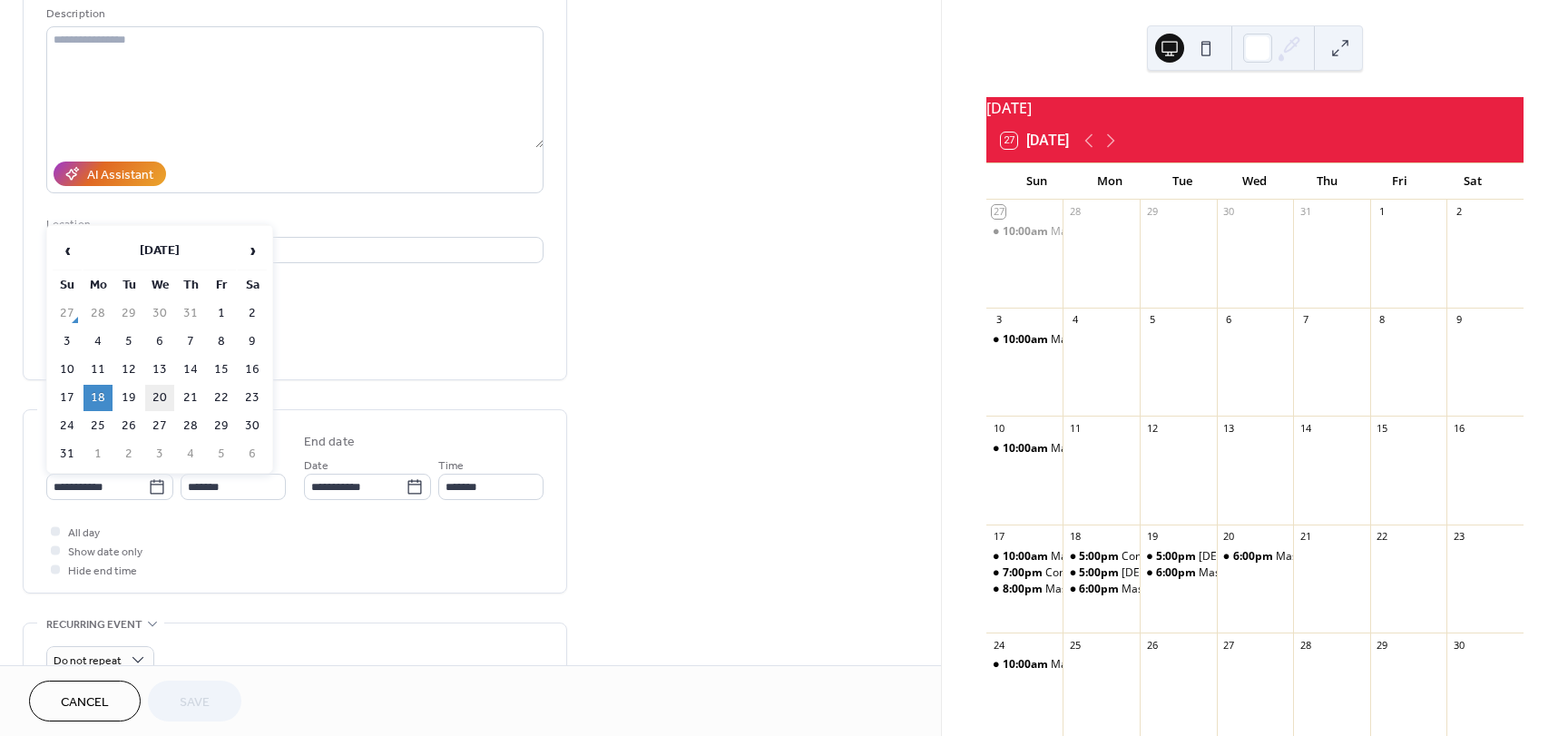 type on "**********" 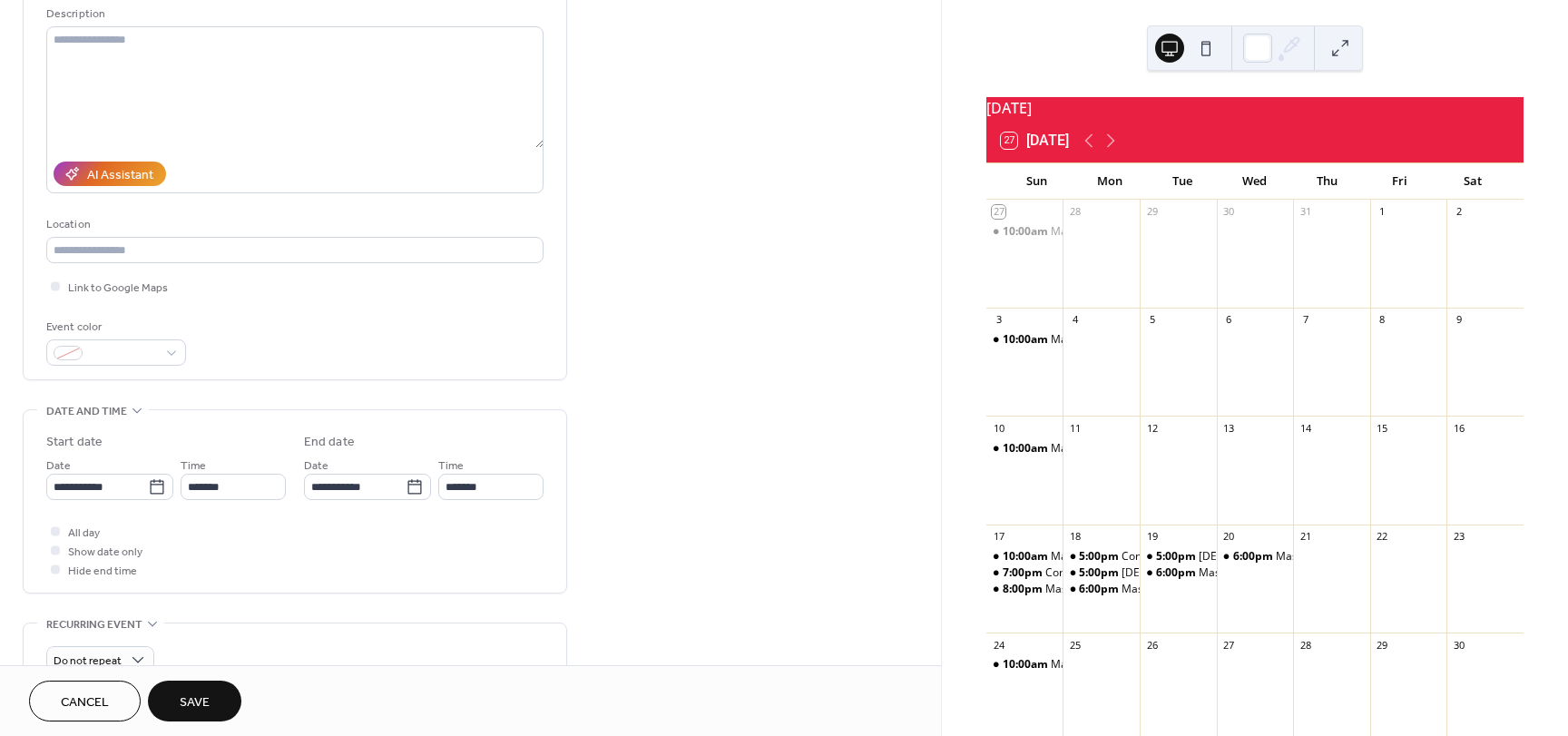 click on "Save" at bounding box center [194, 701] 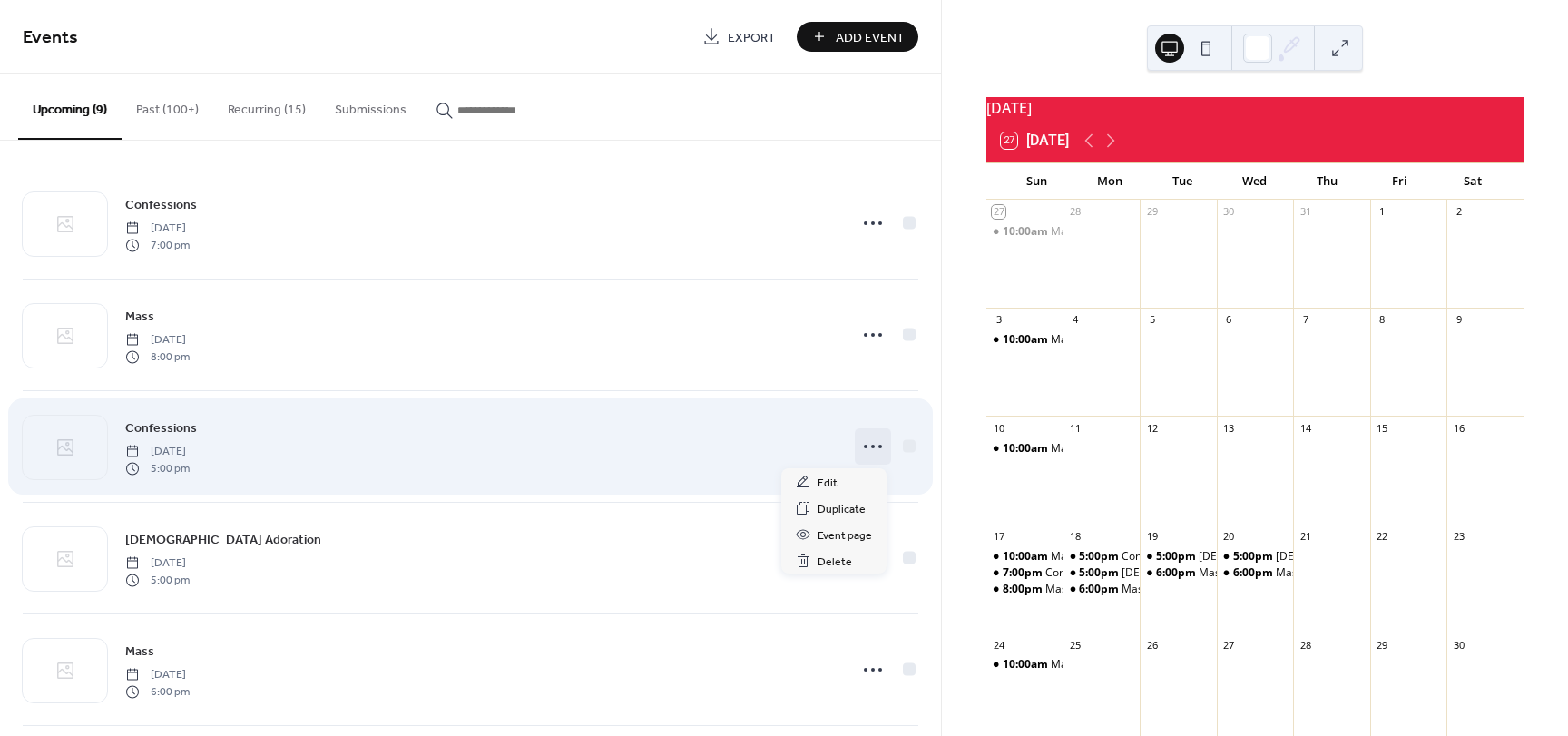 click 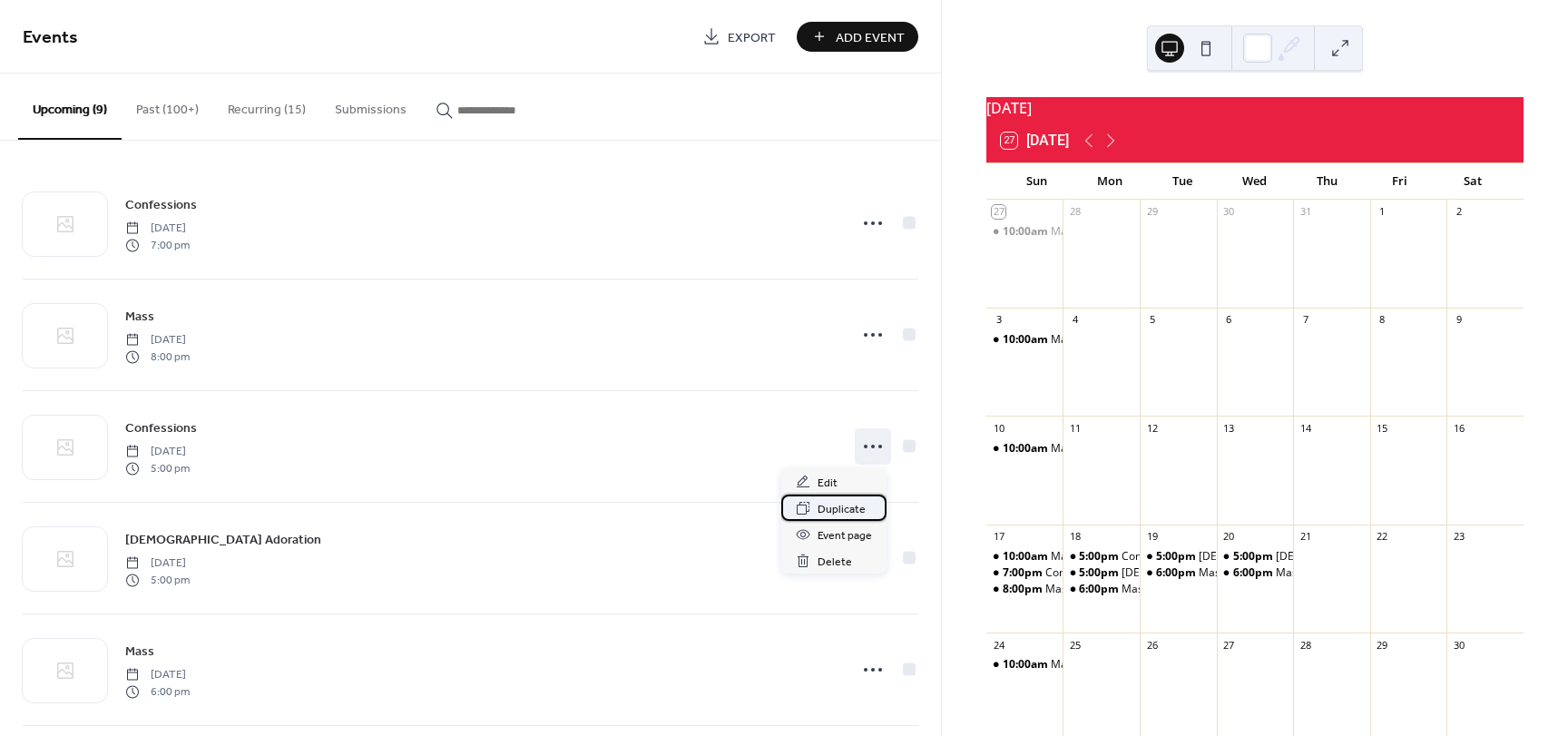 click on "Duplicate" at bounding box center (841, 509) 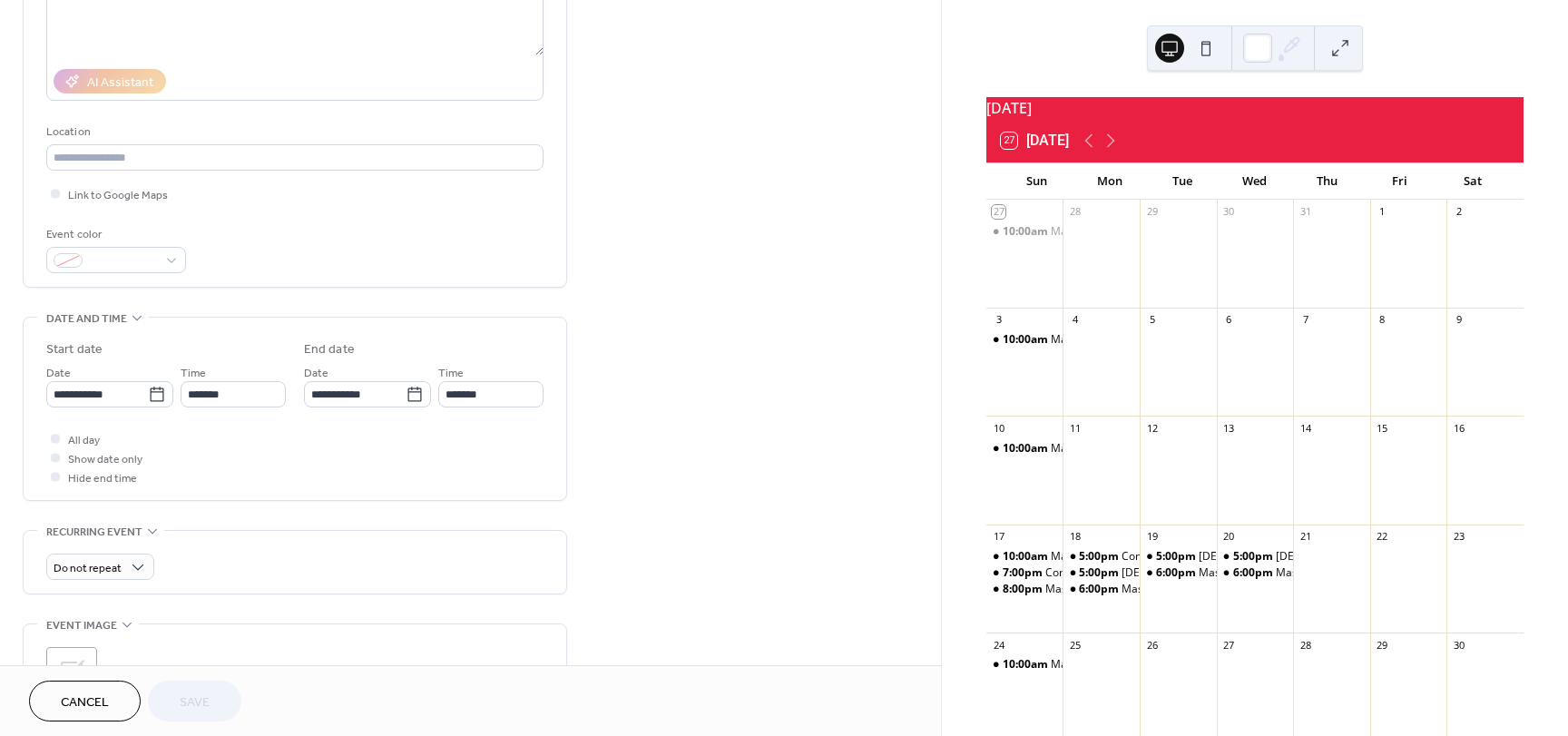 scroll, scrollTop: 269, scrollLeft: 0, axis: vertical 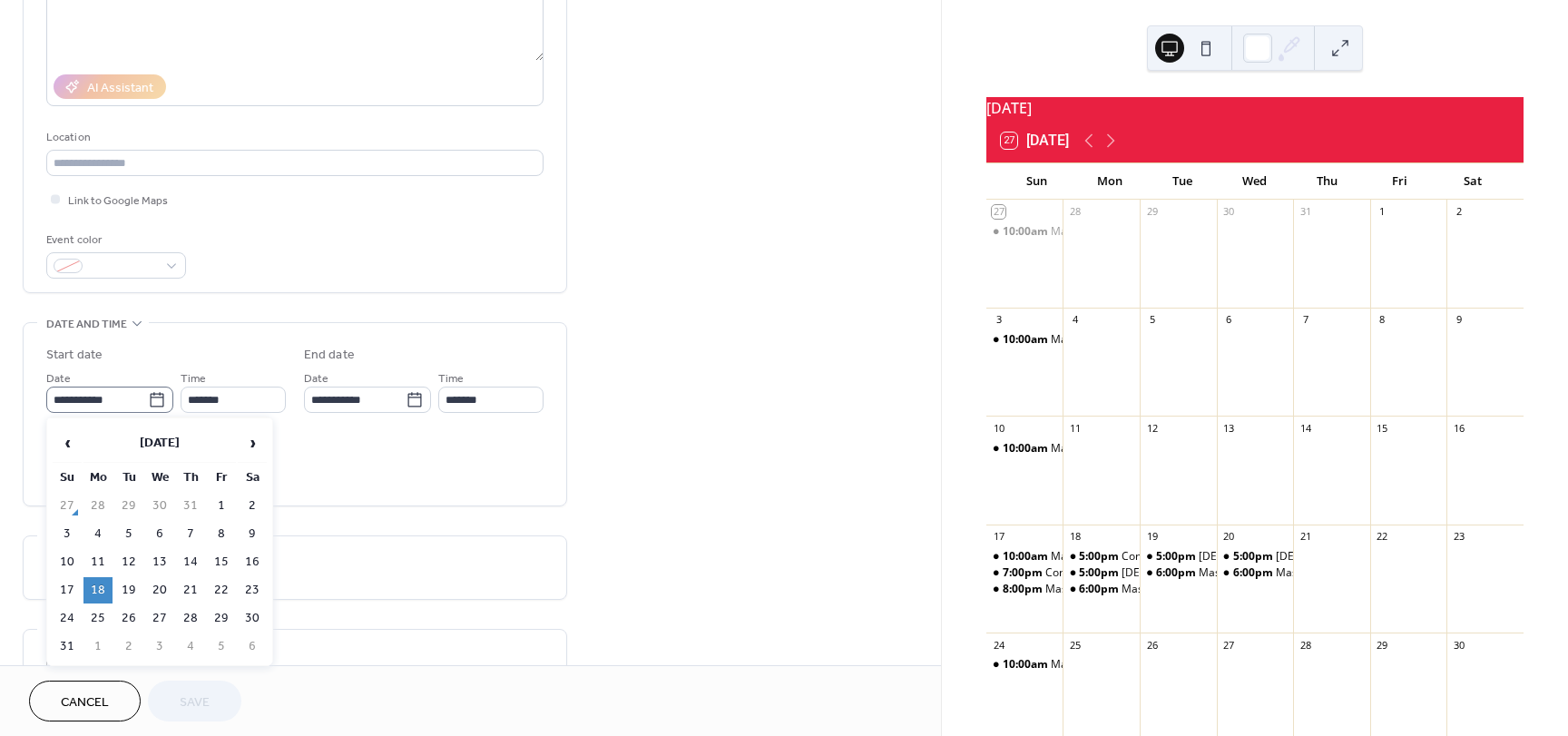 click 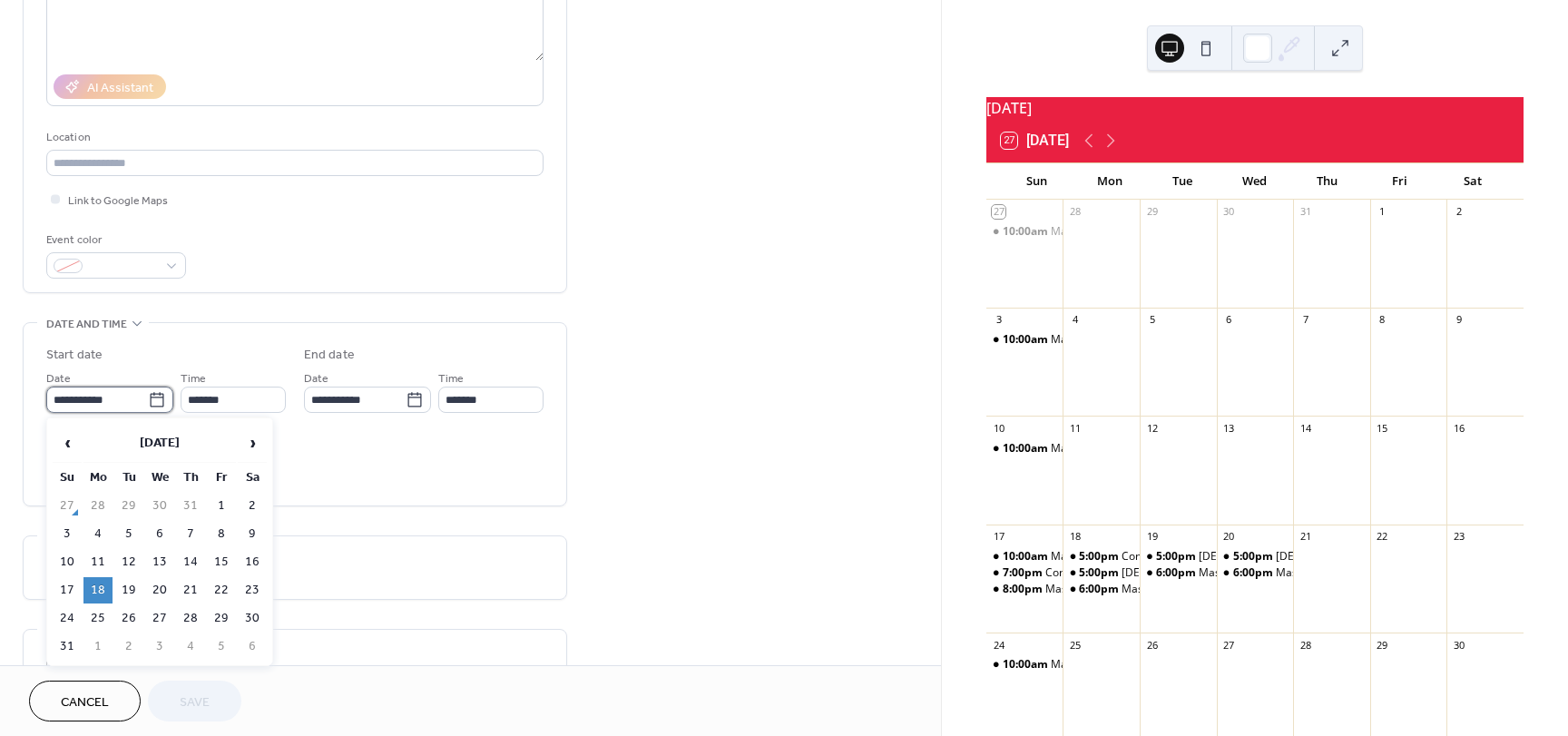 click on "**********" at bounding box center (97, 399) 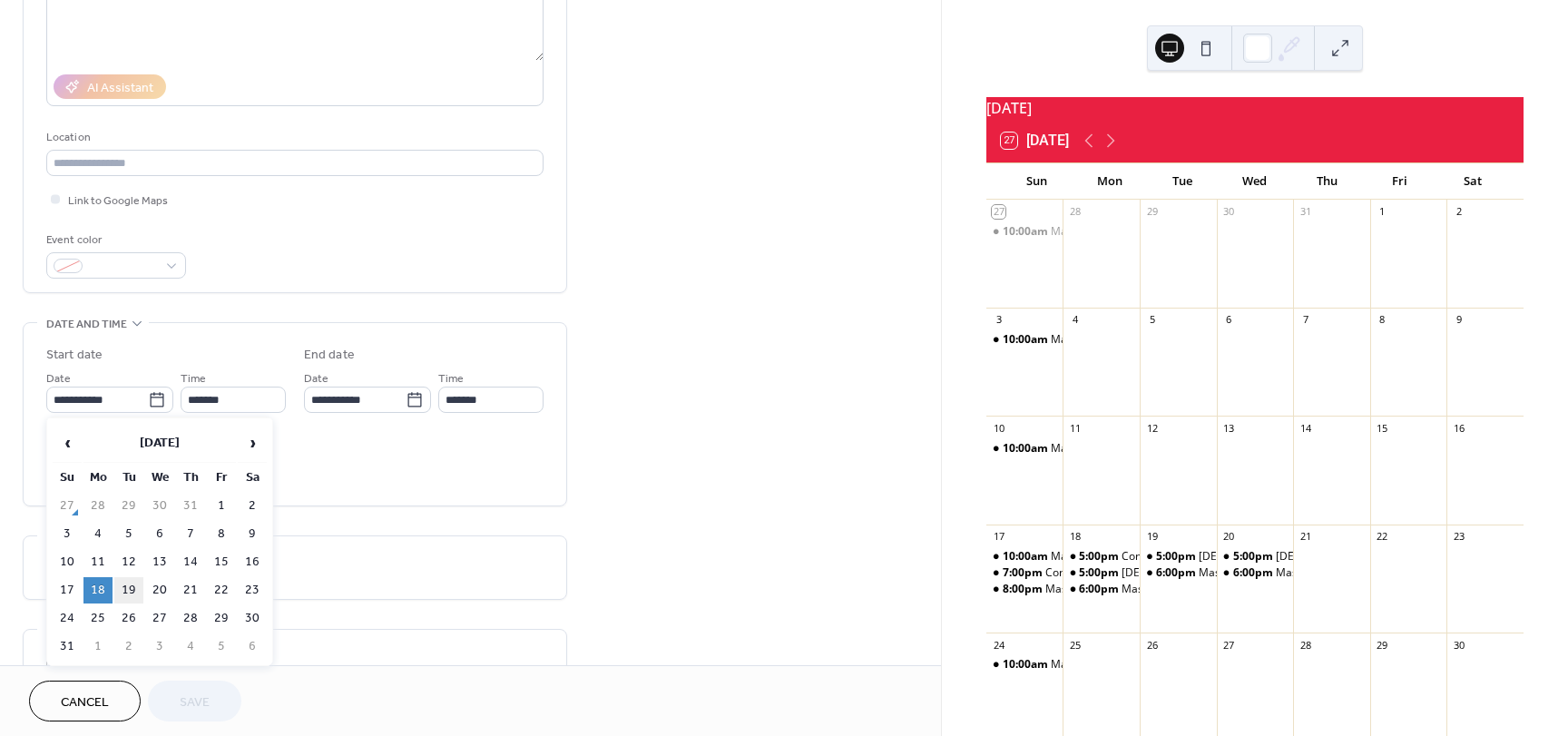 click on "19" at bounding box center (129, 590) 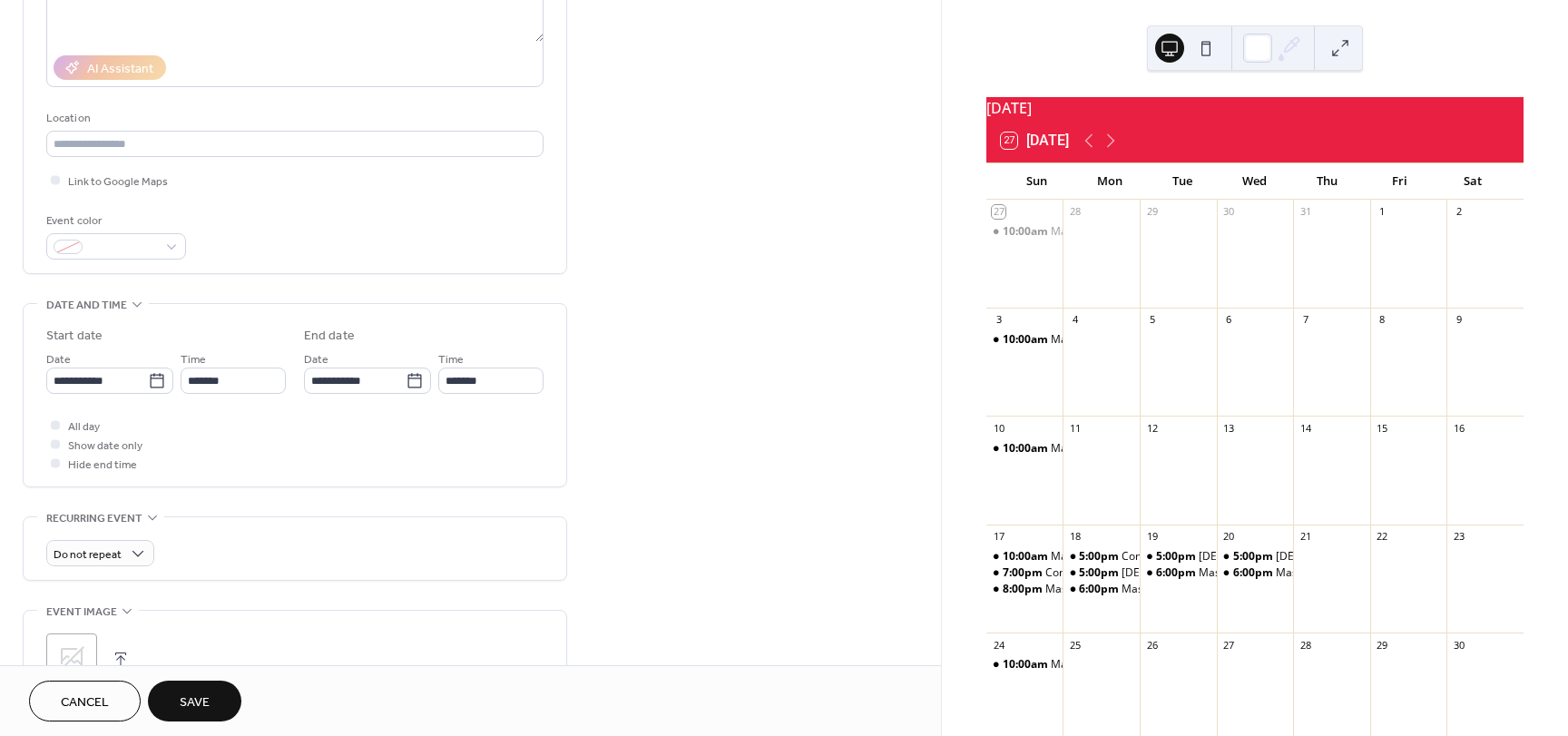 scroll, scrollTop: 363, scrollLeft: 0, axis: vertical 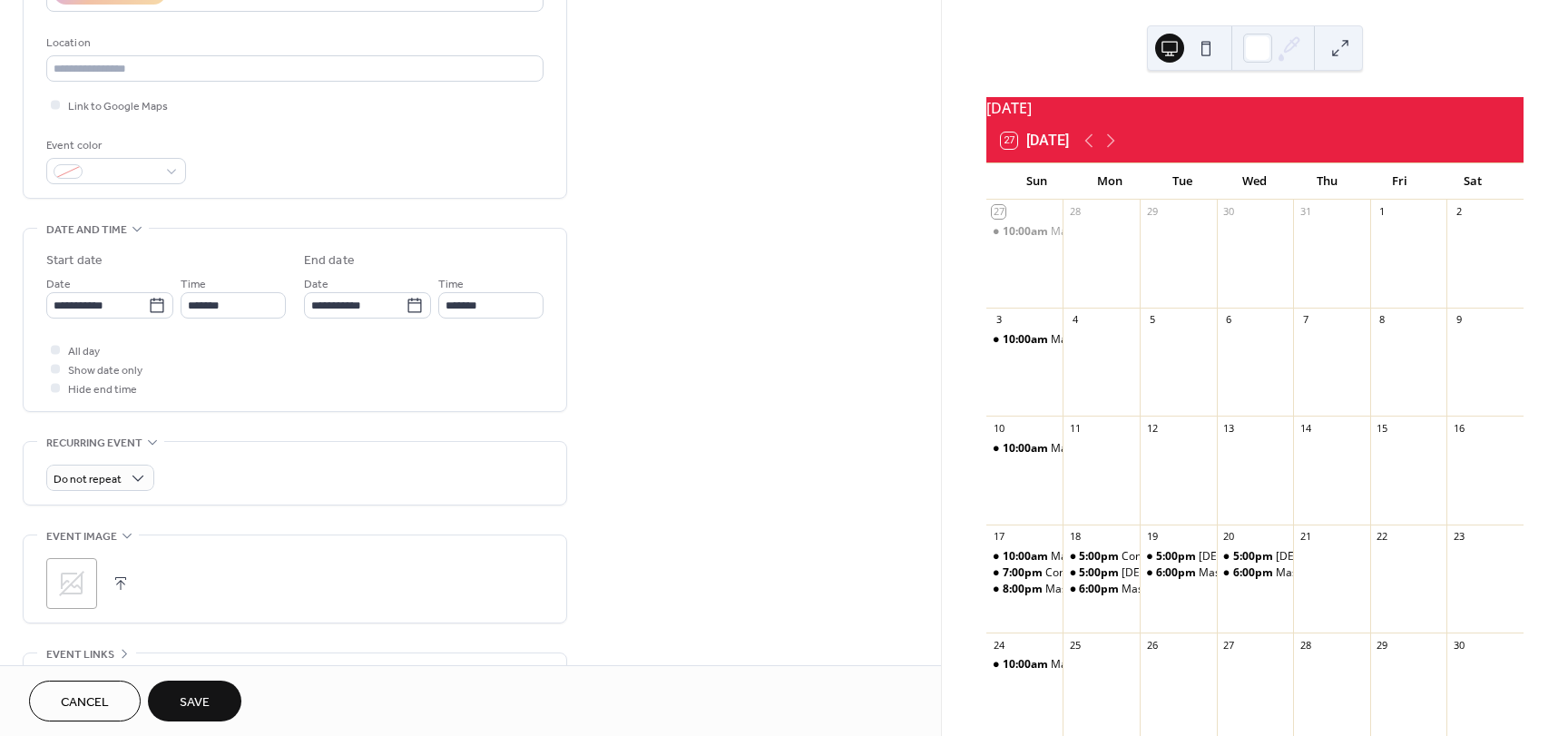 click on "Save" at bounding box center (194, 702) 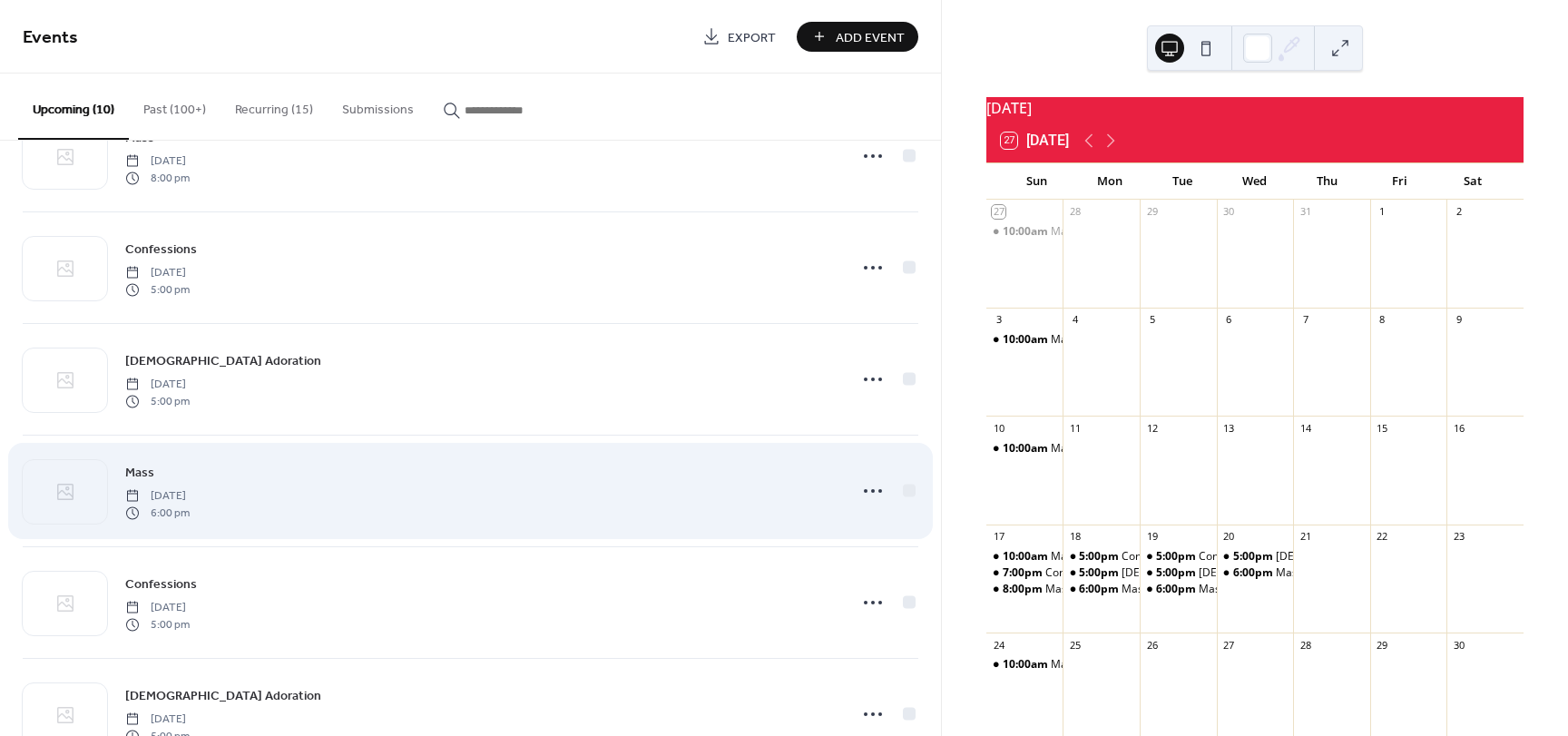 scroll, scrollTop: 182, scrollLeft: 0, axis: vertical 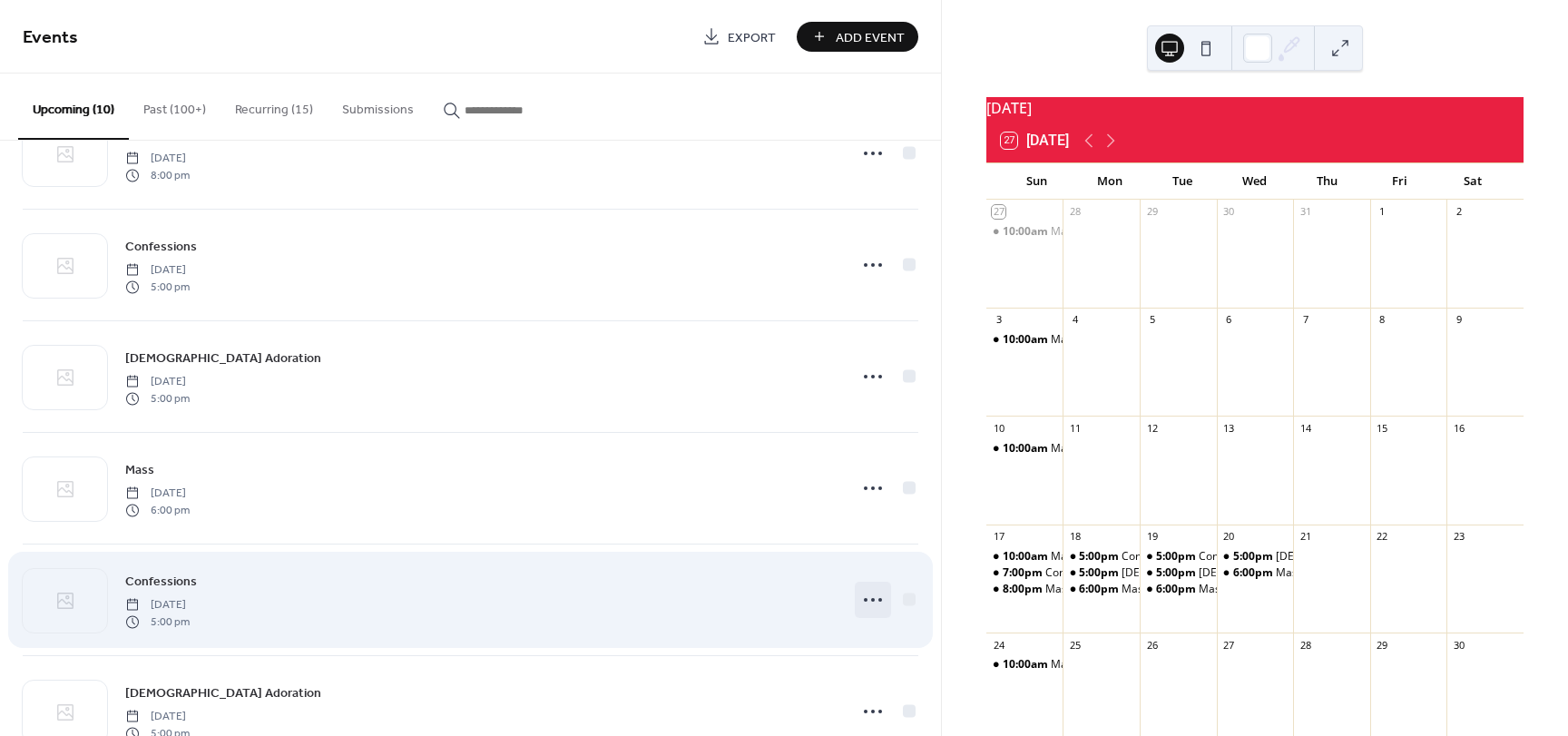 click 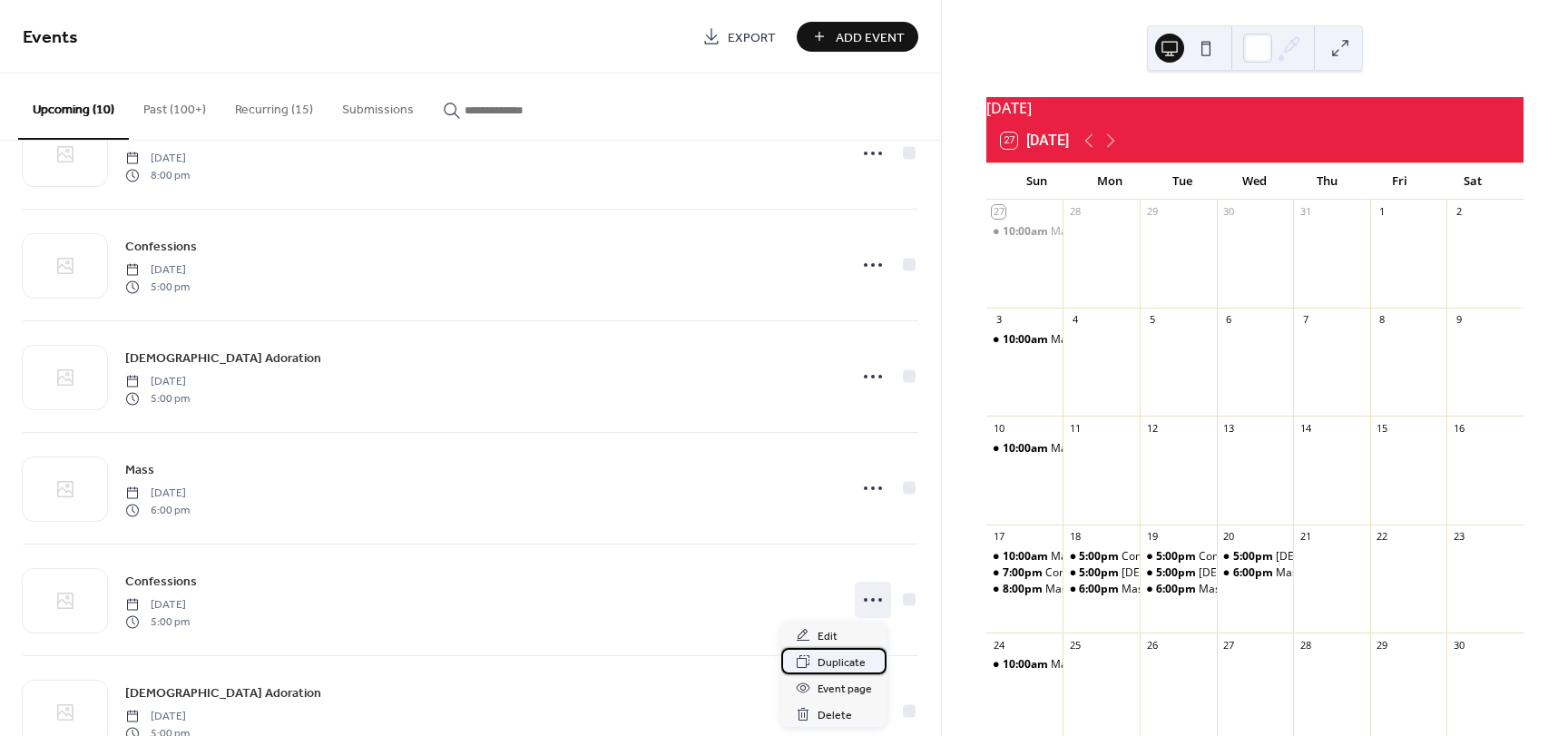 click on "Duplicate" at bounding box center (841, 662) 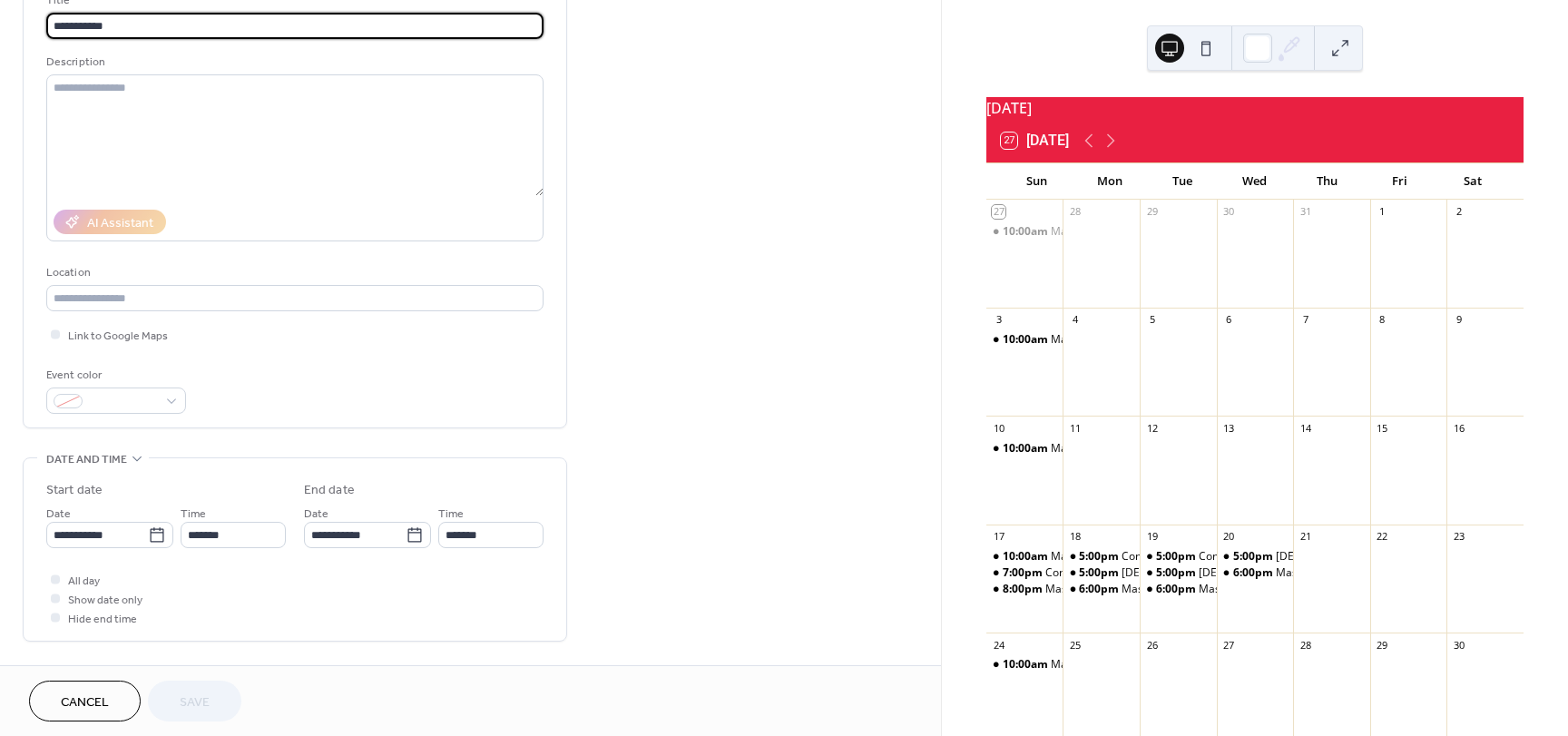 scroll, scrollTop: 182, scrollLeft: 0, axis: vertical 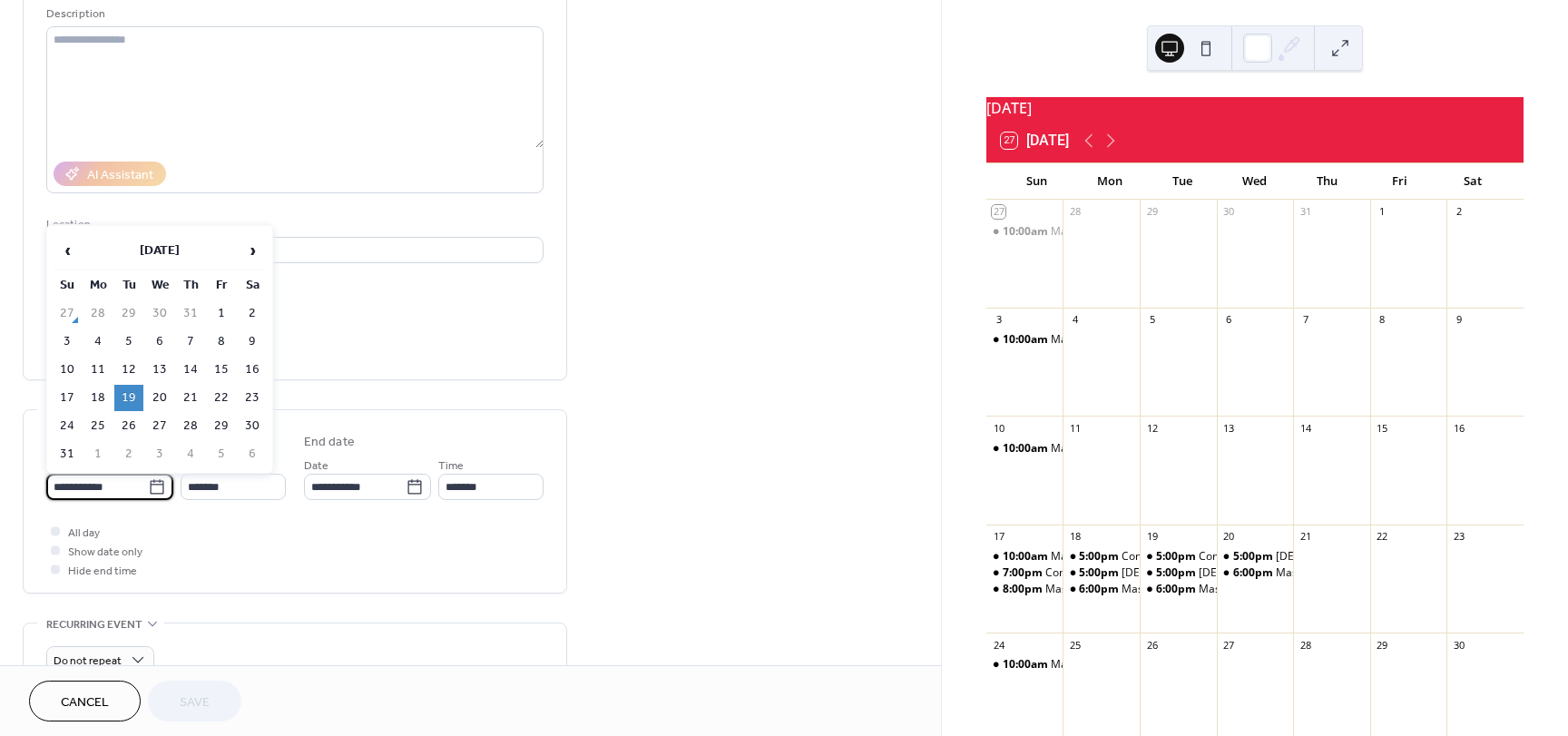 click on "**********" at bounding box center [97, 486] 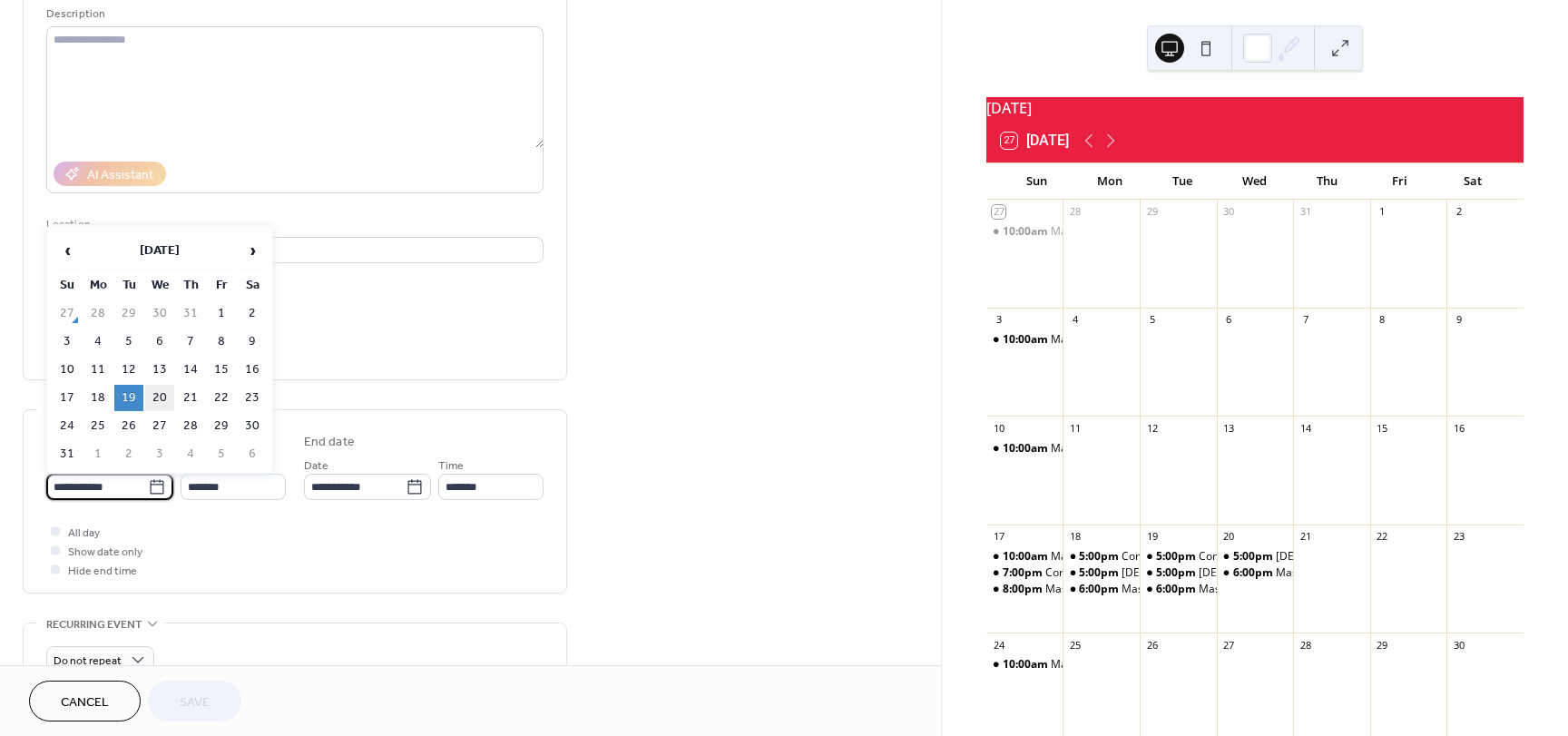 click on "20" at bounding box center (160, 397) 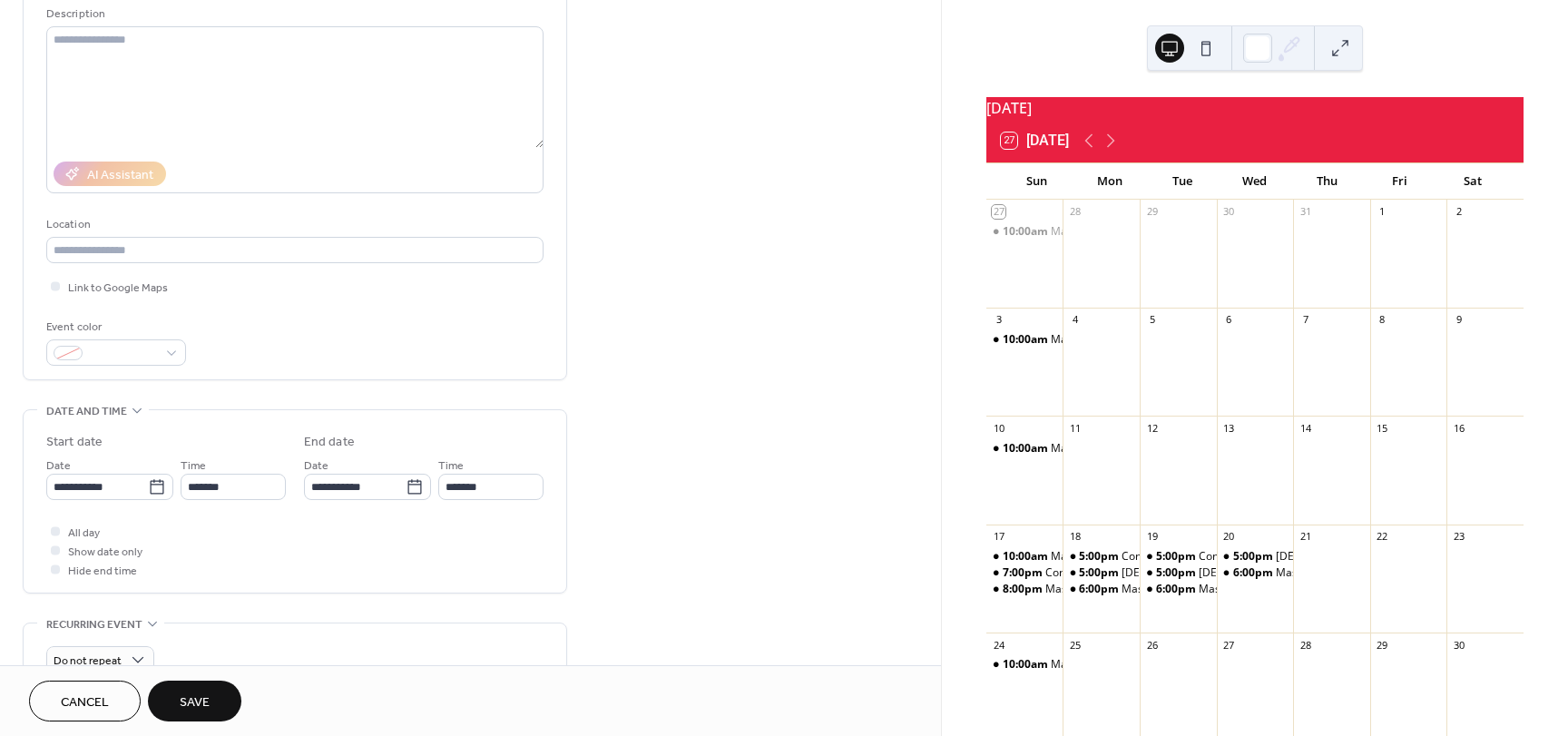 click on "Save" at bounding box center (194, 702) 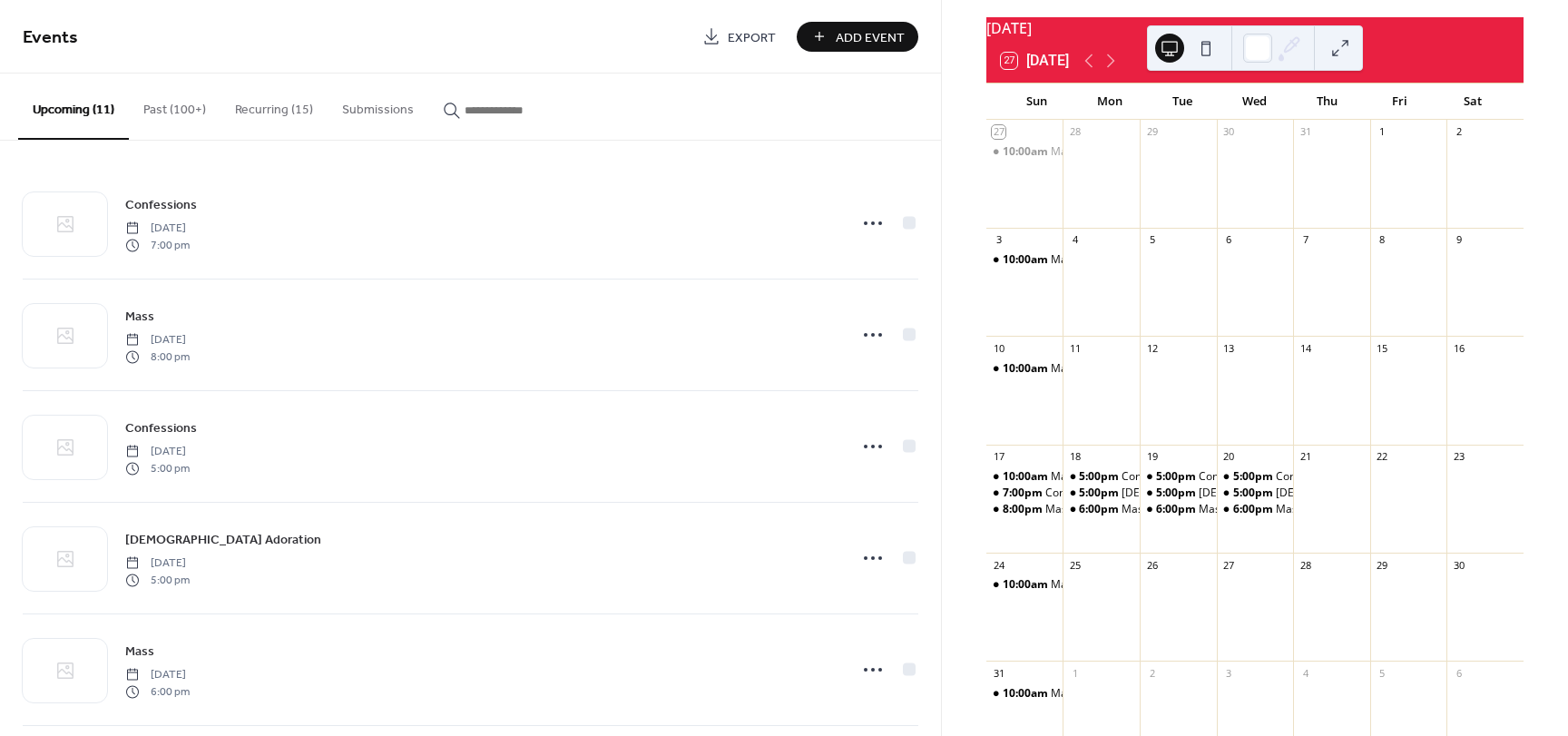 scroll, scrollTop: 91, scrollLeft: 0, axis: vertical 